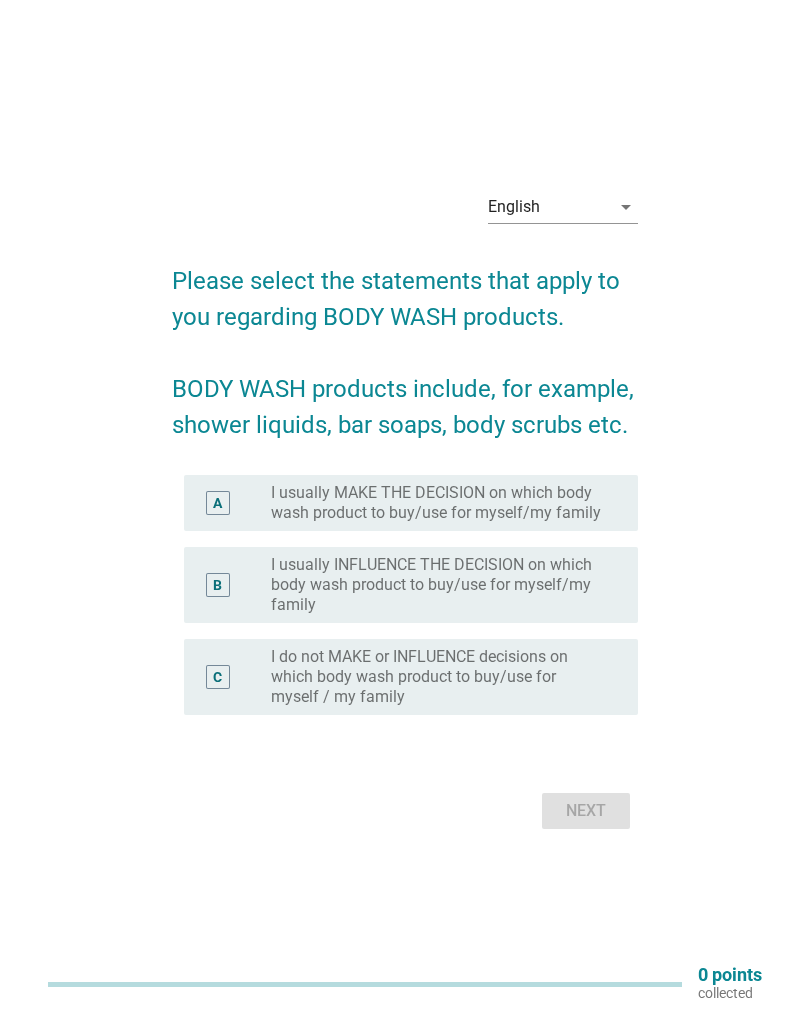 scroll, scrollTop: 0, scrollLeft: 0, axis: both 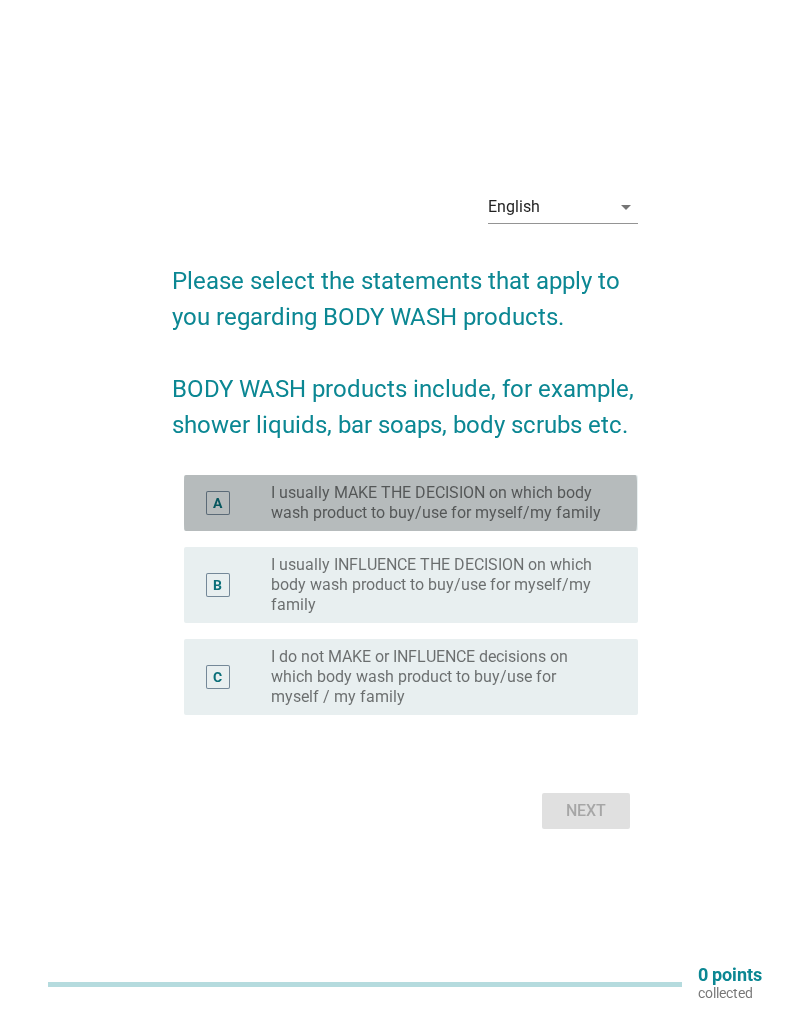 click on "I usually MAKE THE DECISION on which body wash product to buy/use for myself/my family" at bounding box center (438, 503) 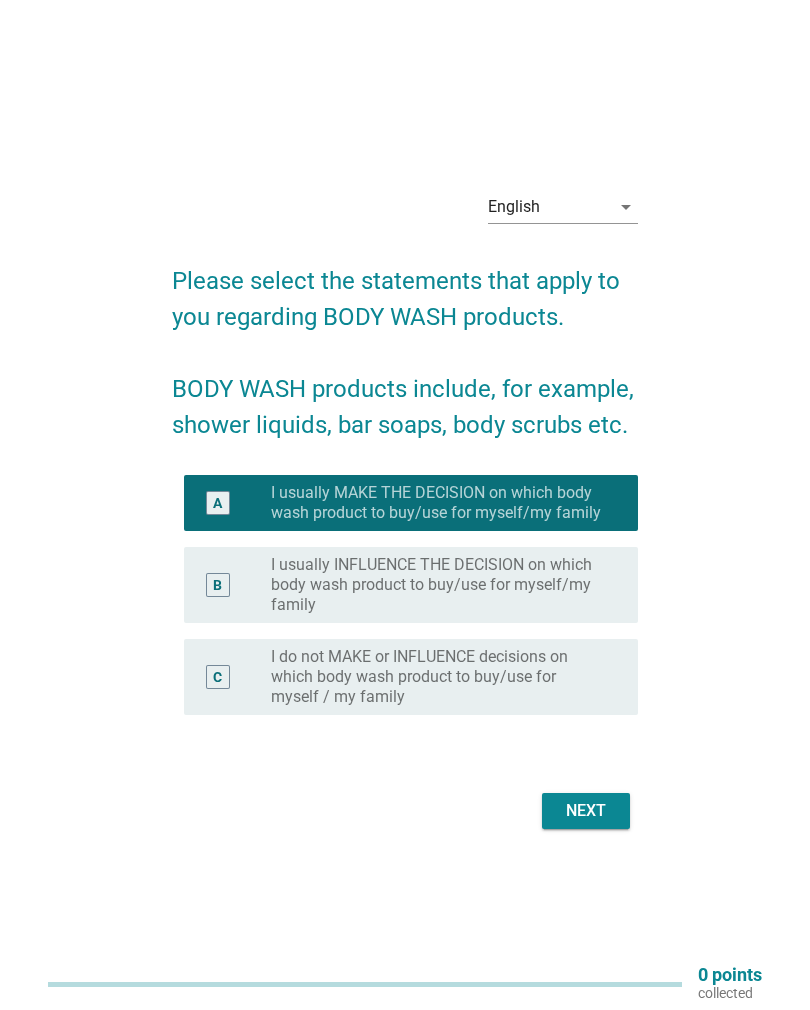 click on "Next" at bounding box center (586, 811) 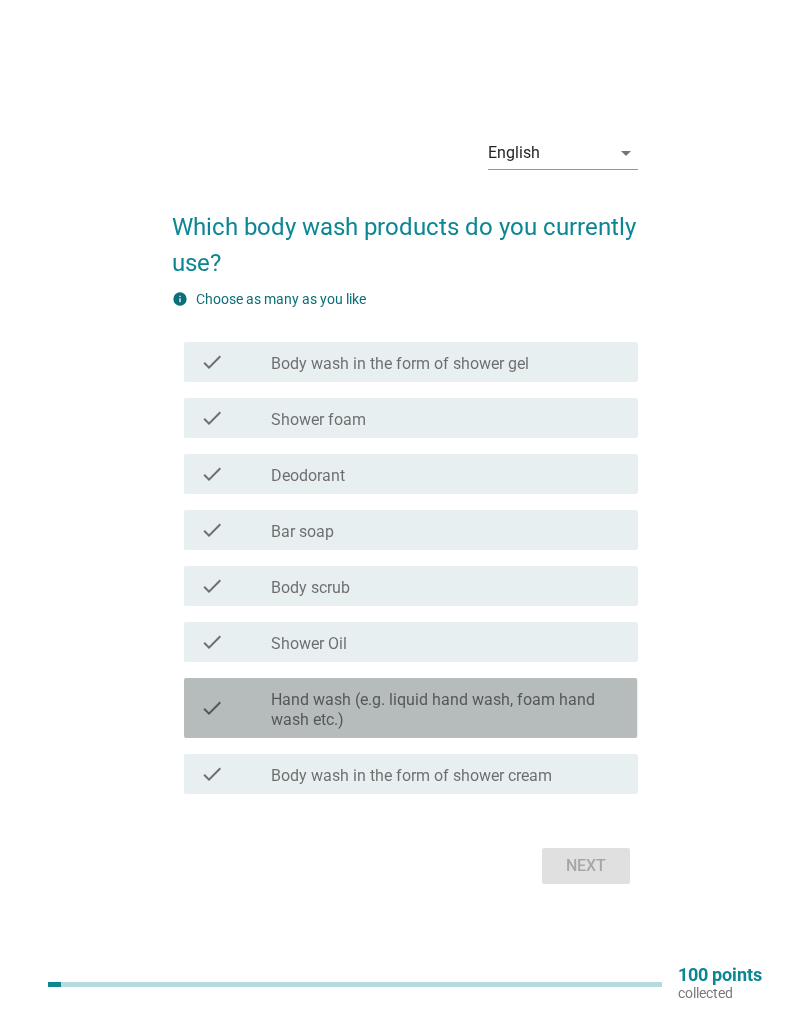 click on "Hand wash (e.g. liquid hand wash, foam hand wash etc.)" at bounding box center [446, 710] 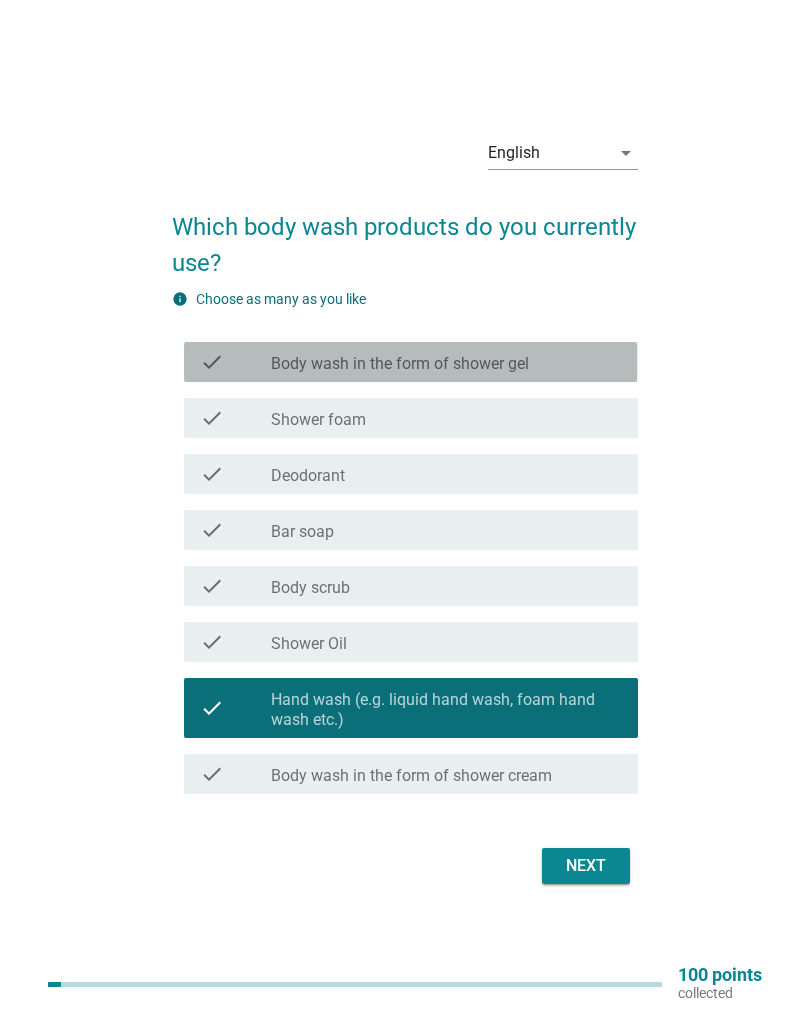 click on "Body wash in the form of shower gel" at bounding box center (400, 364) 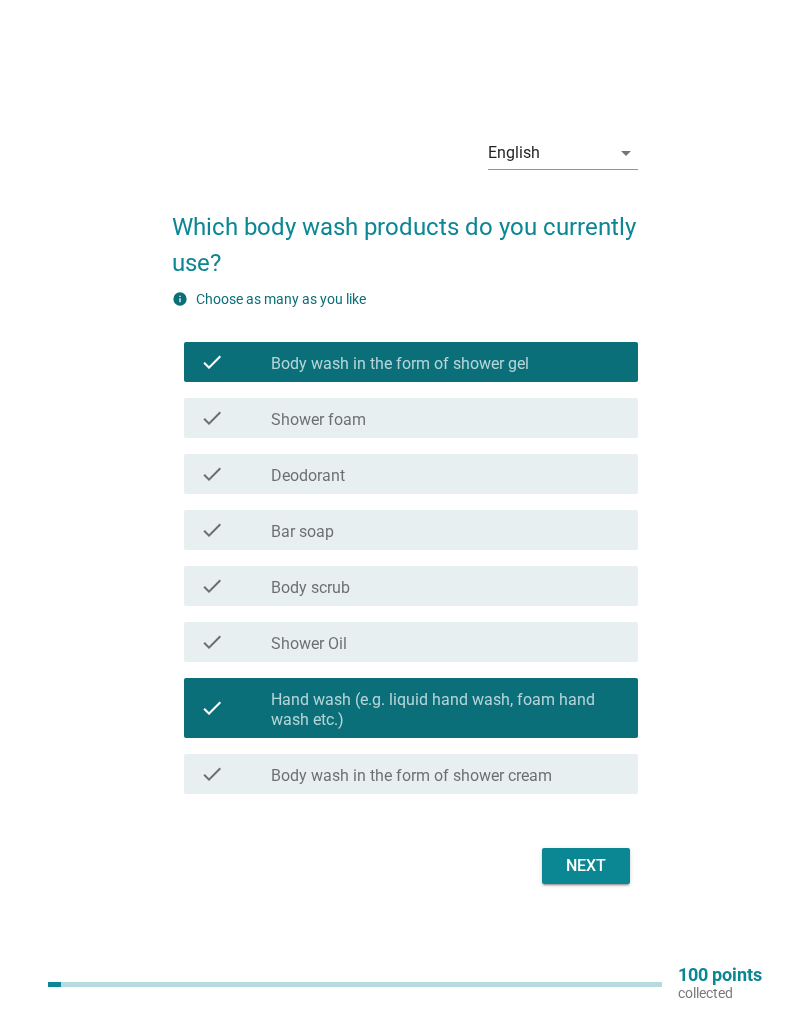 click on "Next" at bounding box center [586, 866] 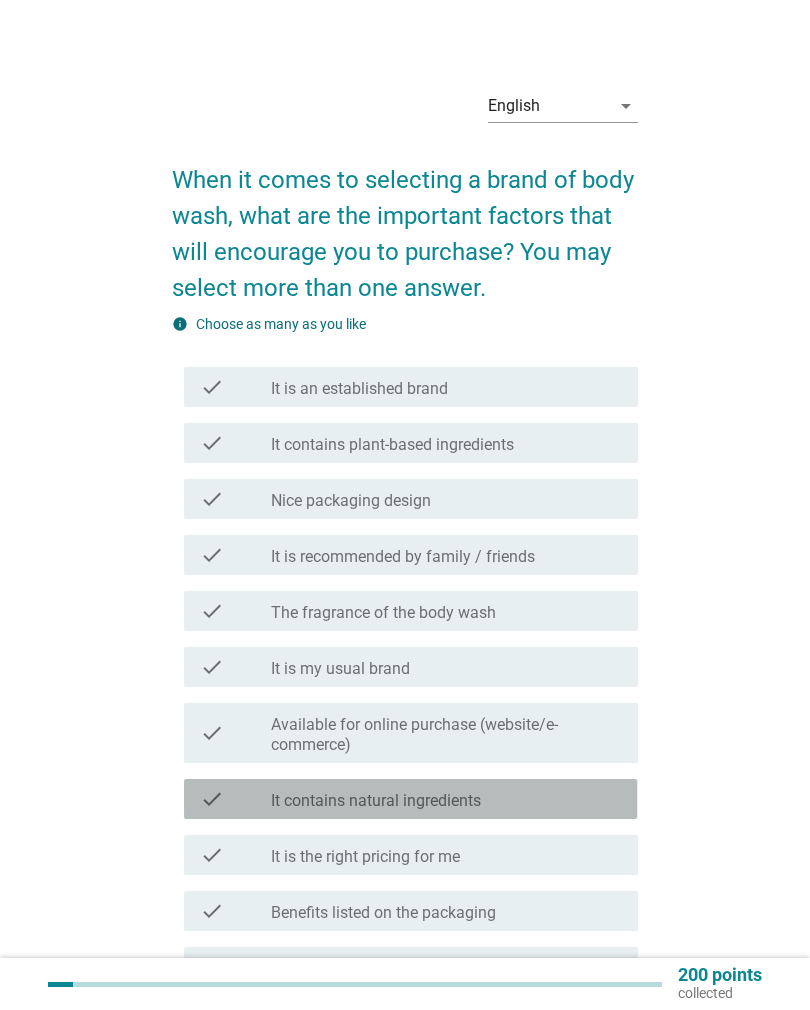 click on "check_box_outline_blank It contains natural ingredients" at bounding box center [446, 799] 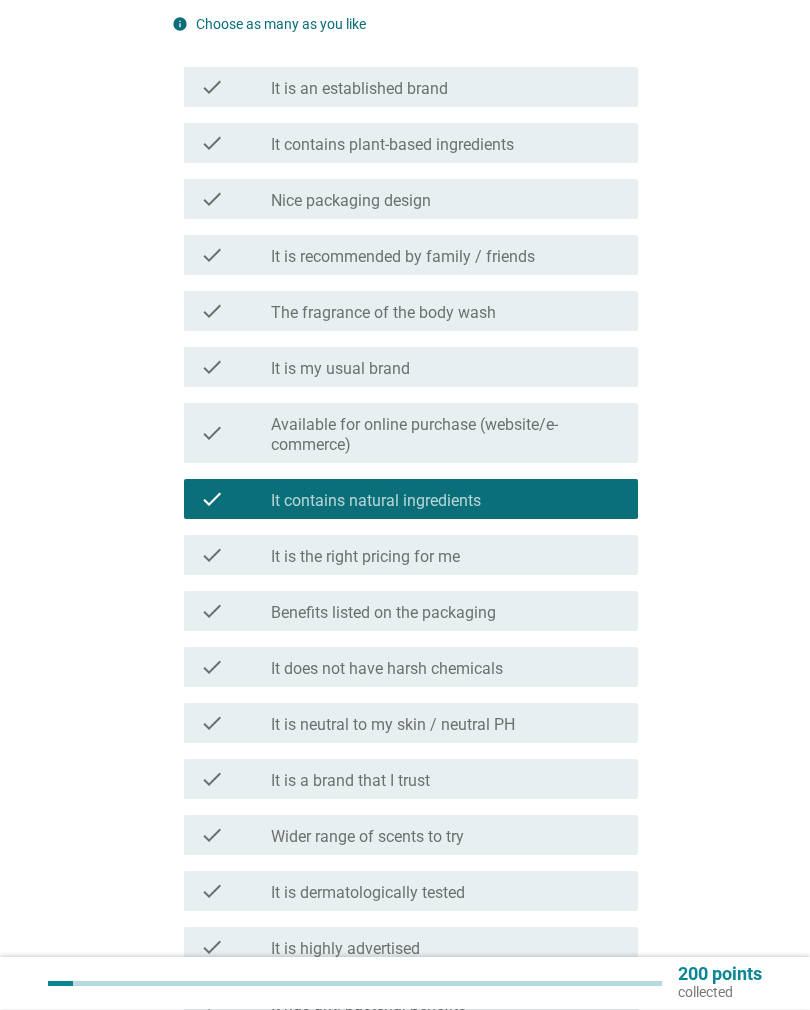 scroll, scrollTop: 300, scrollLeft: 0, axis: vertical 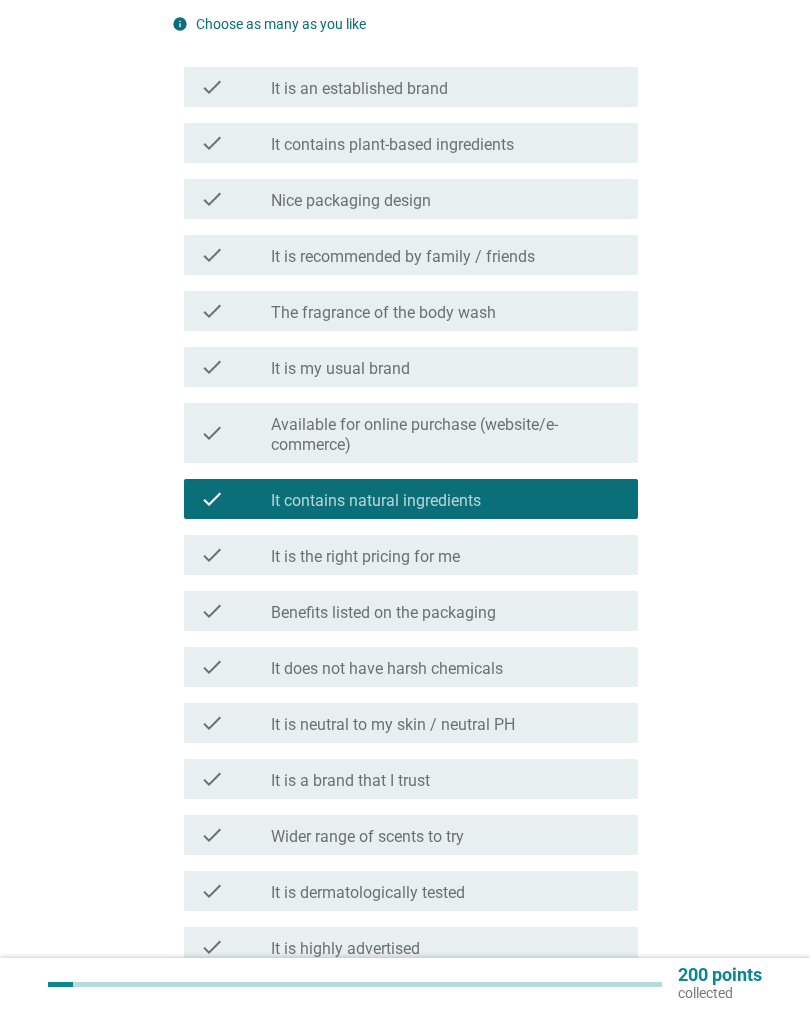 click on "check_box_outline_blank It does not have harsh chemicals" at bounding box center (446, 667) 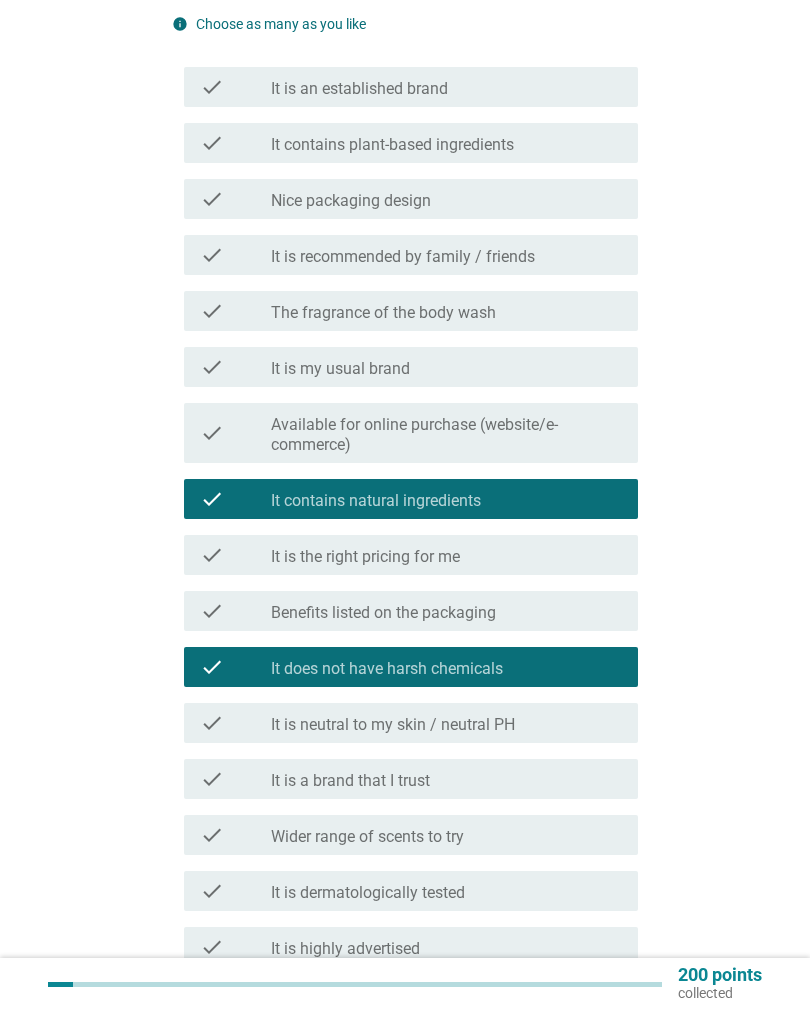 click on "check_box_outline_blank It is neutral to my skin / neutral PH" at bounding box center (446, 723) 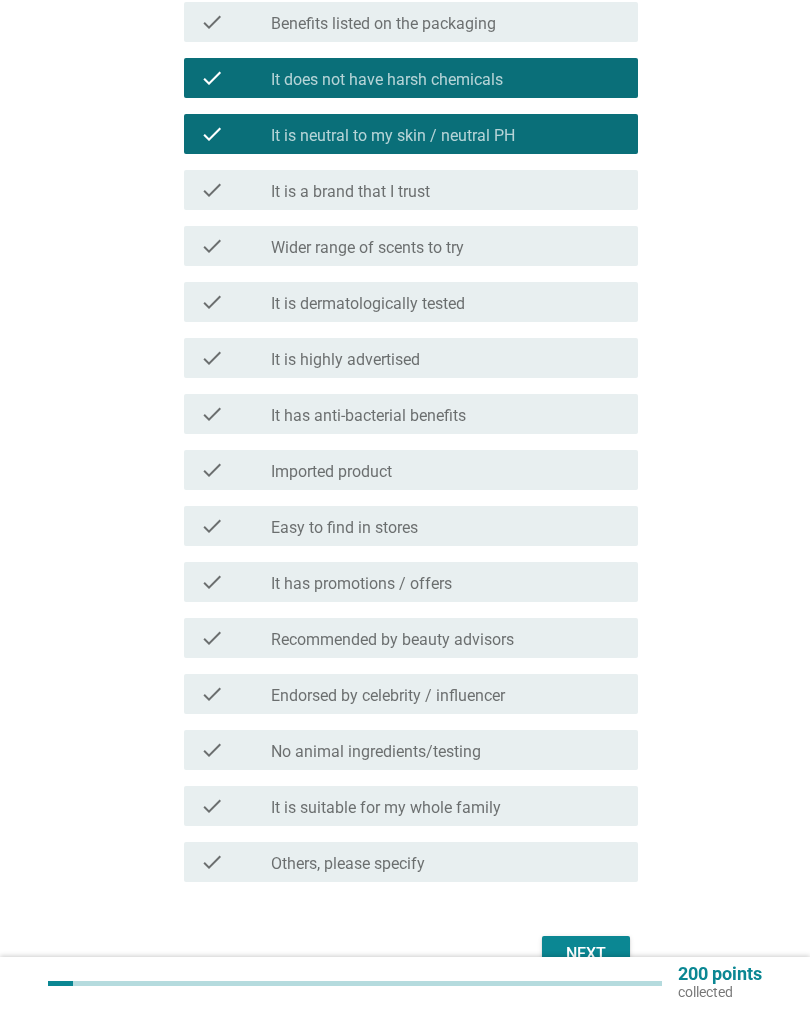 scroll, scrollTop: 889, scrollLeft: 0, axis: vertical 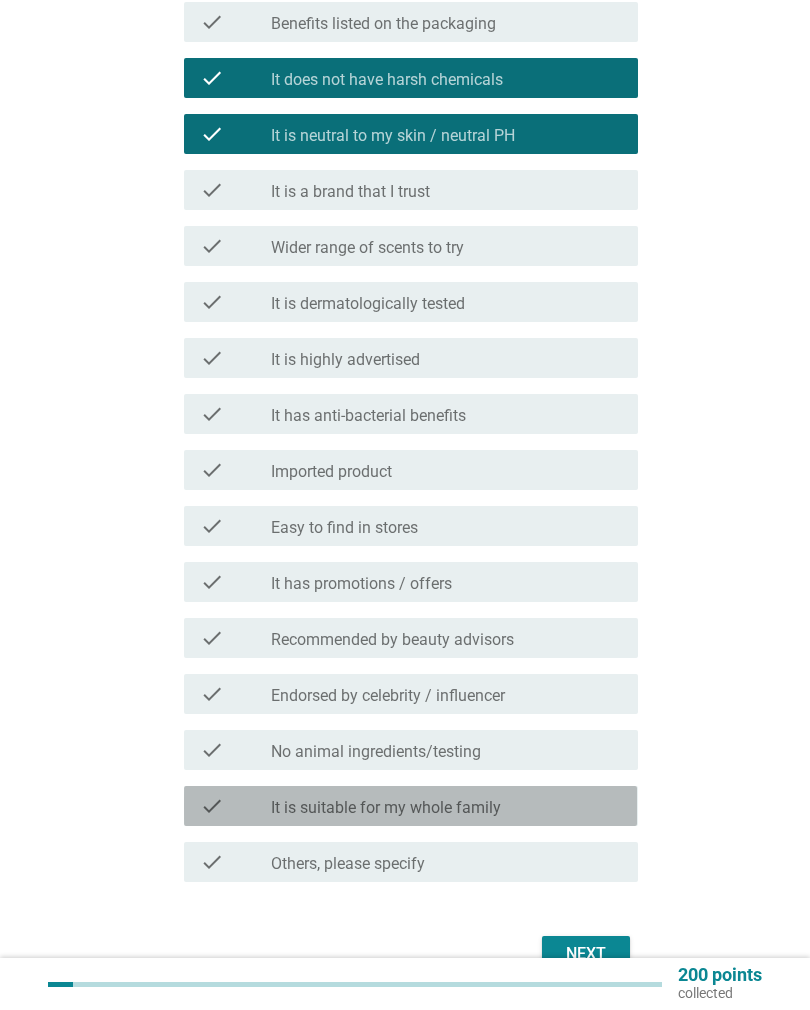 click on "check_box_outline_blank It is suitable for my whole family" at bounding box center [446, 806] 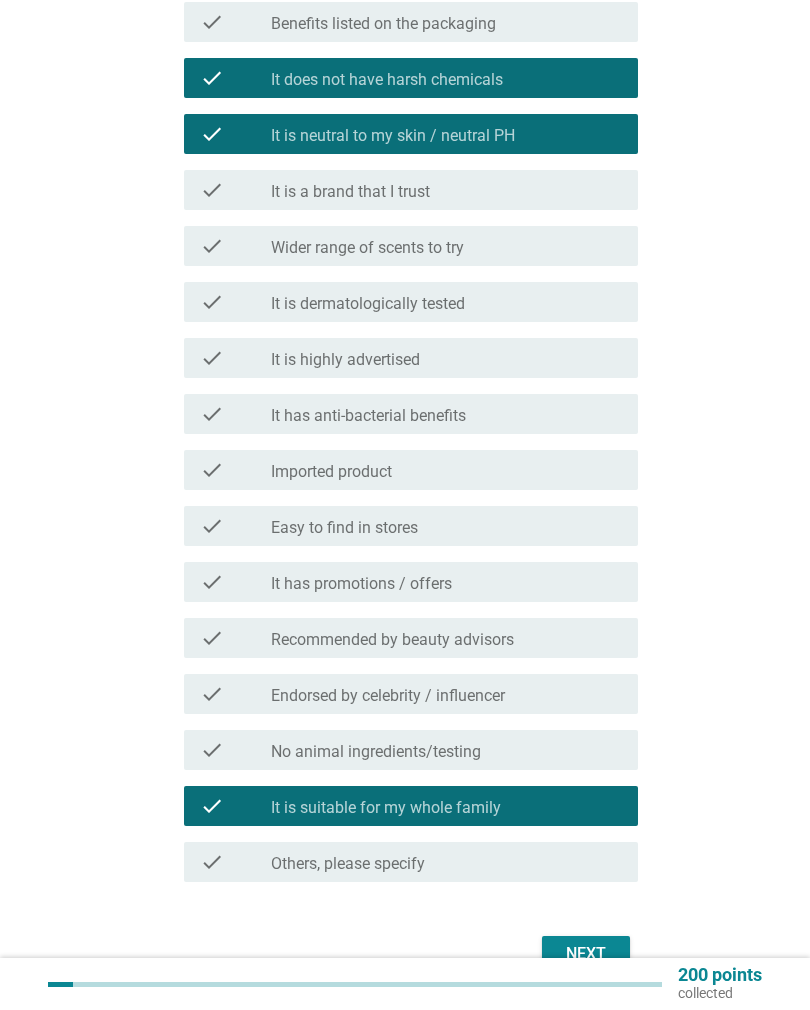 click on "Next" at bounding box center [586, 954] 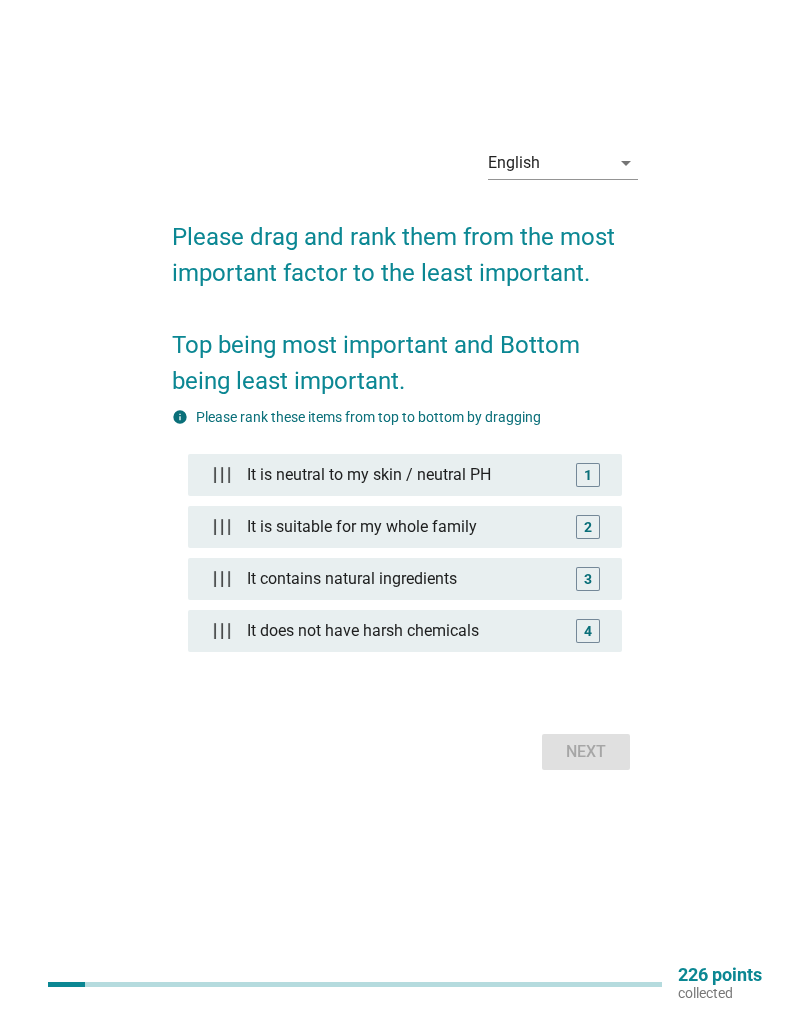 scroll, scrollTop: 0, scrollLeft: 0, axis: both 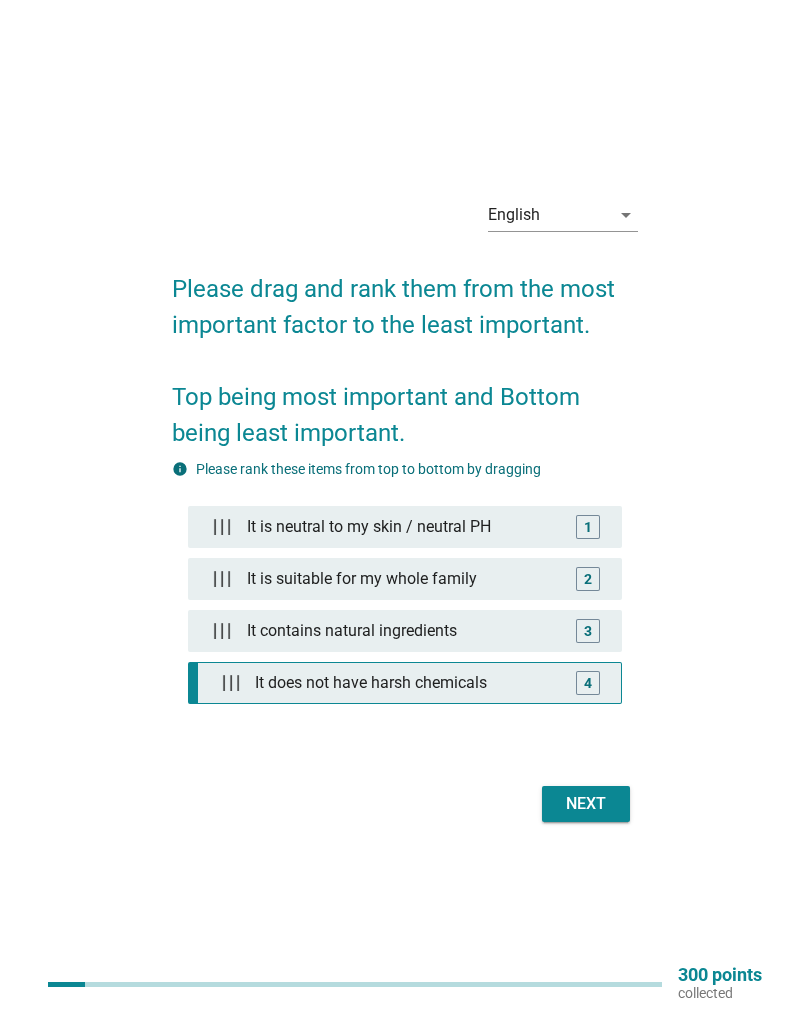 type 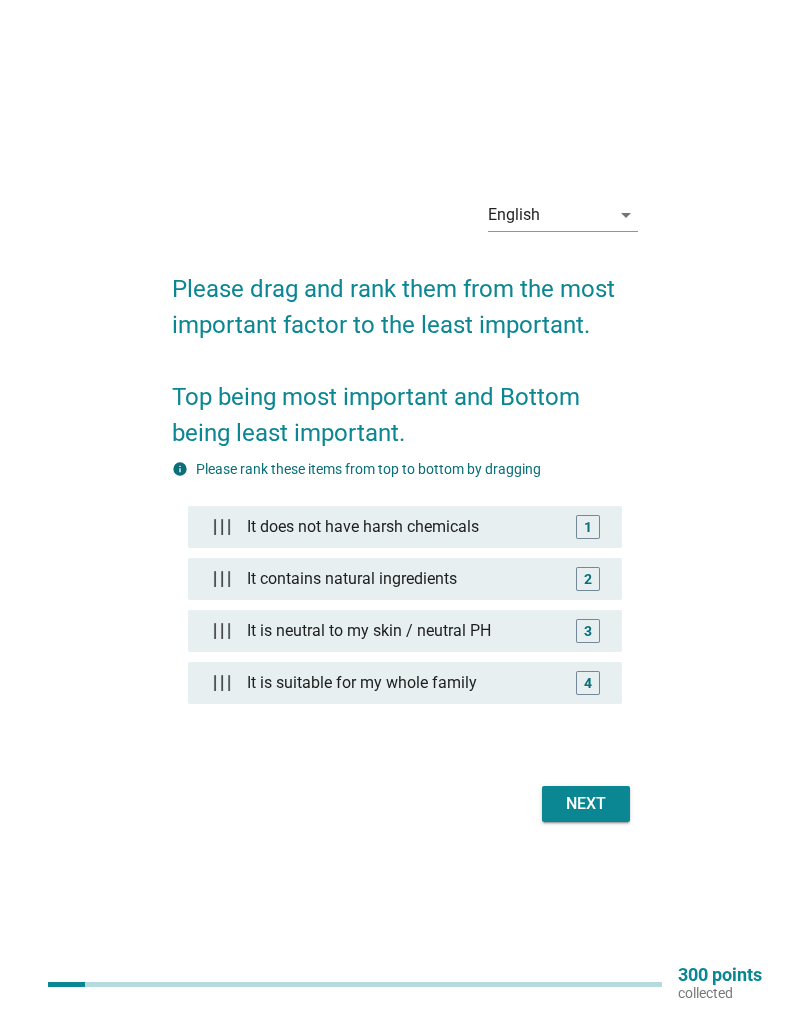 click on "Next" at bounding box center [586, 804] 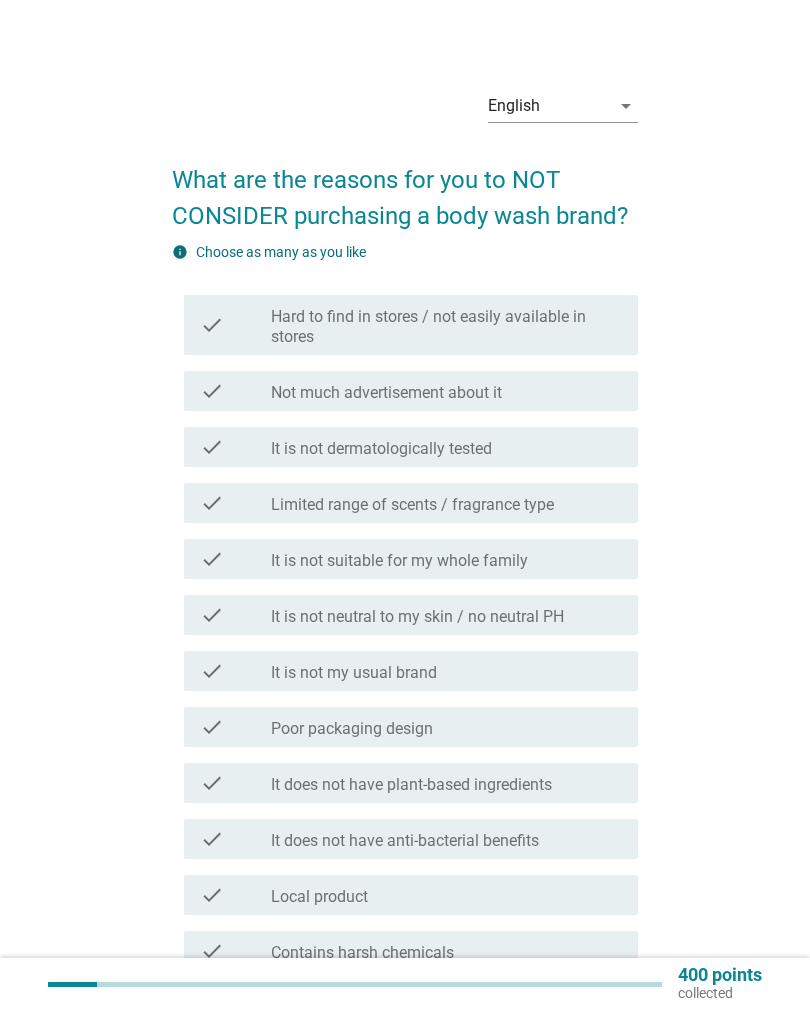 click on "check_box_outline_blank Poor packaging design" at bounding box center (446, 727) 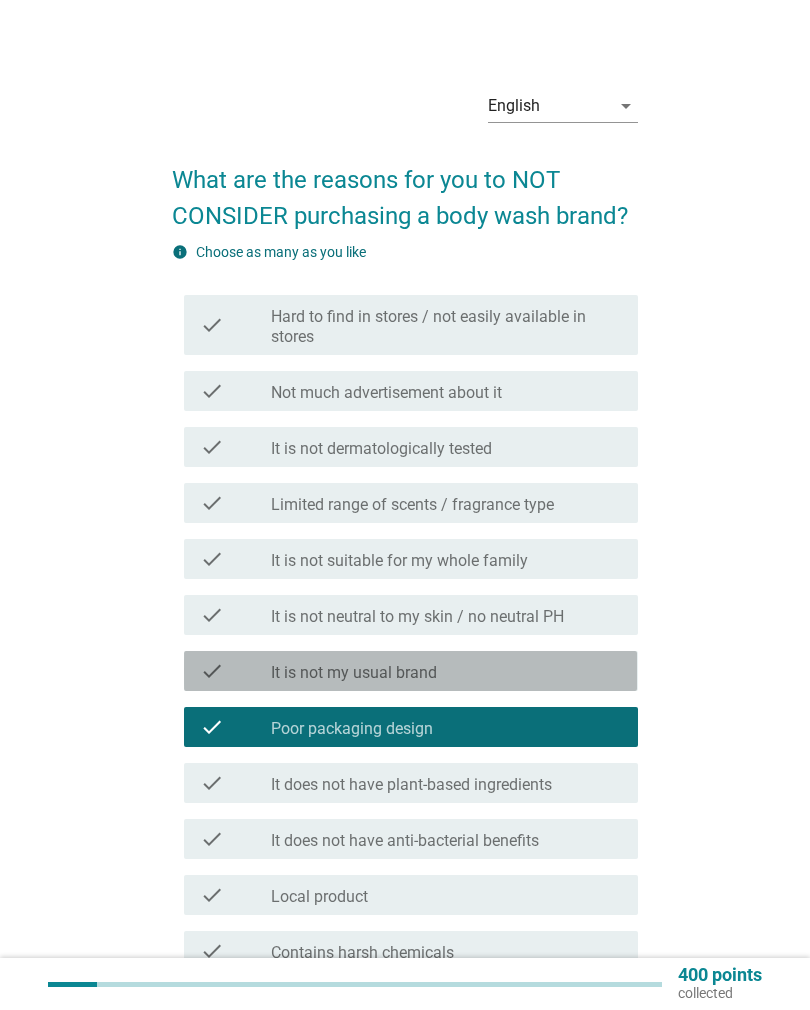 click on "check_box_outline_blank It is not my usual brand" at bounding box center (446, 671) 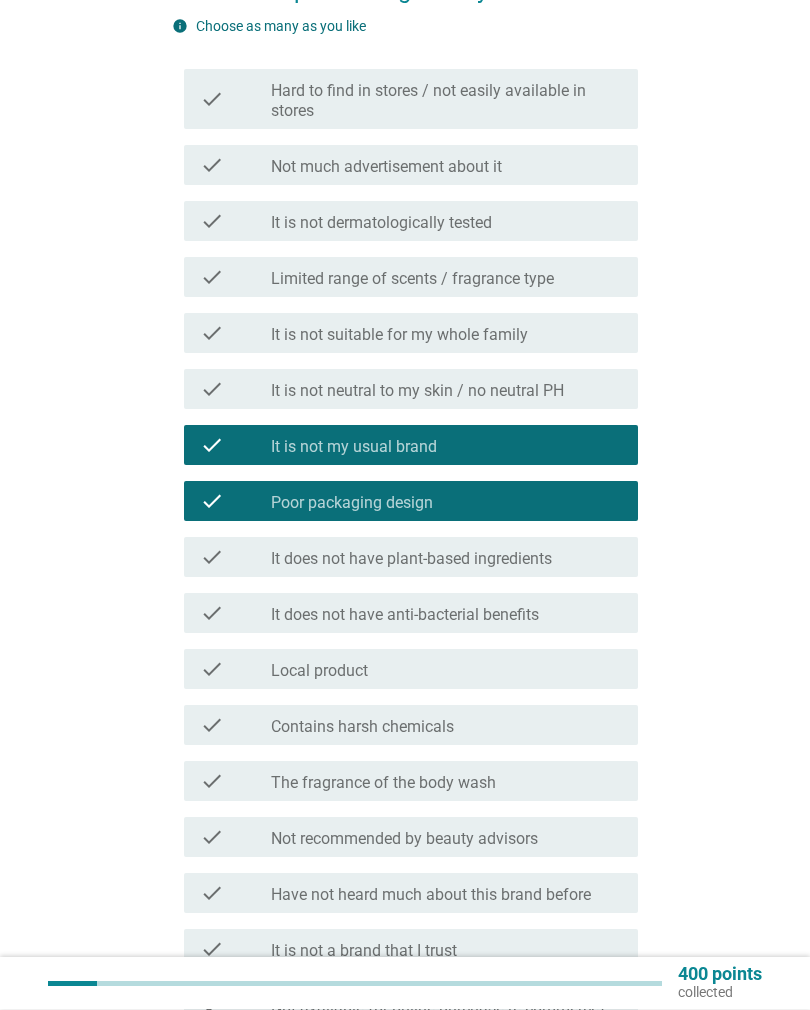 scroll, scrollTop: 226, scrollLeft: 0, axis: vertical 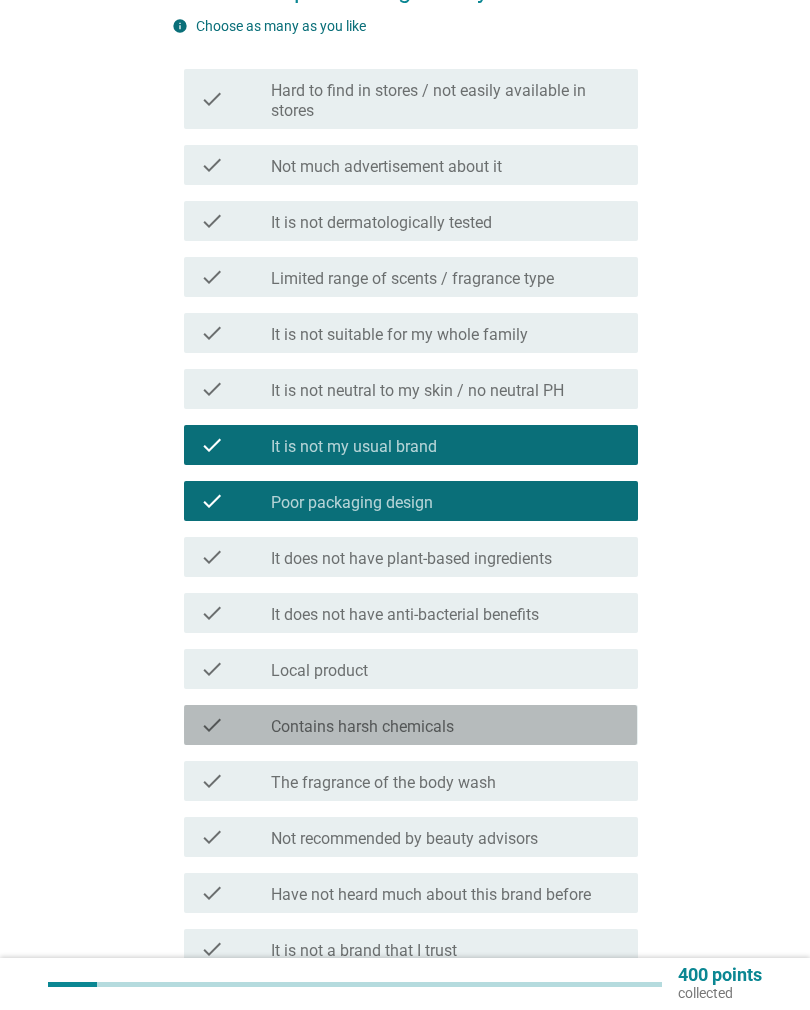 click on "check_box_outline_blank Contains harsh chemicals" at bounding box center [446, 725] 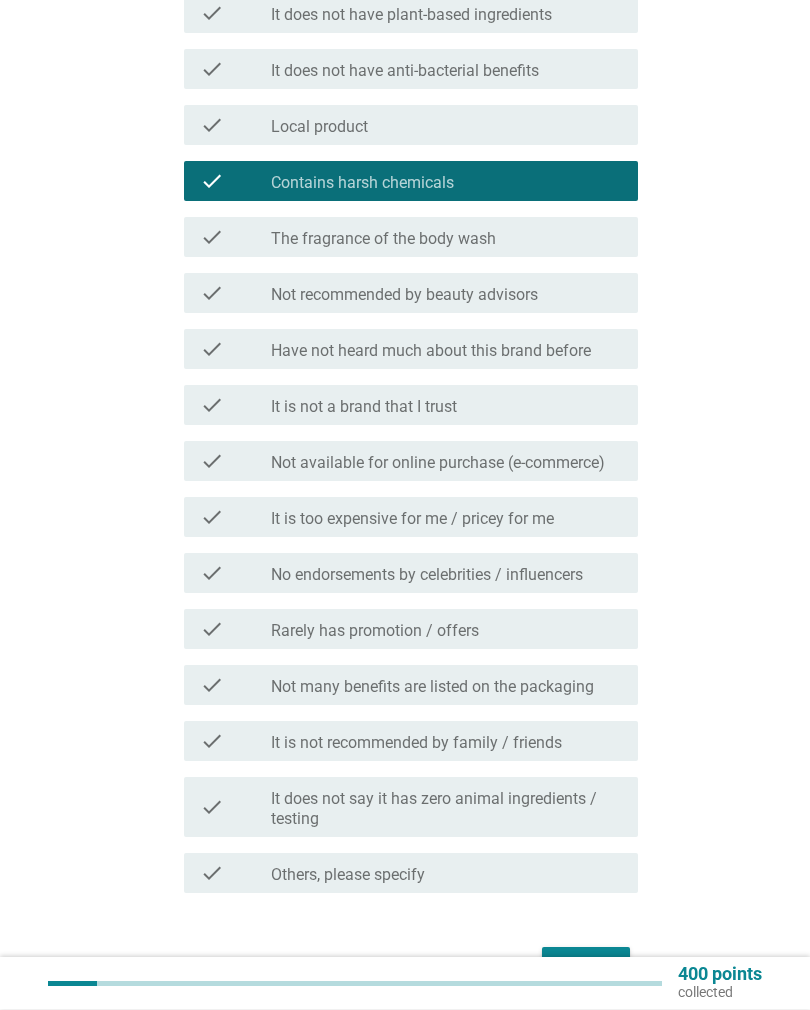 scroll, scrollTop: 772, scrollLeft: 0, axis: vertical 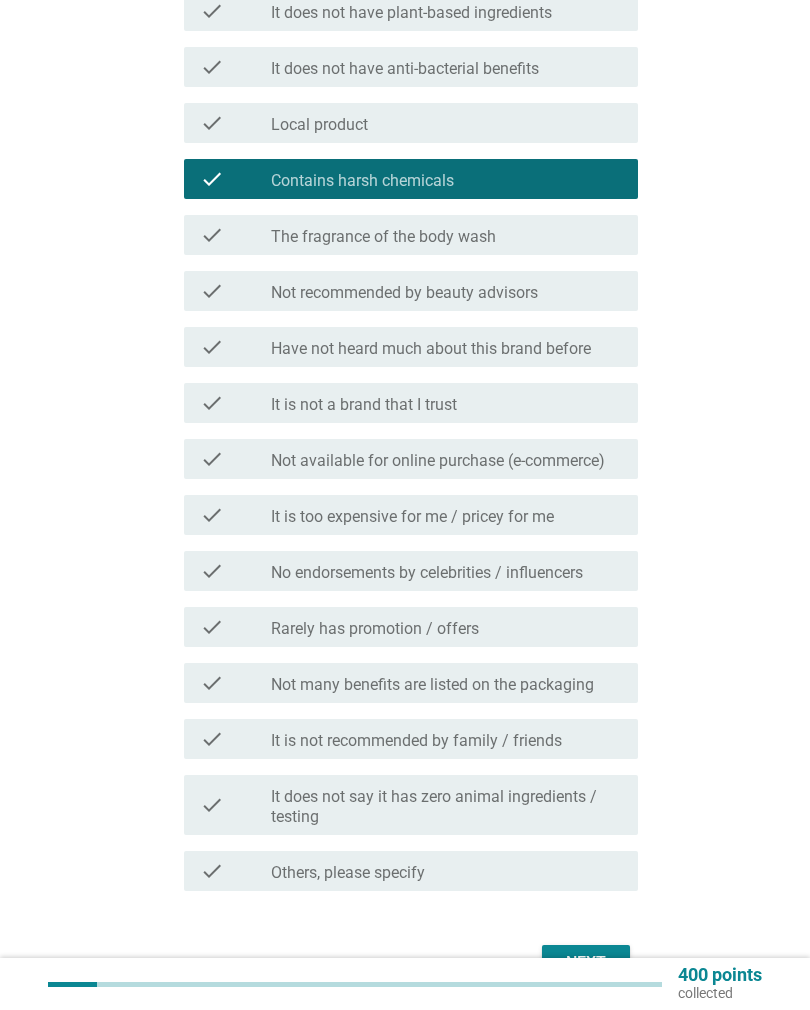 click on "Next" at bounding box center [586, 963] 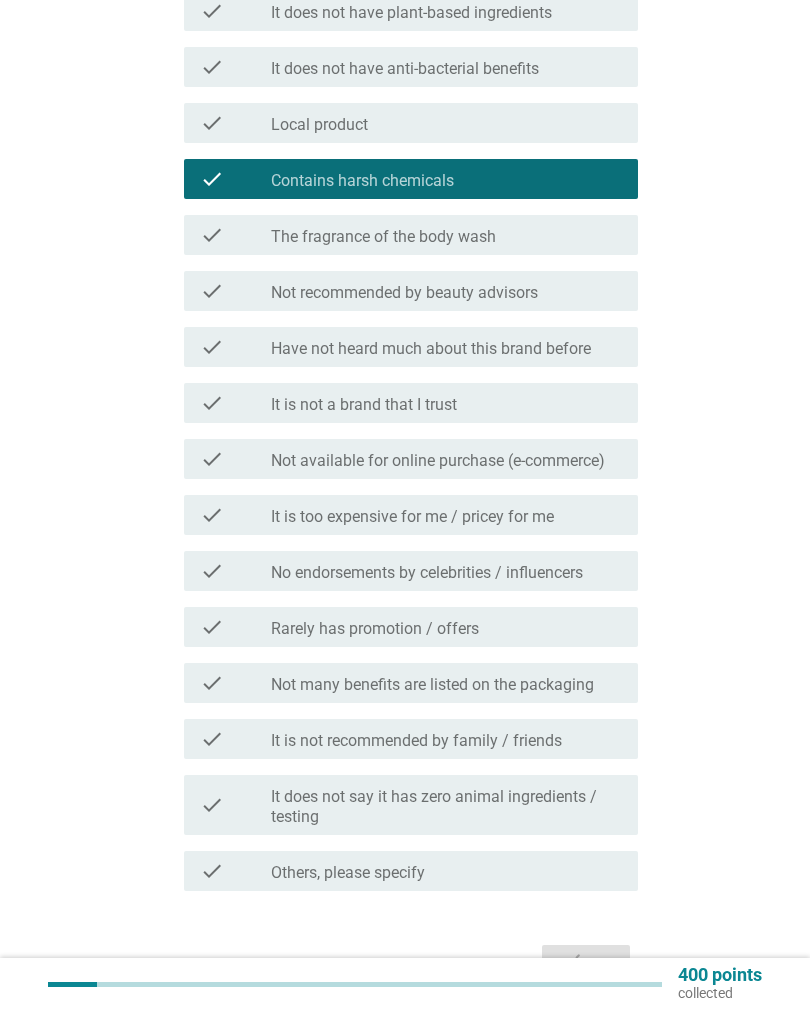 scroll, scrollTop: 0, scrollLeft: 0, axis: both 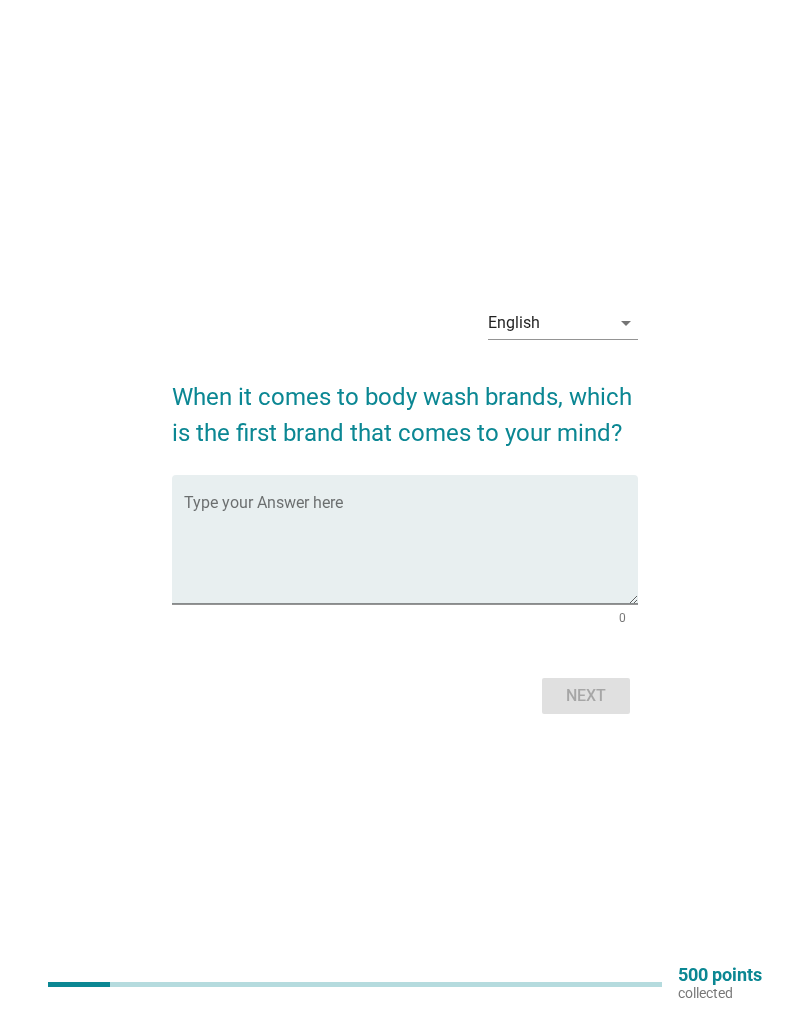 click at bounding box center [410, 551] 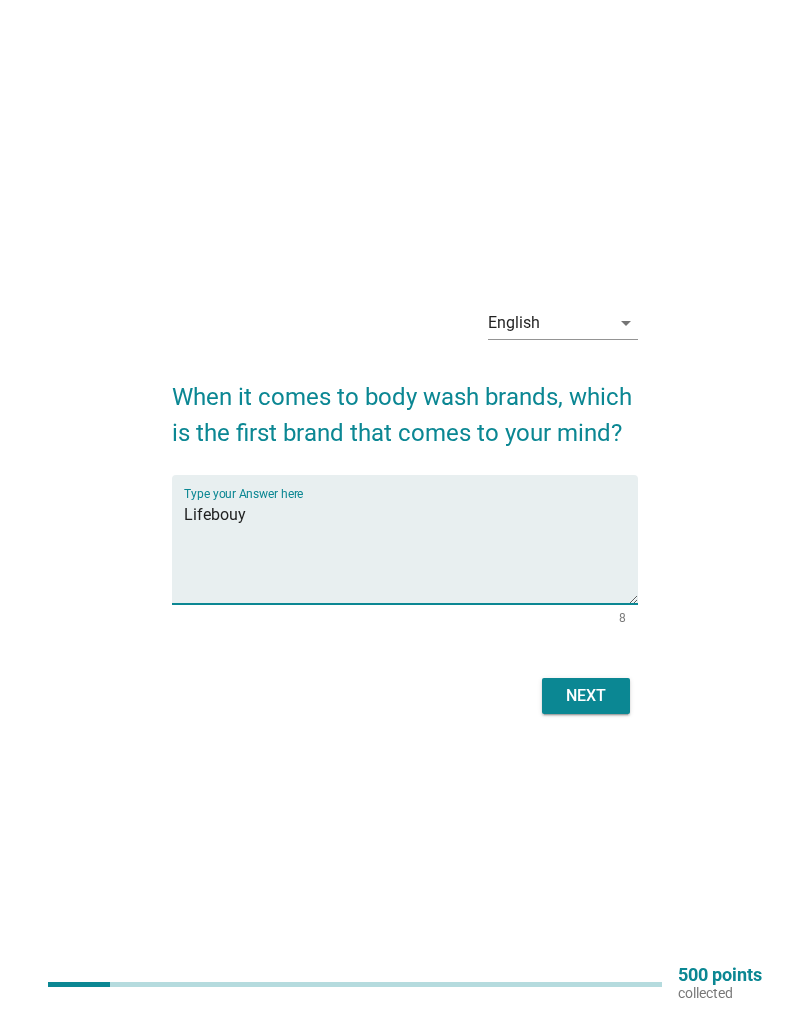 type on "Lifebouy" 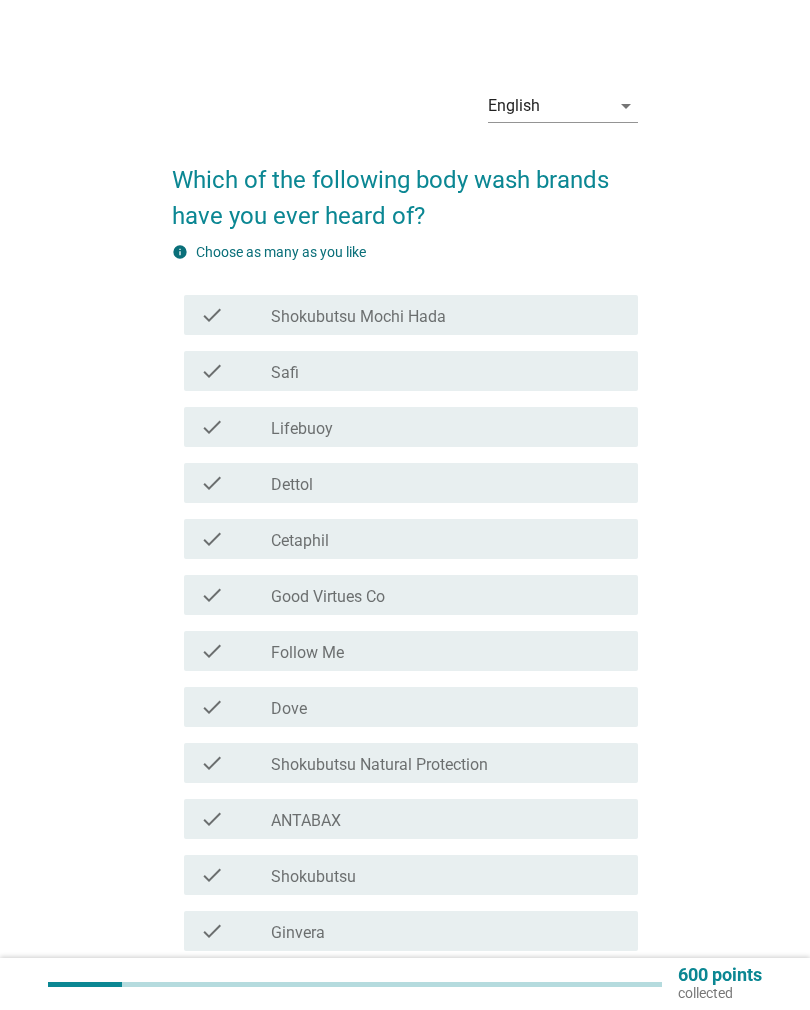 click on "check_box_outline_blank Lifebuoy" at bounding box center (446, 427) 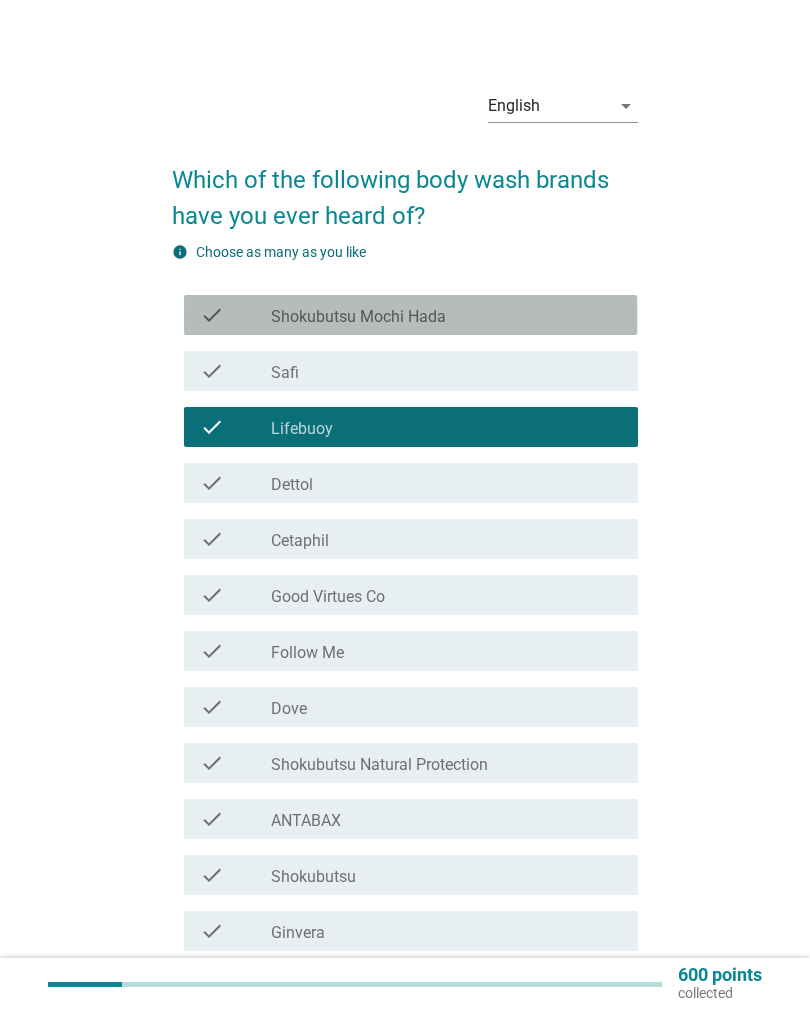 click on "check_box_outline_blank Shokubutsu Mochi Hada" at bounding box center (446, 315) 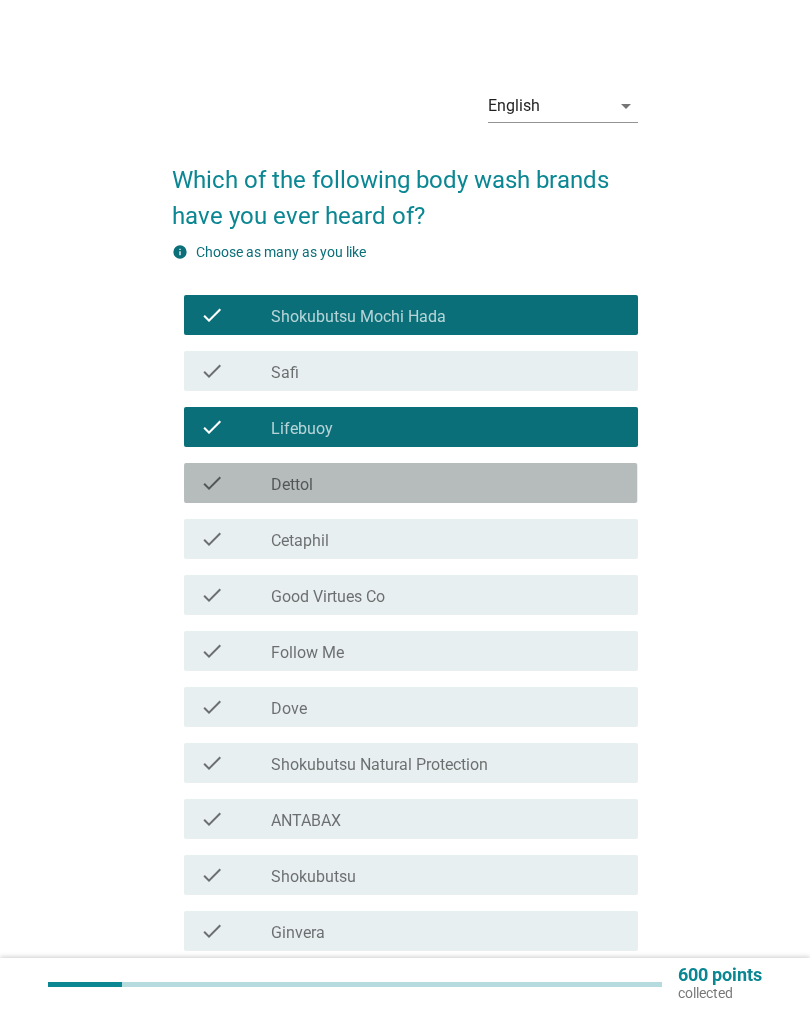 click on "check_box_outline_blank Dettol" at bounding box center [446, 483] 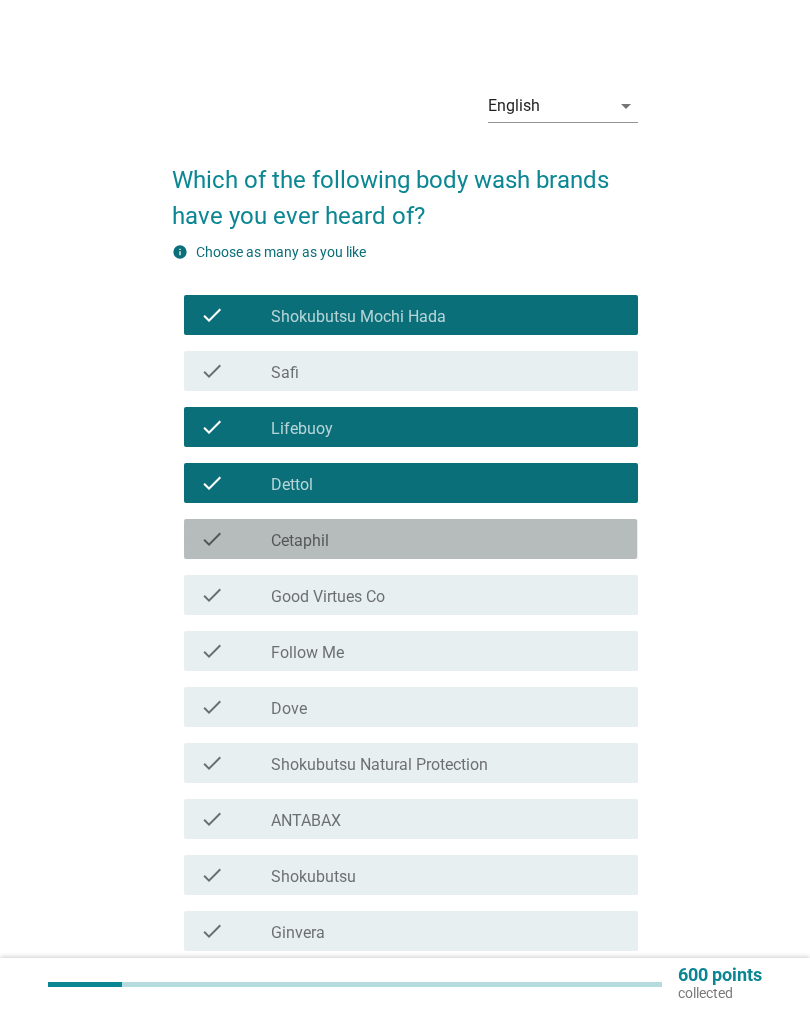 click on "check_box_outline_blank Cetaphil" at bounding box center (446, 539) 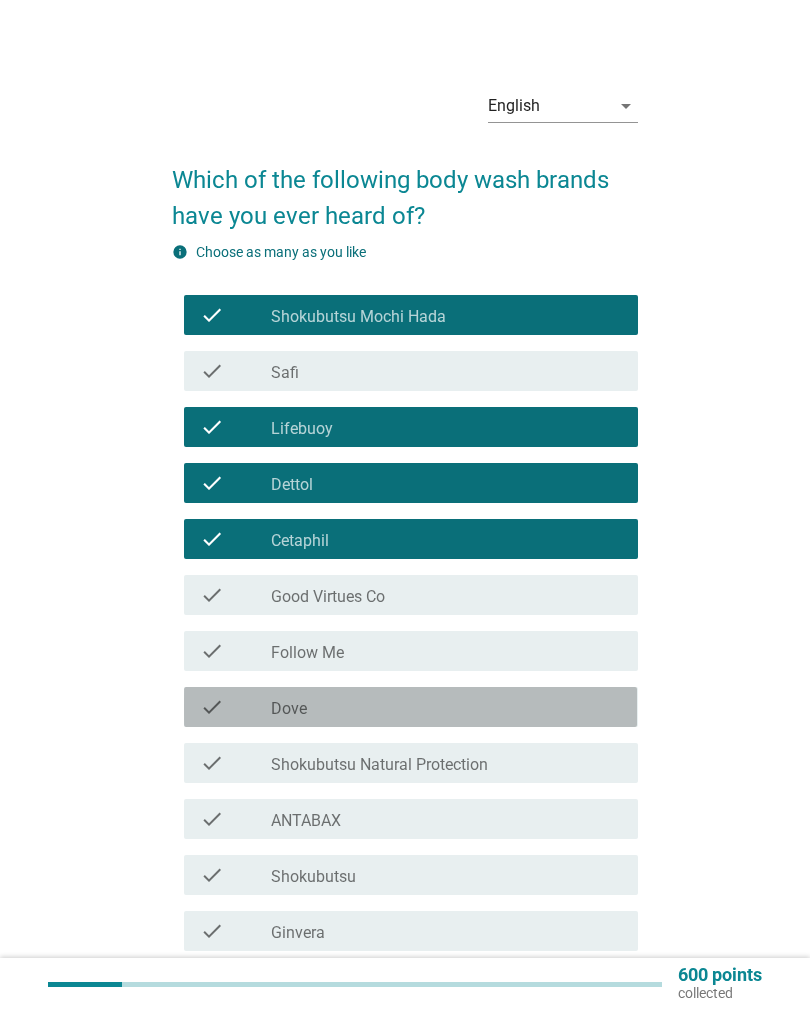 click on "check_box_outline_blank Dove" at bounding box center (446, 707) 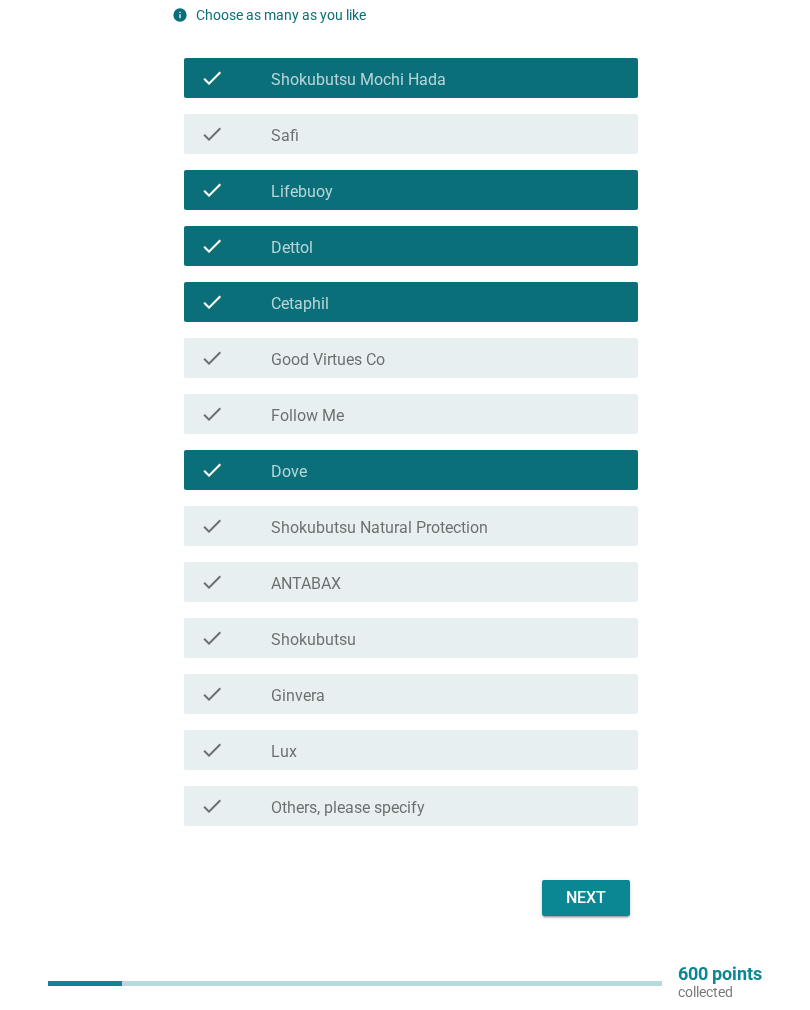 scroll, scrollTop: 237, scrollLeft: 0, axis: vertical 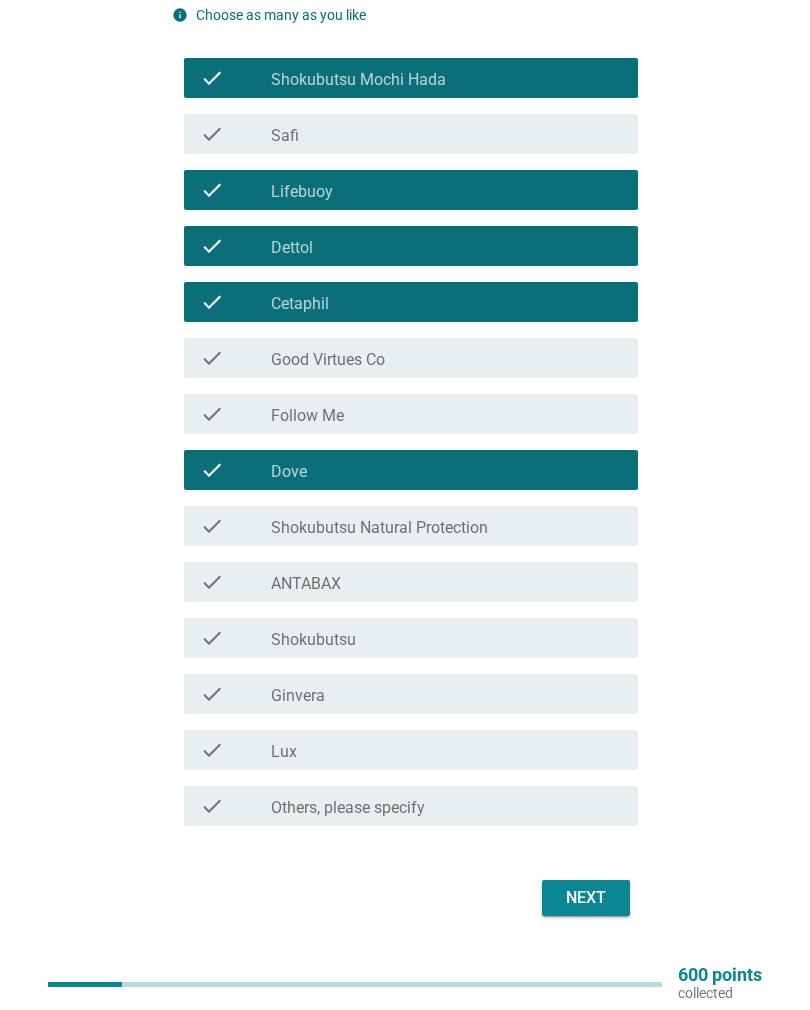 click on "check_box_outline_blank Shokubutsu" at bounding box center (446, 638) 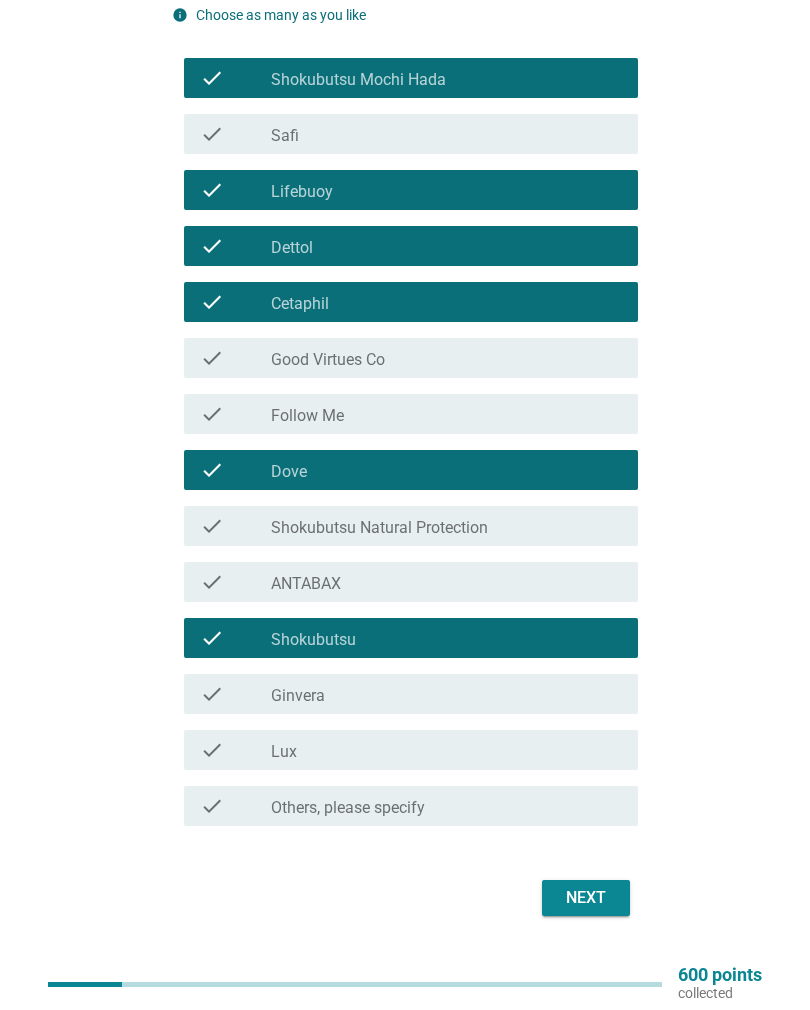 click on "check_box_outline_blank Shokubutsu Mochi Hada" at bounding box center (446, 78) 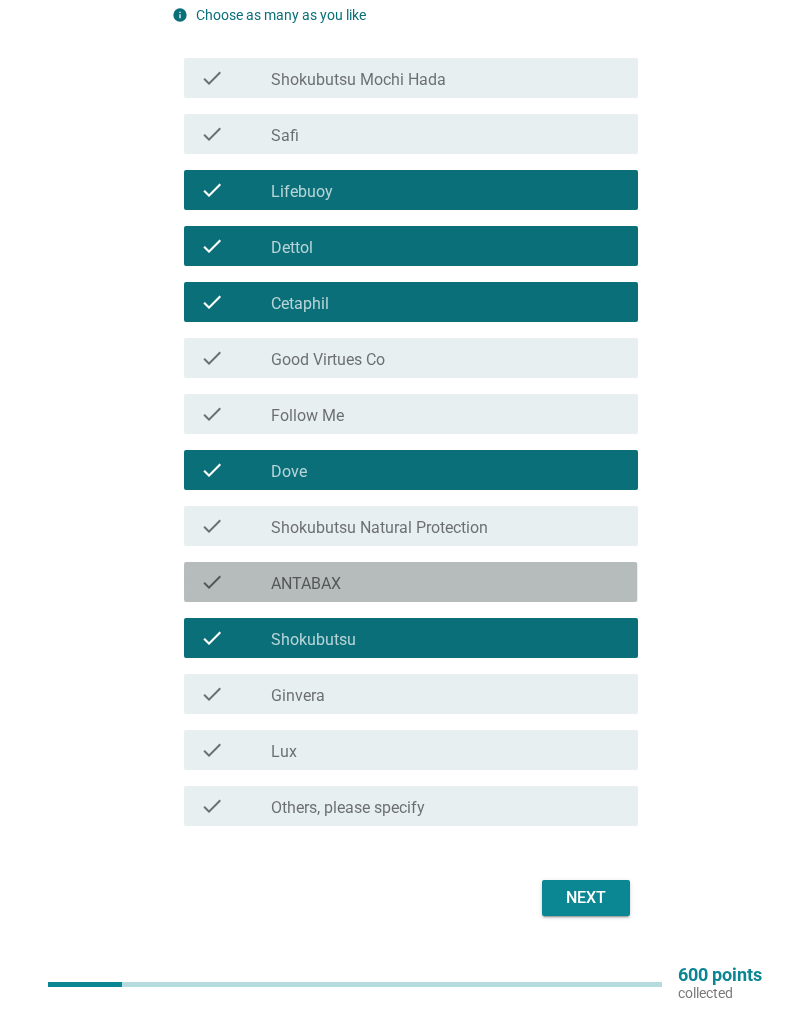 click on "check_box_outline_blank ANTABAX" at bounding box center [446, 582] 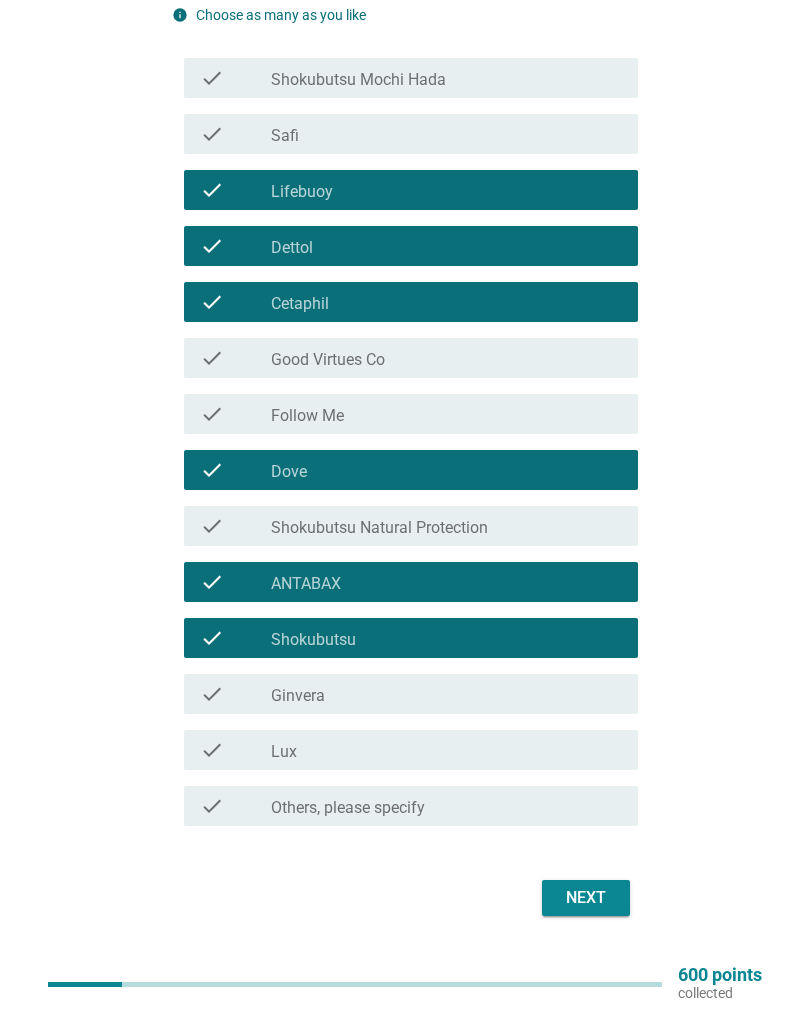 click on "Next" at bounding box center [586, 898] 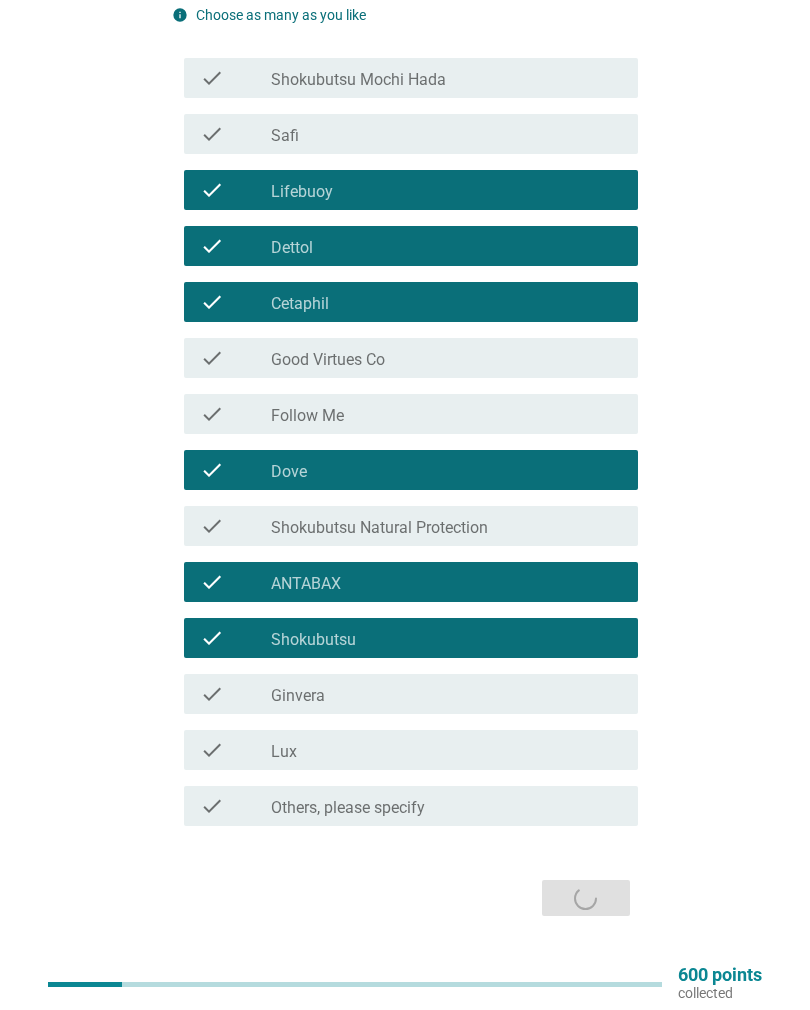 scroll, scrollTop: 0, scrollLeft: 0, axis: both 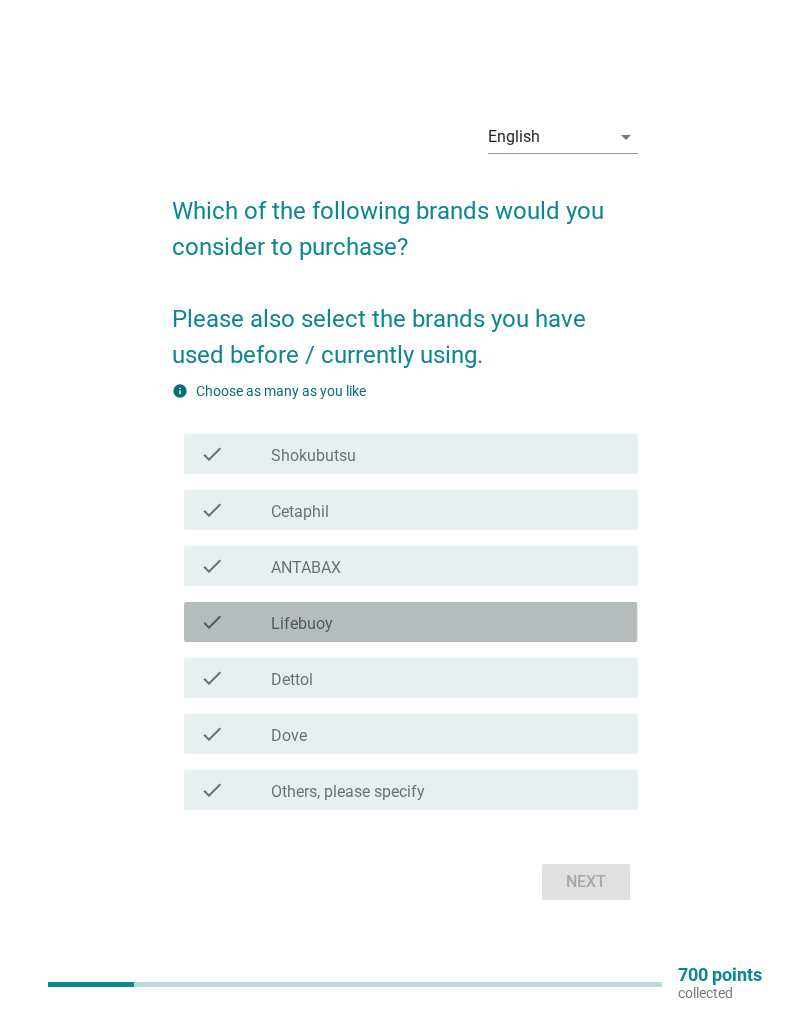 click on "check_box_outline_blank Lifebuoy" at bounding box center [446, 622] 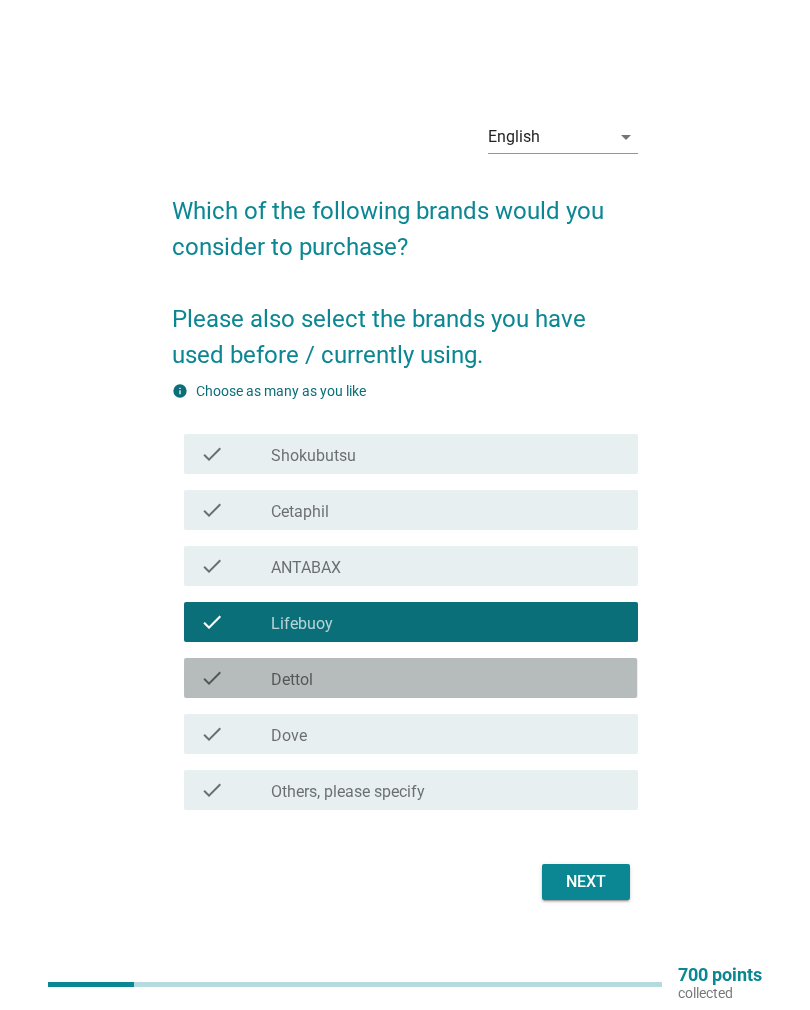 click on "check_box_outline_blank Dettol" at bounding box center [446, 678] 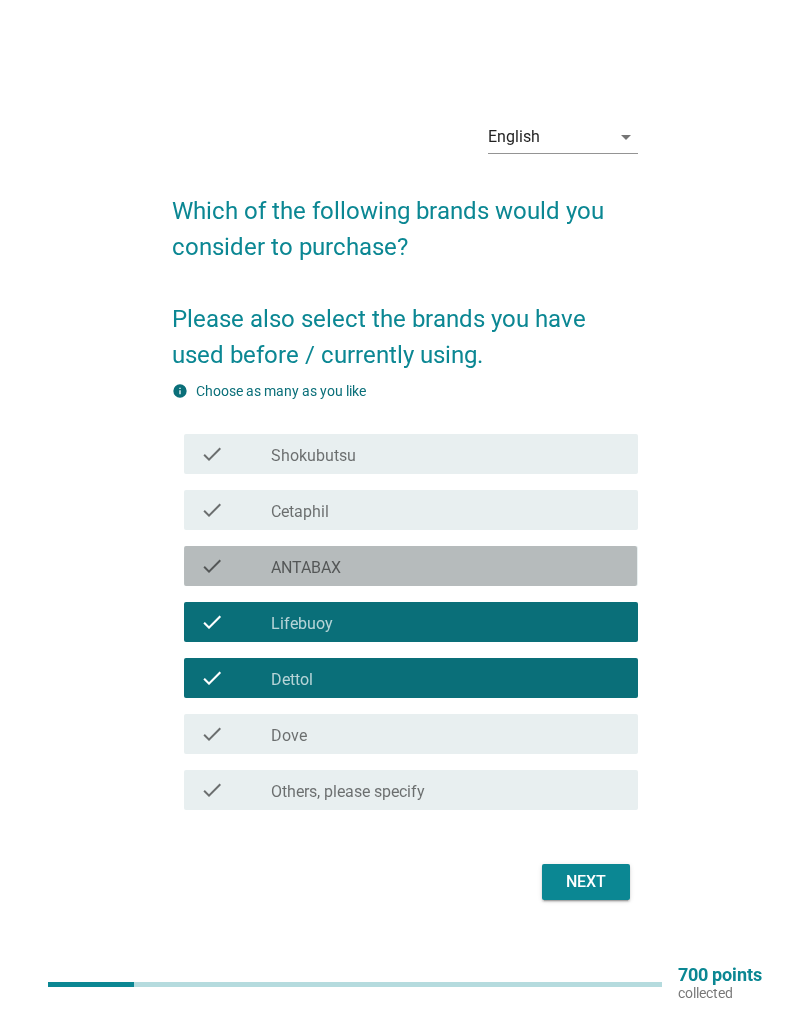 click on "check_box_outline_blank ANTABAX" at bounding box center (446, 566) 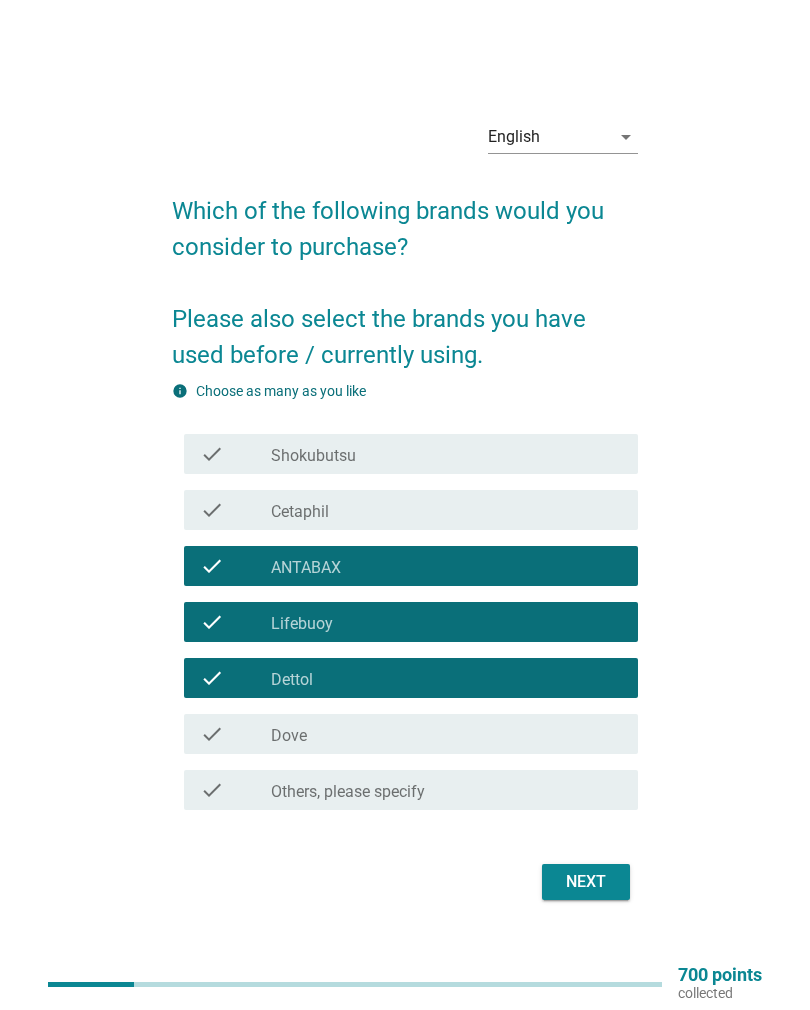 click on "Next" at bounding box center [586, 882] 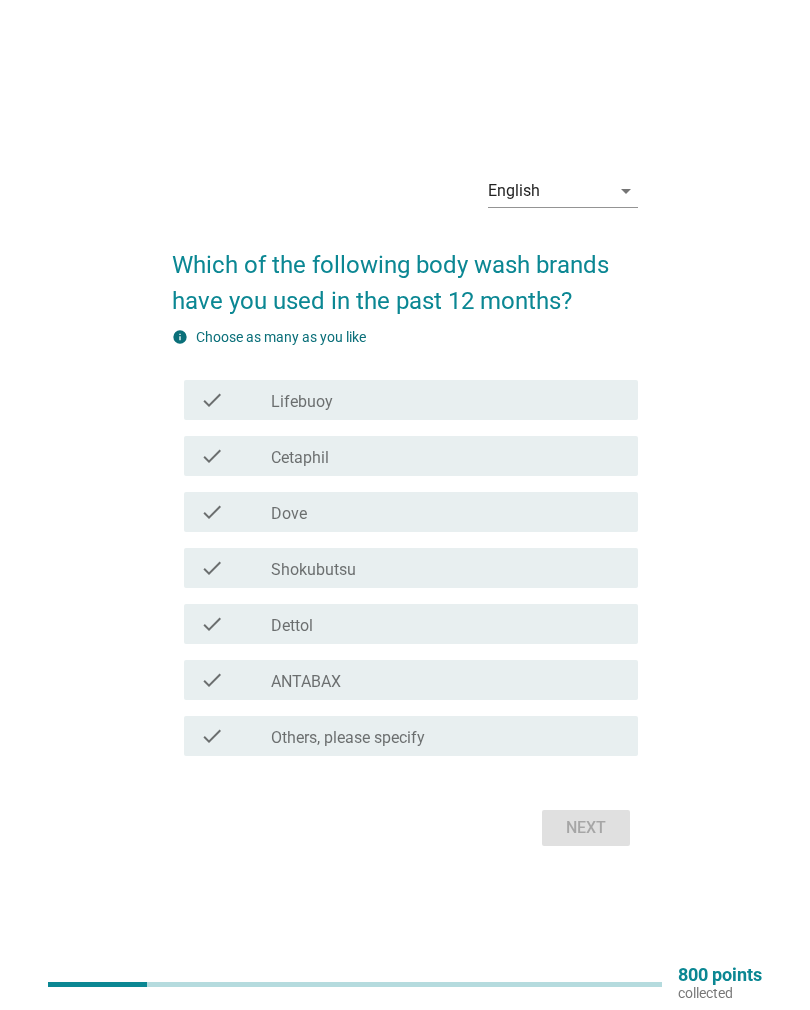 click on "check_box Lifebuoy" at bounding box center (446, 400) 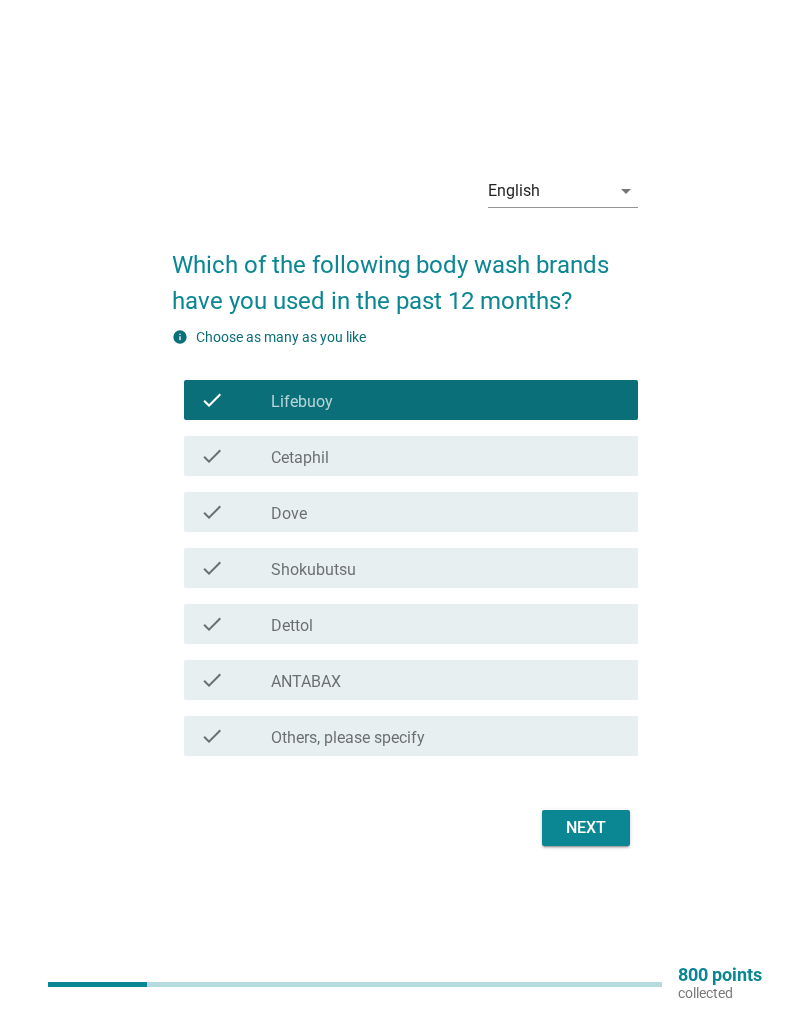 click on "check_box_outline_blank Dettol" at bounding box center (446, 624) 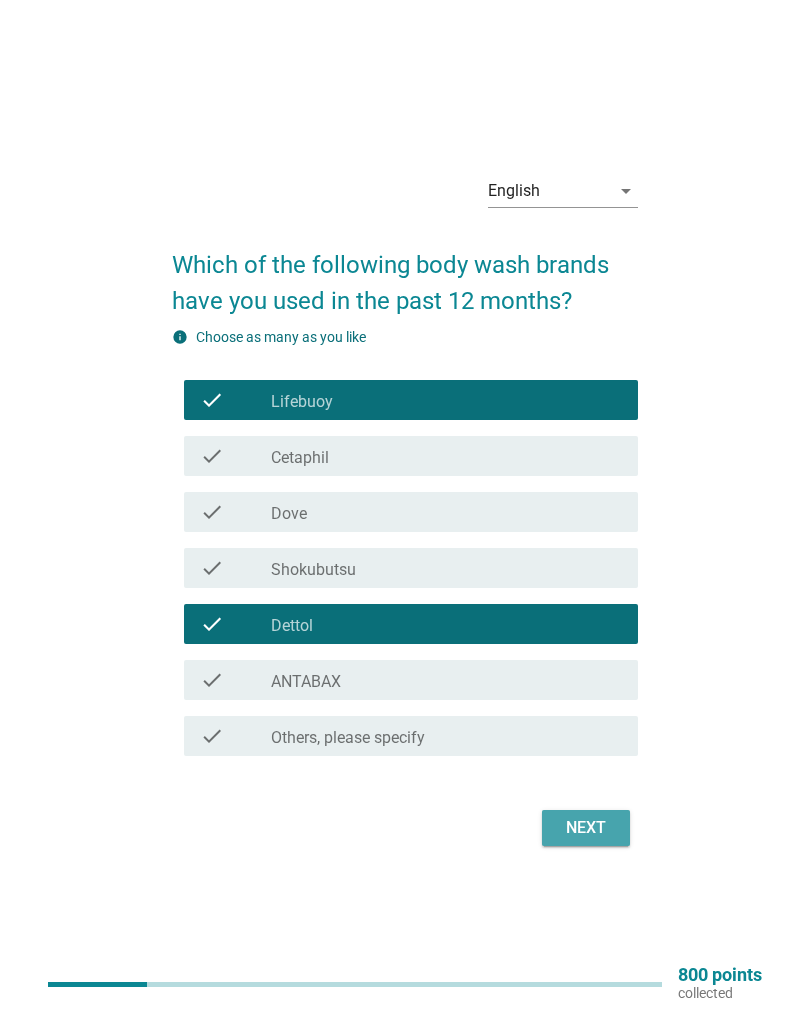 click on "Next" at bounding box center (586, 828) 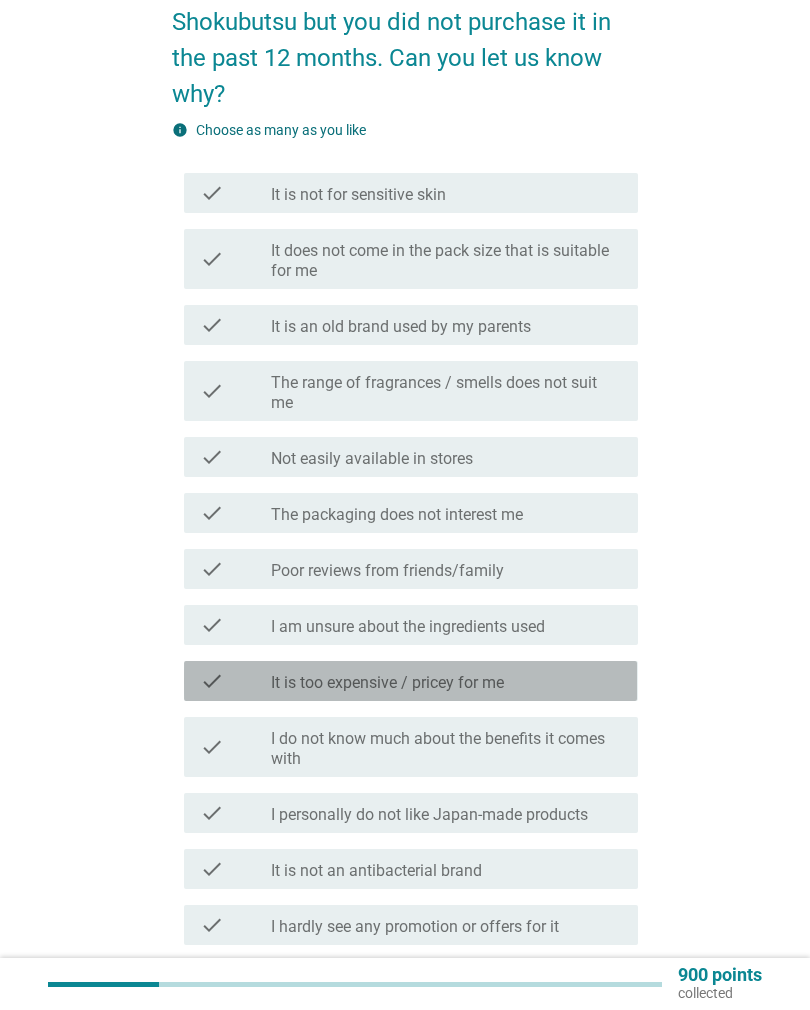 click on "check_box_outline_blank It is too expensive / pricey for me" at bounding box center (446, 681) 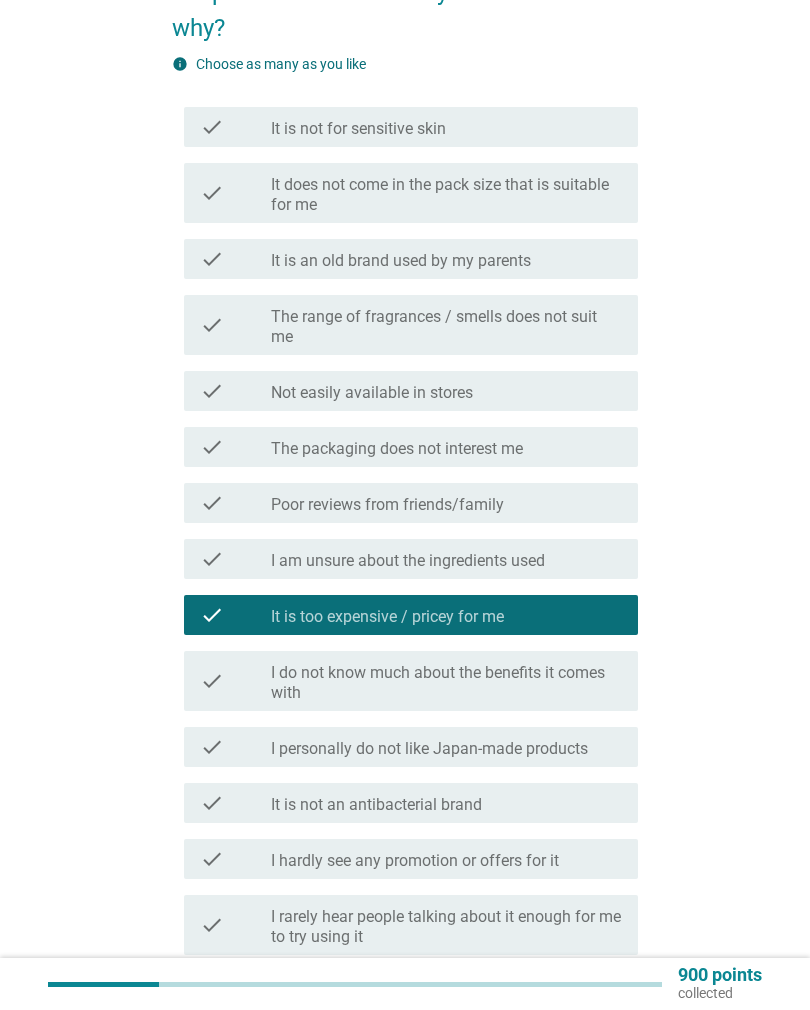 scroll, scrollTop: 452, scrollLeft: 0, axis: vertical 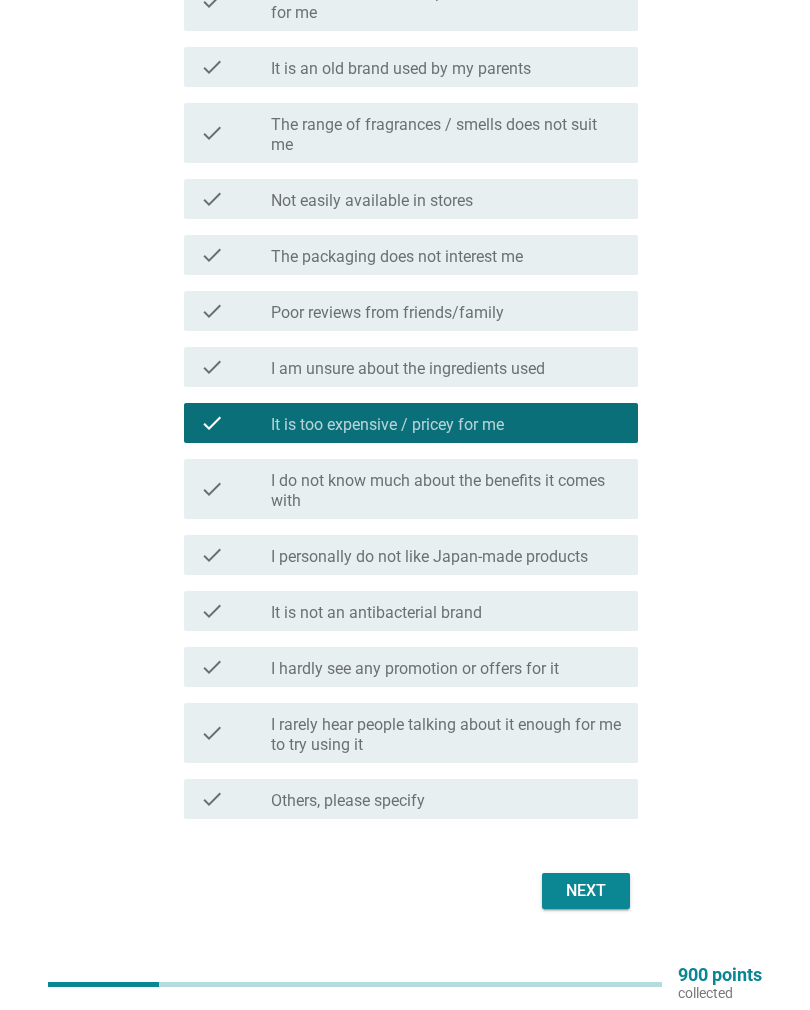 click on "Next" at bounding box center (586, 891) 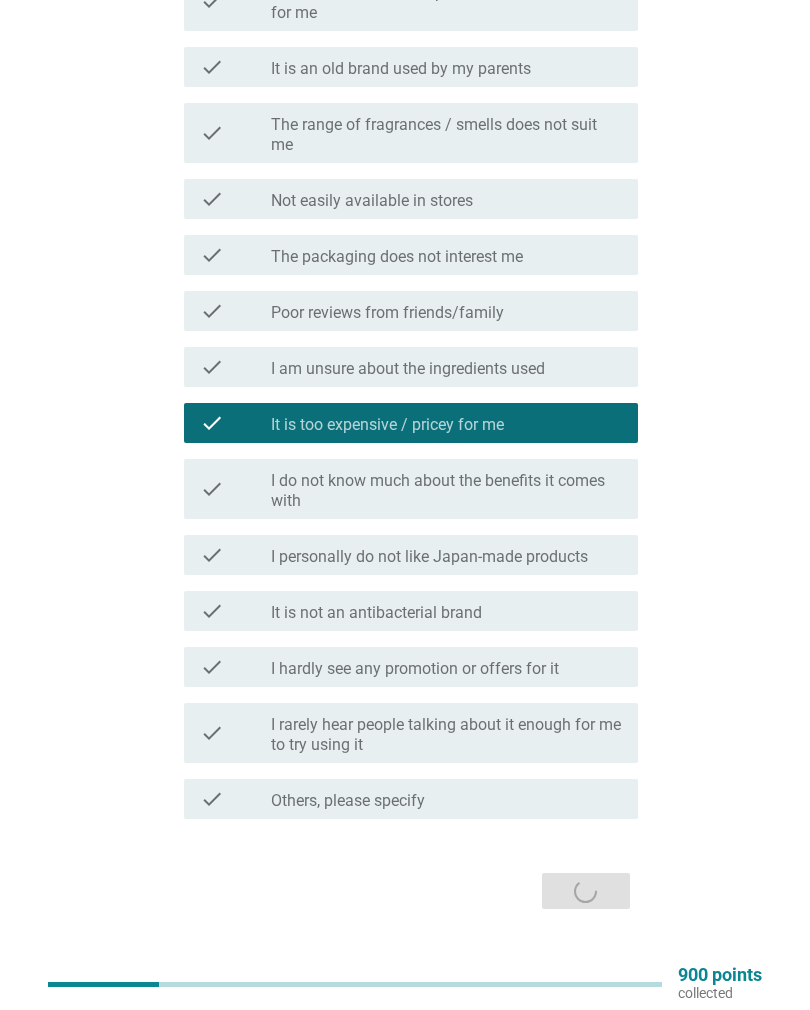 scroll, scrollTop: 0, scrollLeft: 0, axis: both 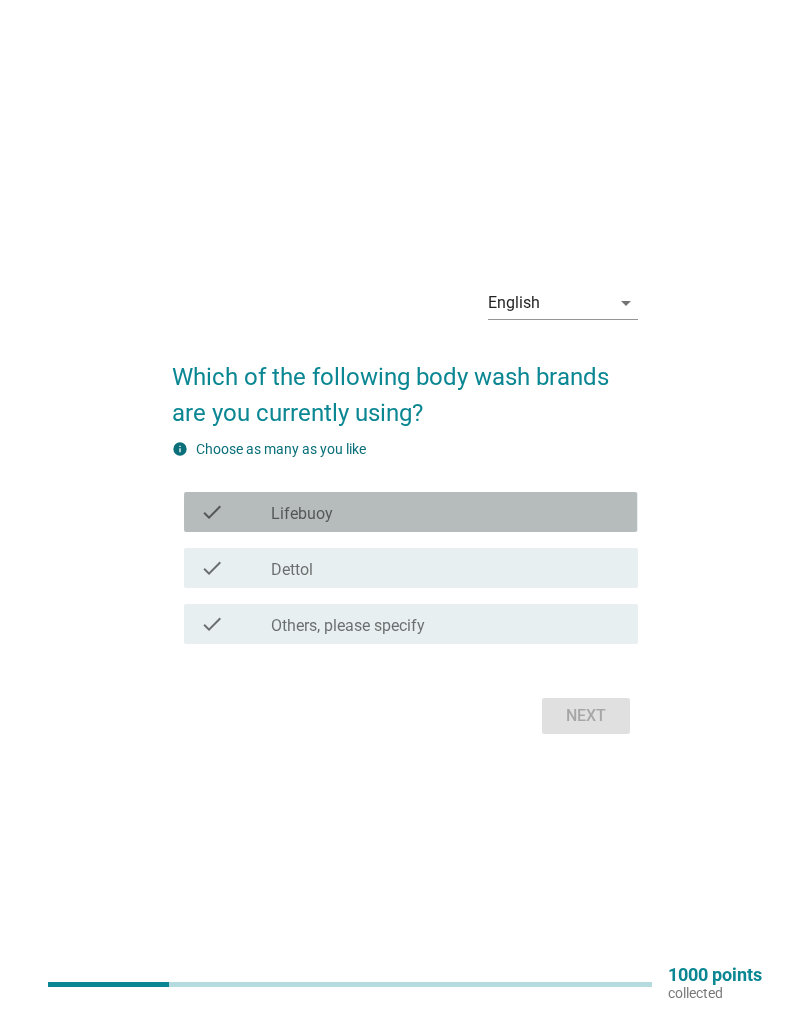 click on "check_box_outline_blank Lifebuoy" at bounding box center (446, 512) 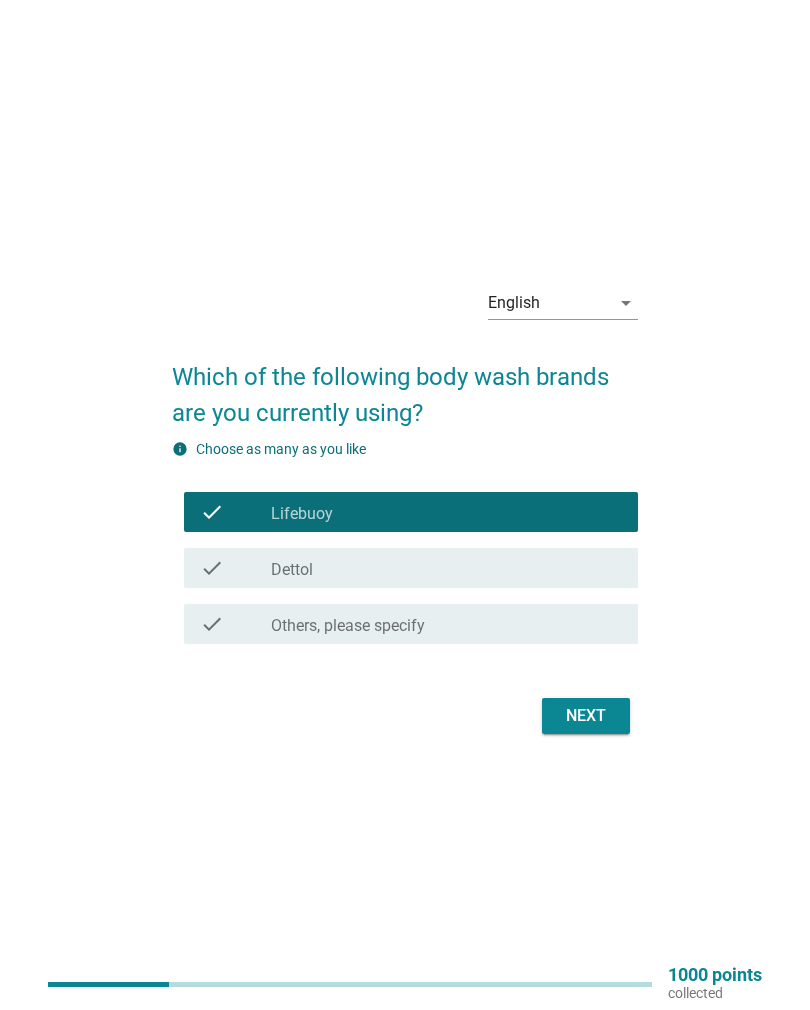 click on "Next" at bounding box center (586, 716) 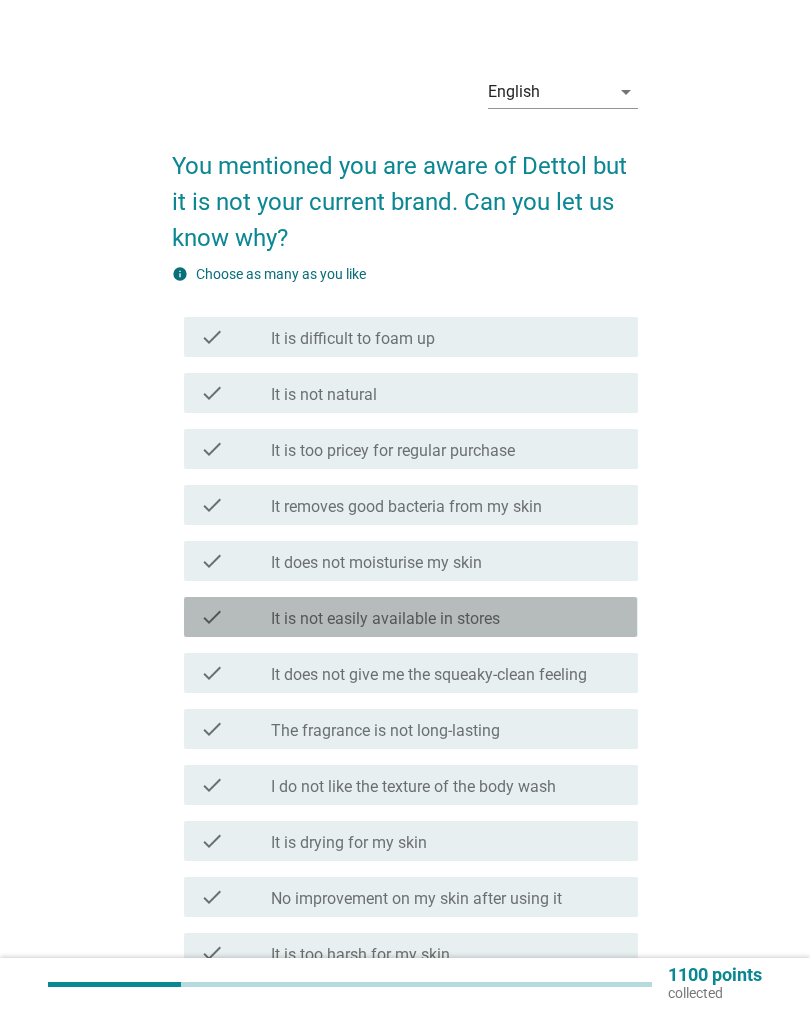 scroll, scrollTop: 0, scrollLeft: 0, axis: both 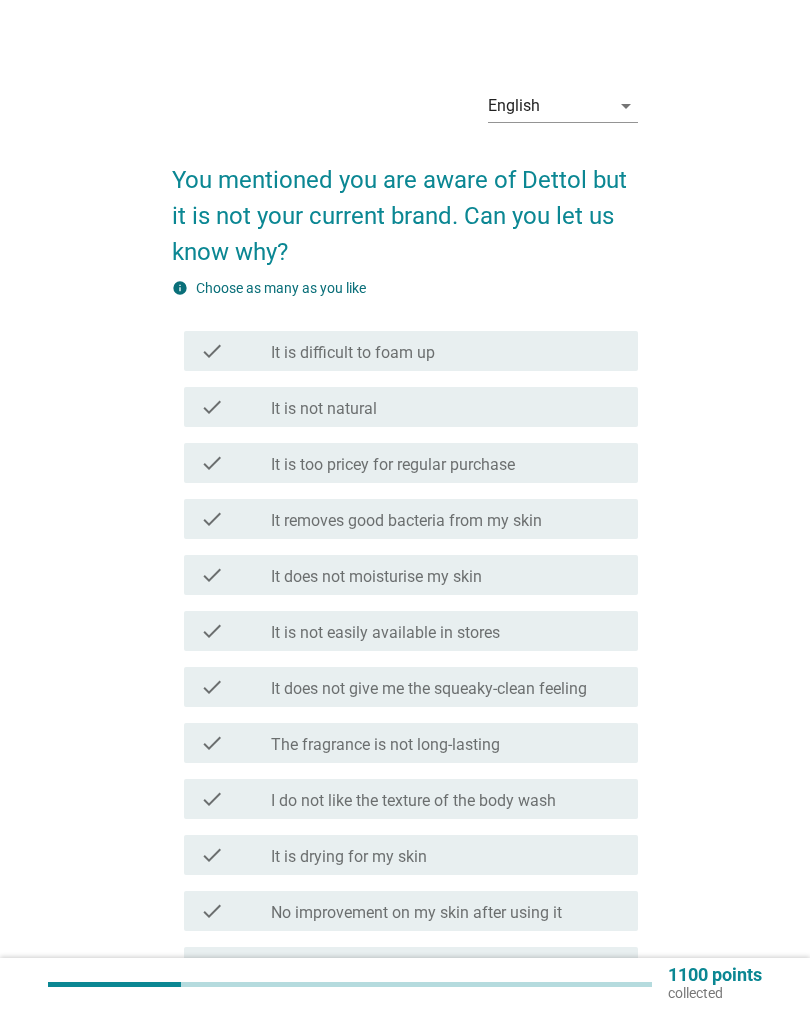 click on "check_box_outline_blank It is too pricey for regular purchase" at bounding box center [446, 463] 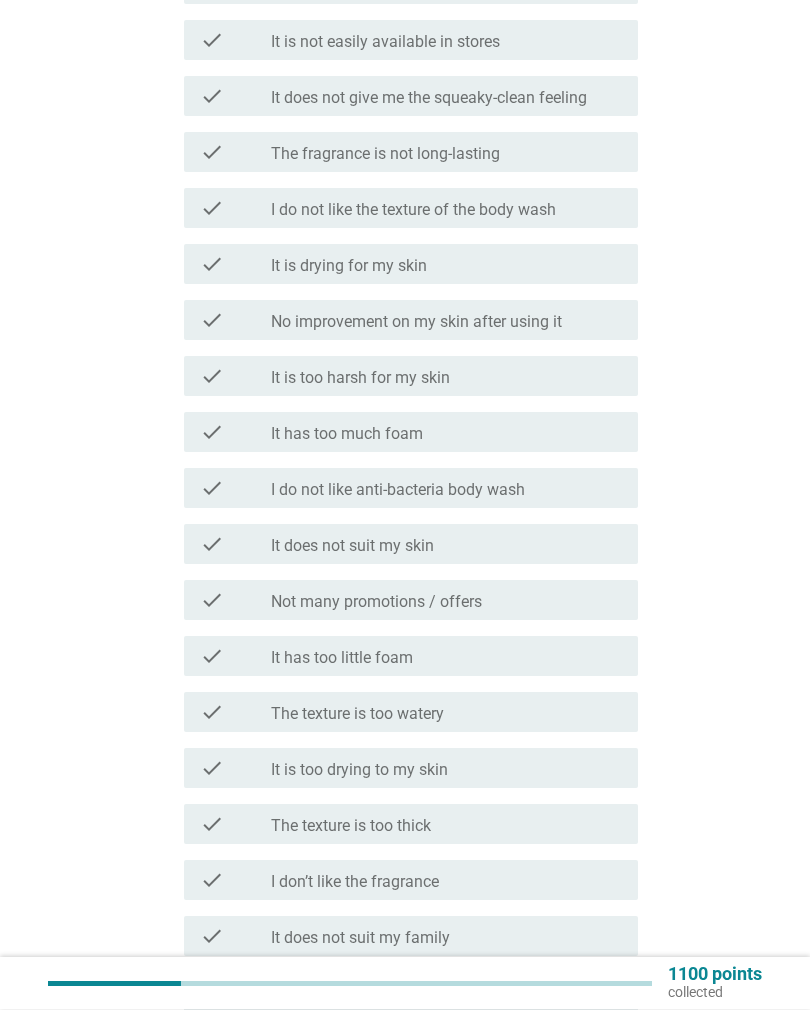 scroll, scrollTop: 784, scrollLeft: 0, axis: vertical 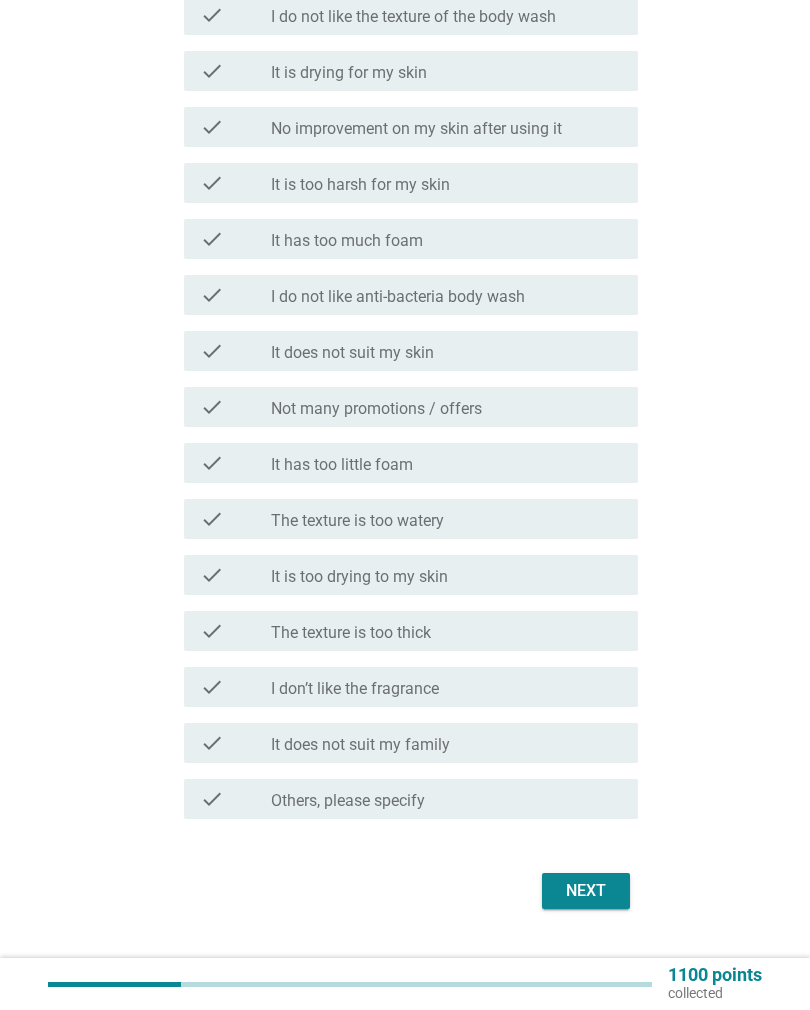 click on "Next" at bounding box center (586, 891) 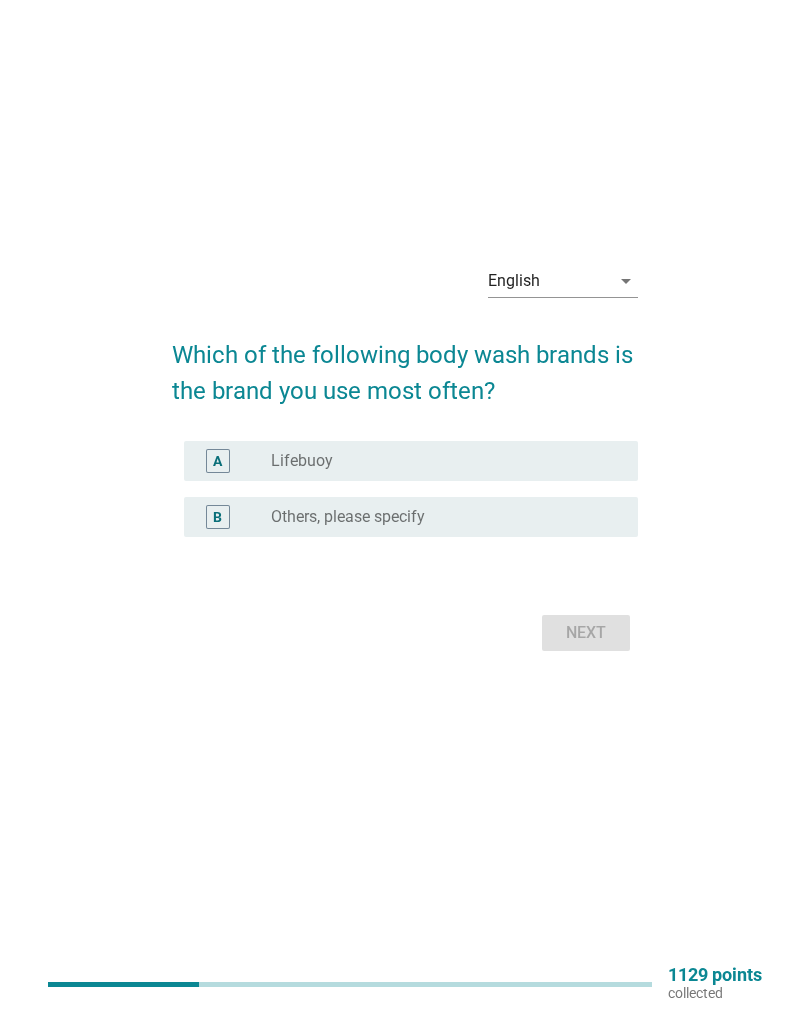 scroll, scrollTop: 0, scrollLeft: 0, axis: both 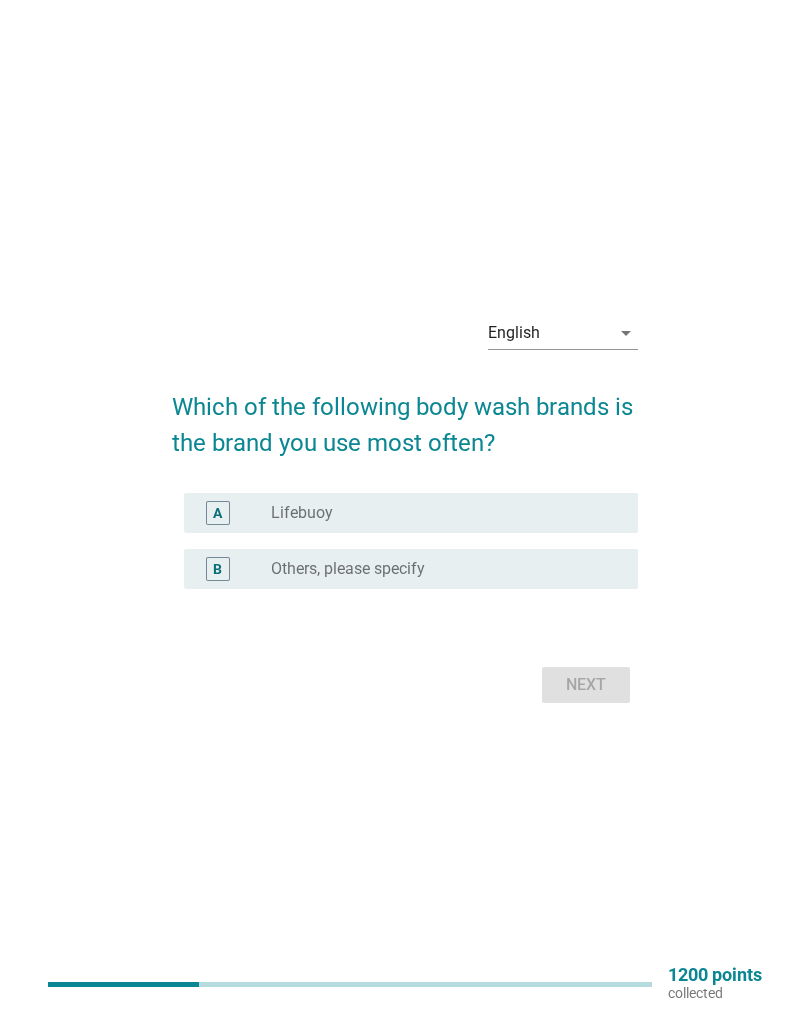 click on "A     radio_button_unchecked Lifebuoy" at bounding box center [410, 513] 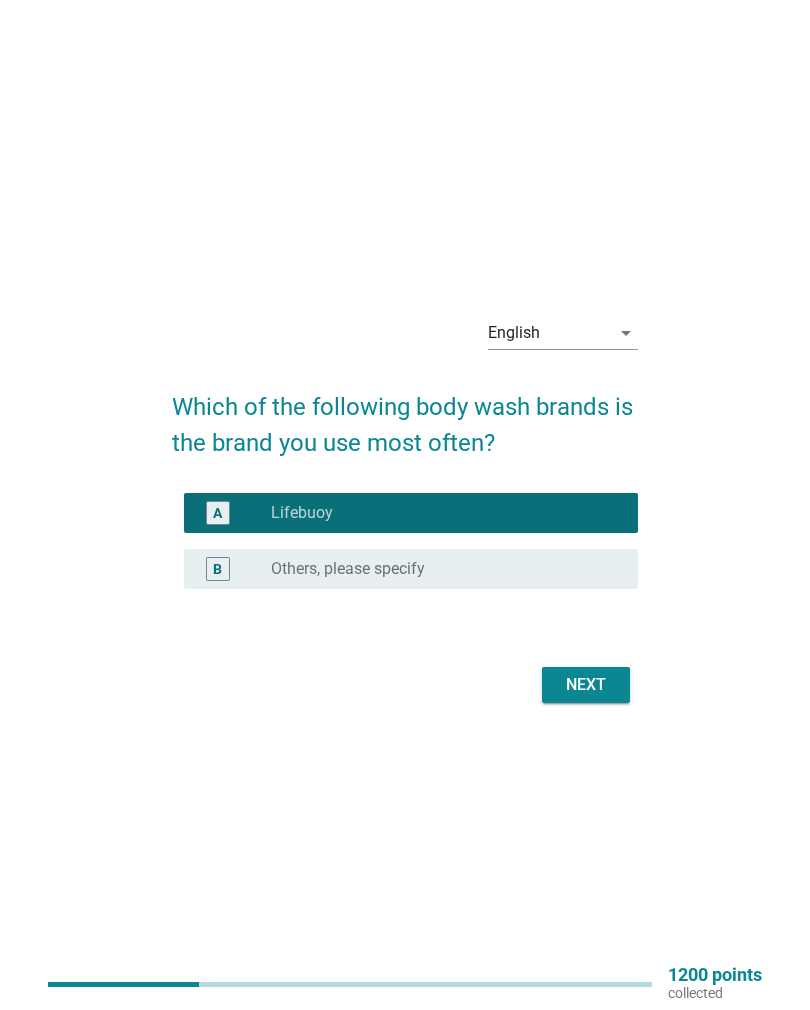 click on "Next" at bounding box center [404, 685] 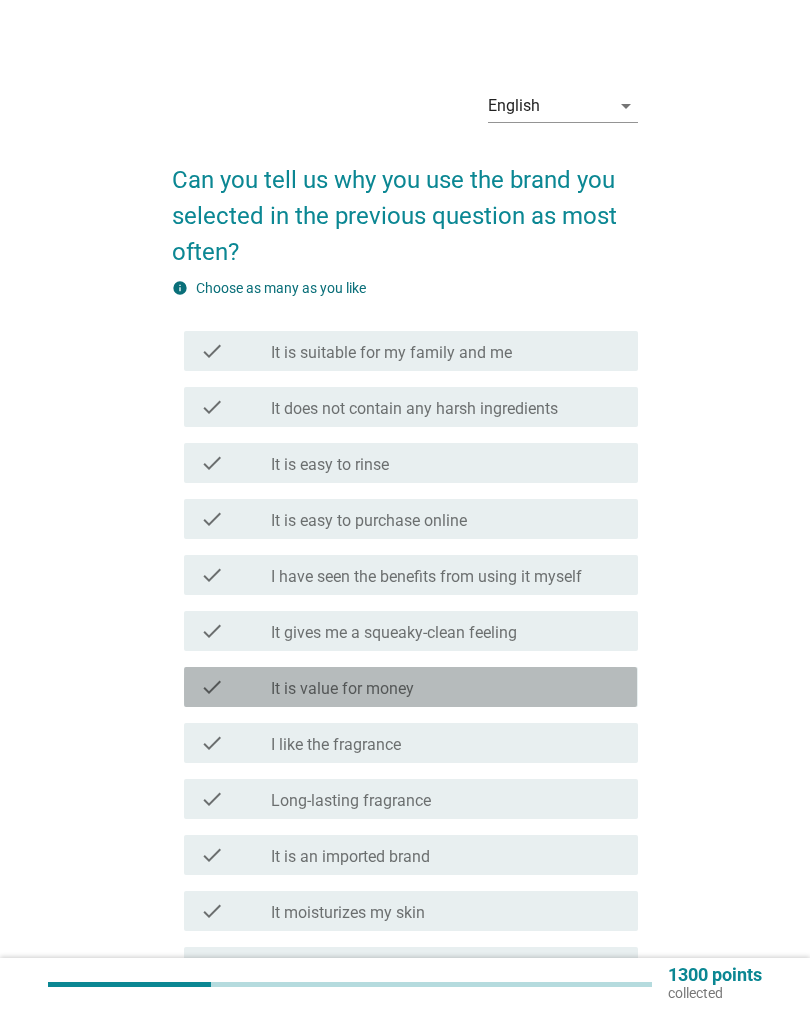 click on "check_box_outline_blank It is value for money" at bounding box center (446, 687) 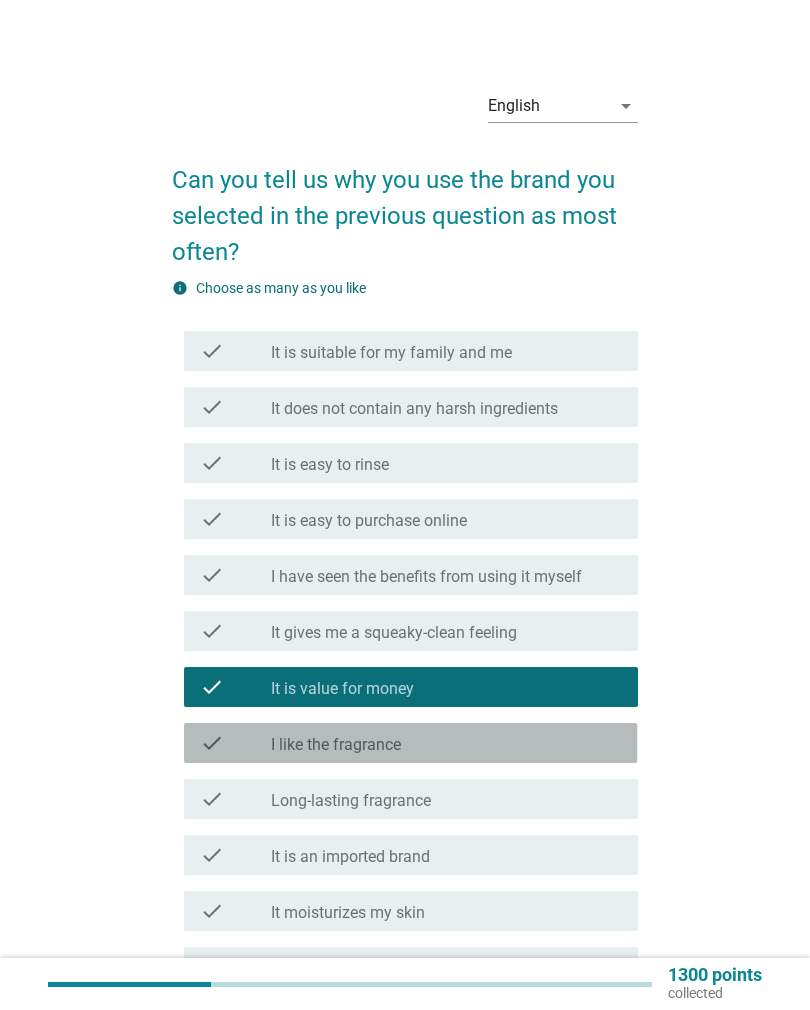 click on "check_box_outline_blank I like the fragrance" at bounding box center (446, 743) 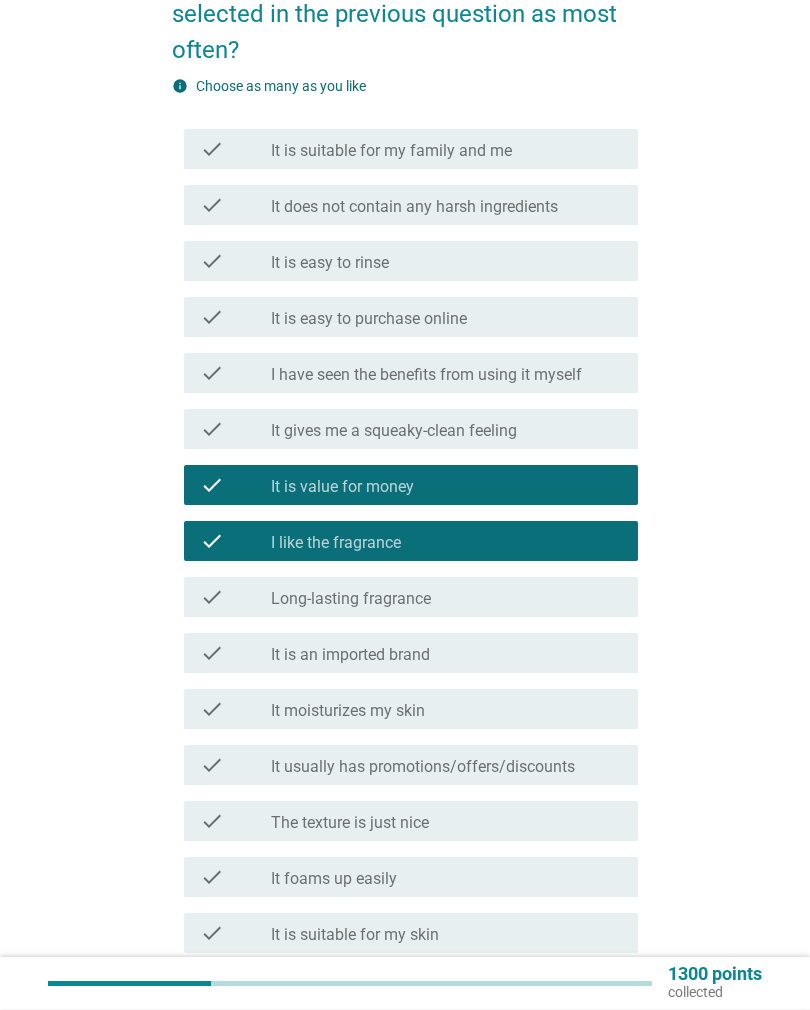 scroll, scrollTop: 202, scrollLeft: 0, axis: vertical 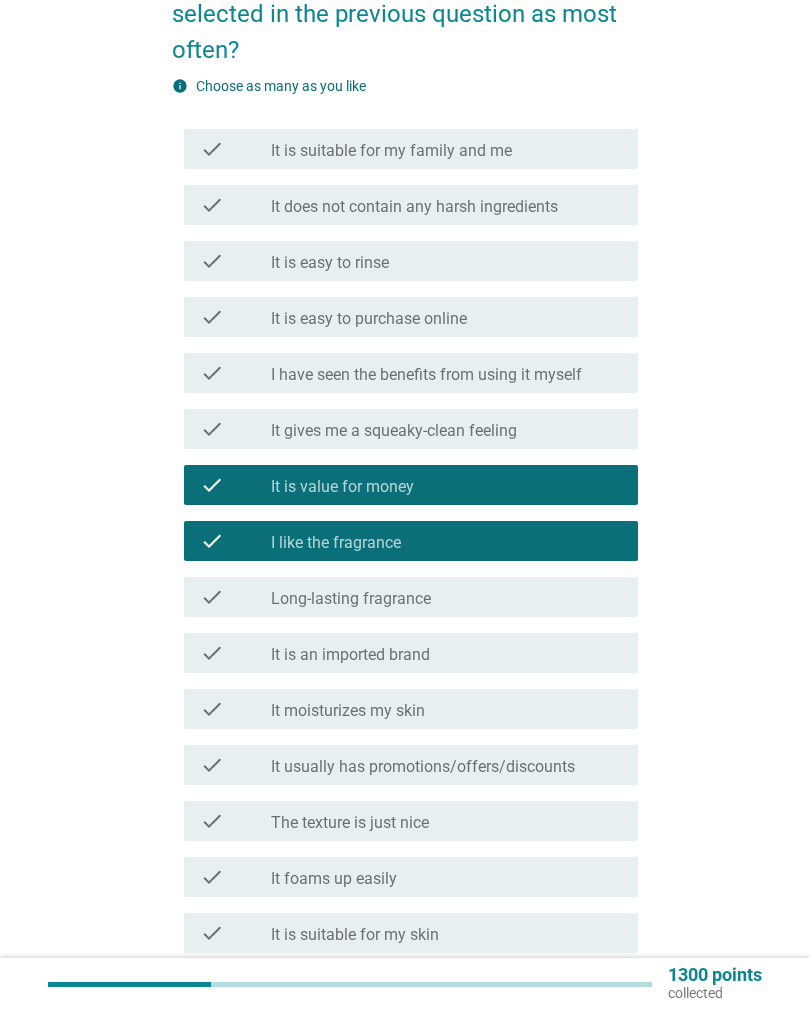 click on "check_box_outline_blank It is suitable for my family and me" at bounding box center (446, 149) 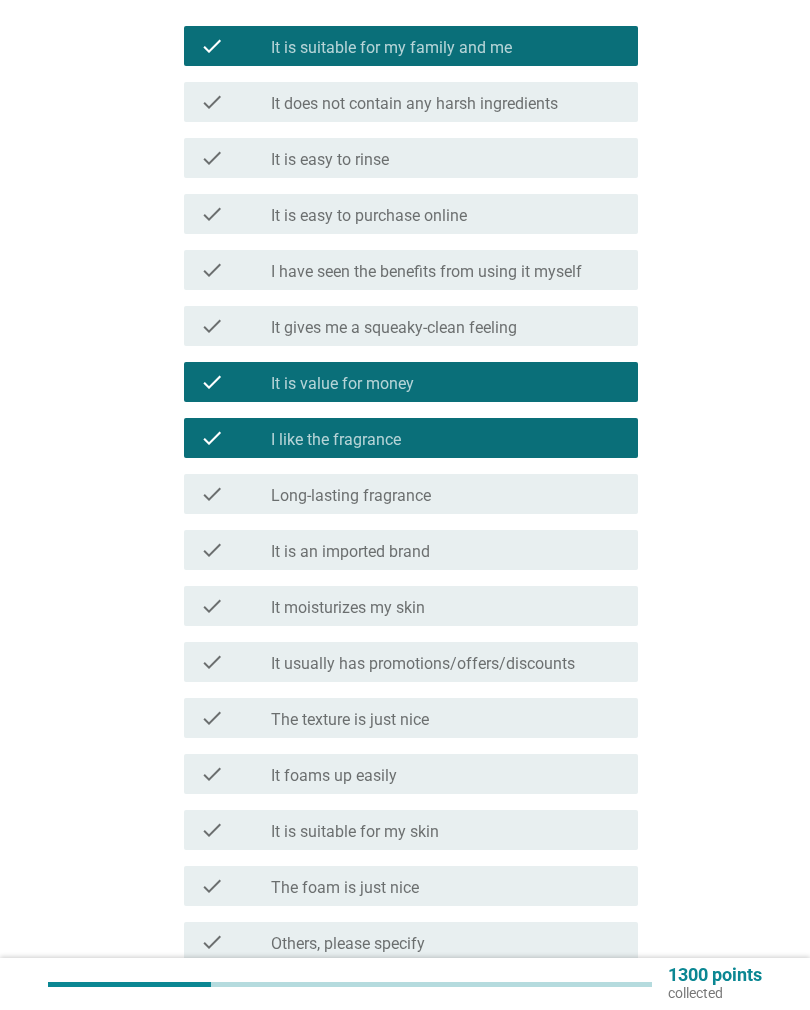 scroll, scrollTop: 448, scrollLeft: 0, axis: vertical 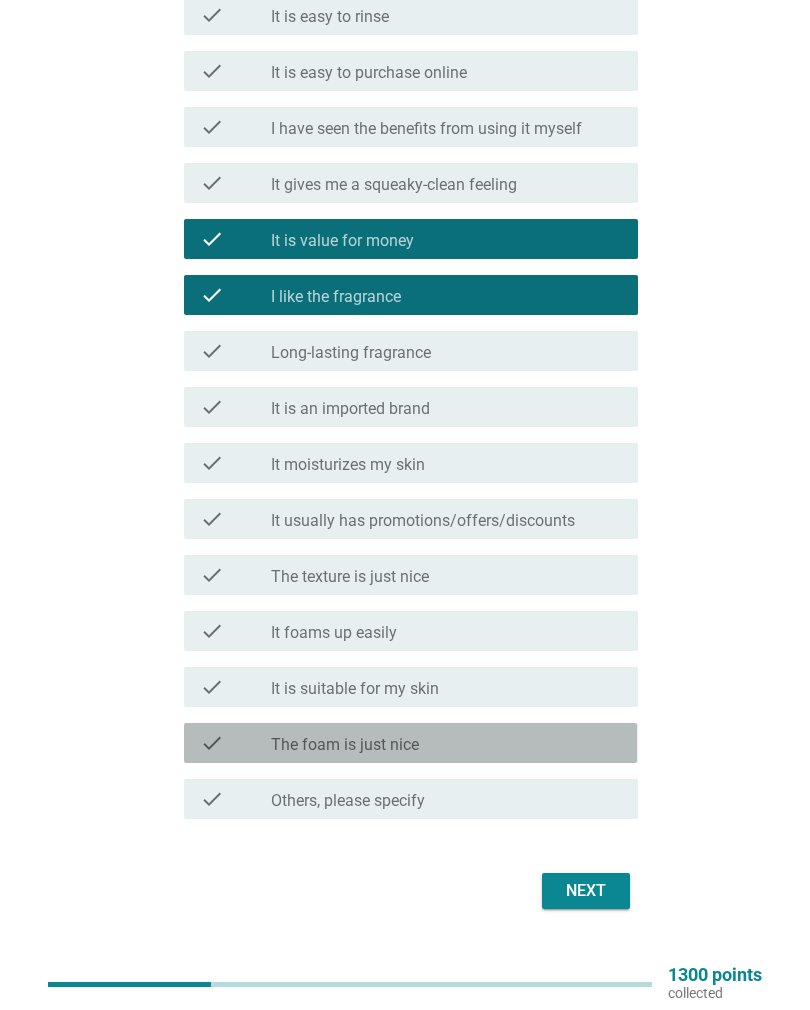 click on "check_box_outline_blank The foam is just nice" at bounding box center [446, 743] 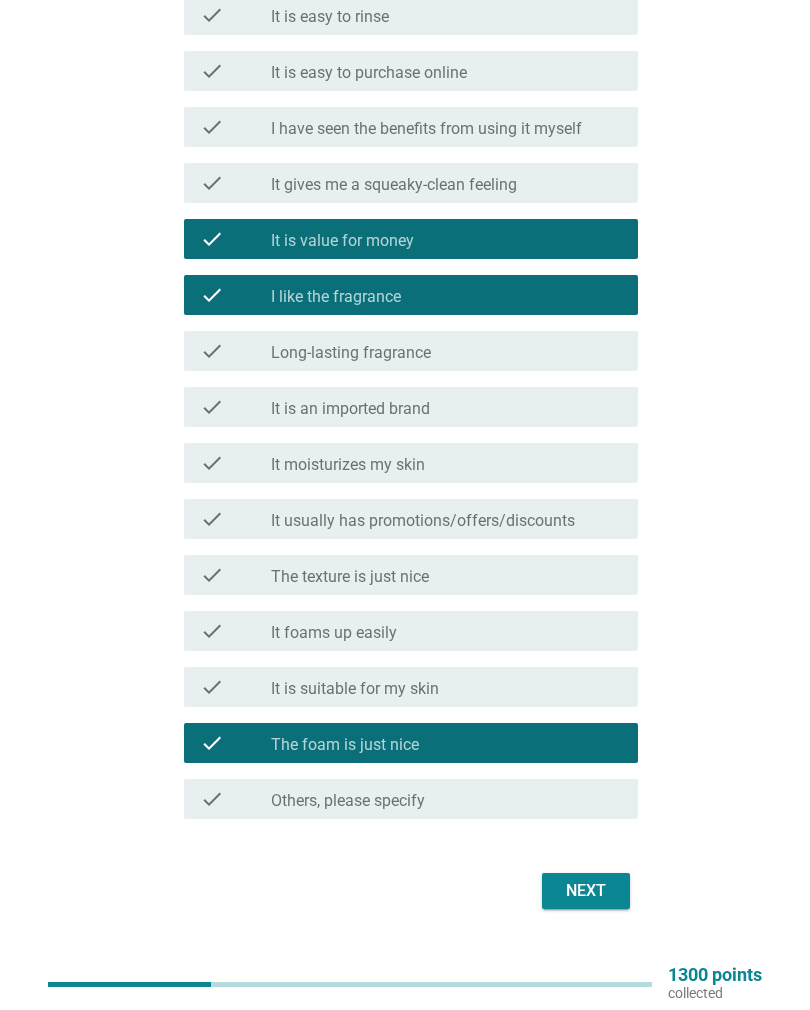 click on "check_box_outline_blank The foam is just nice" at bounding box center [446, 743] 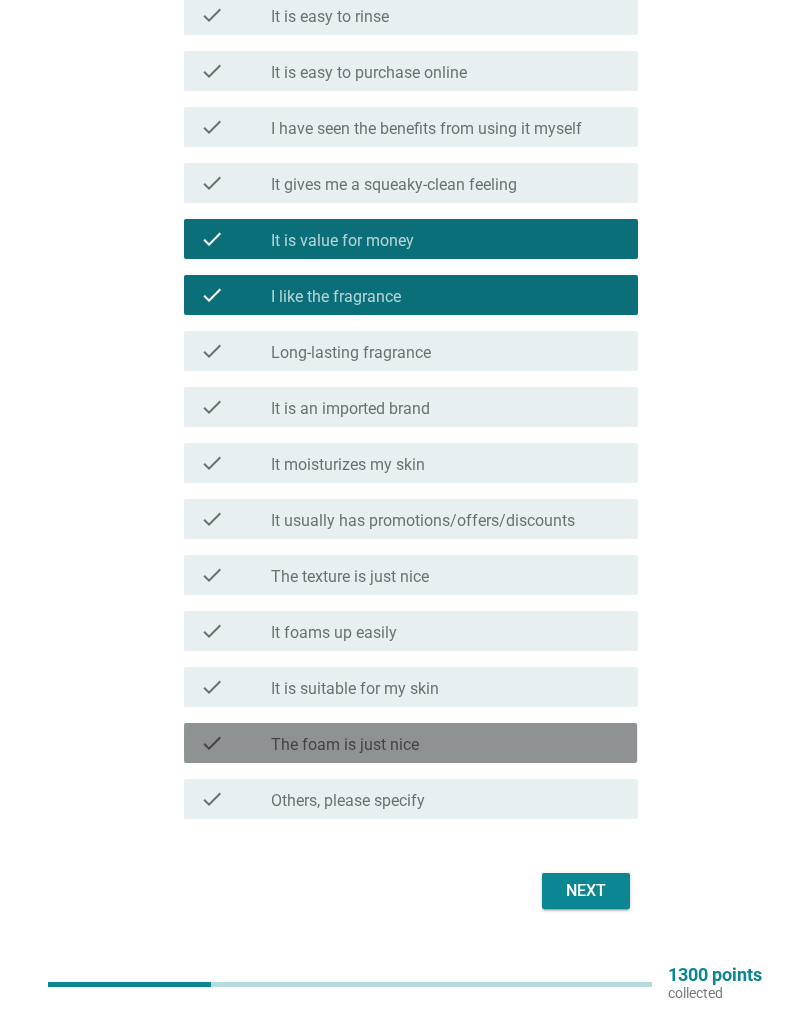 click on "Next" at bounding box center [586, 891] 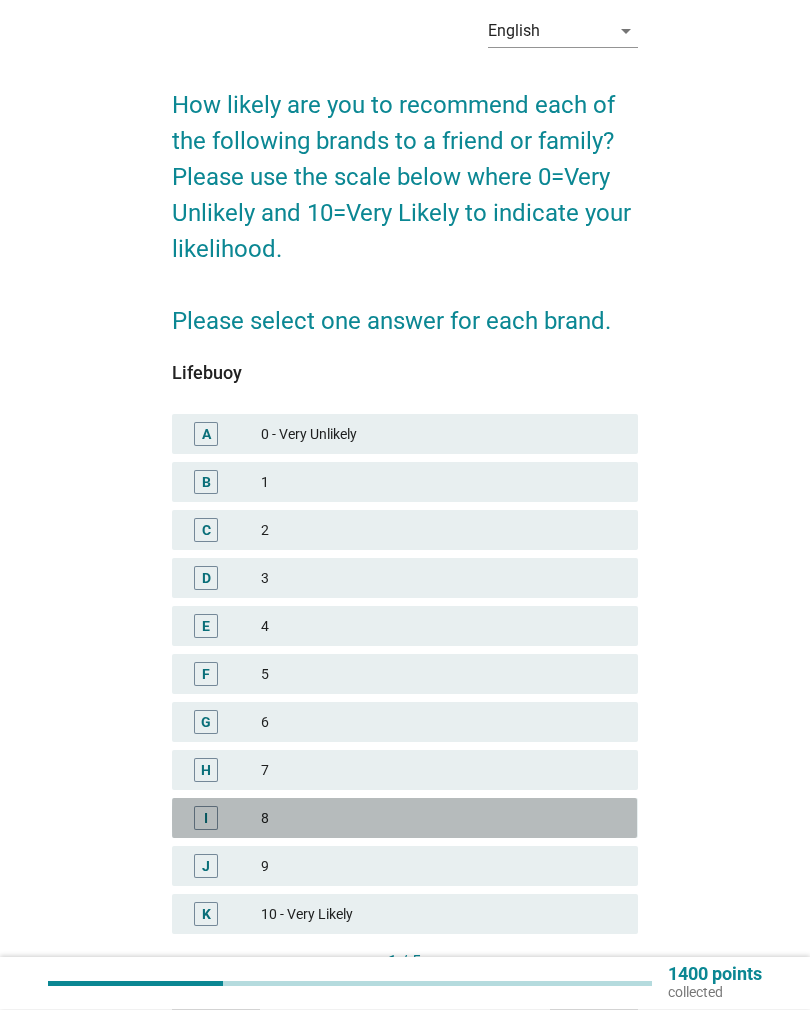 scroll, scrollTop: 124, scrollLeft: 0, axis: vertical 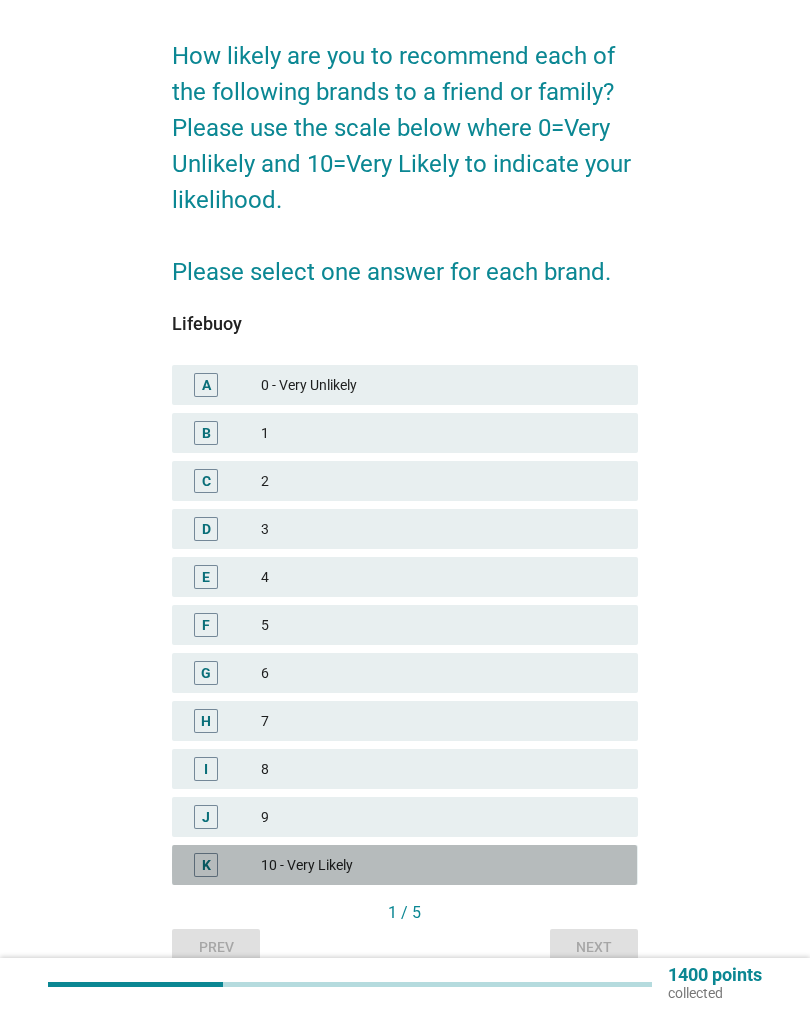 click on "10 - Very Likely" at bounding box center [441, 865] 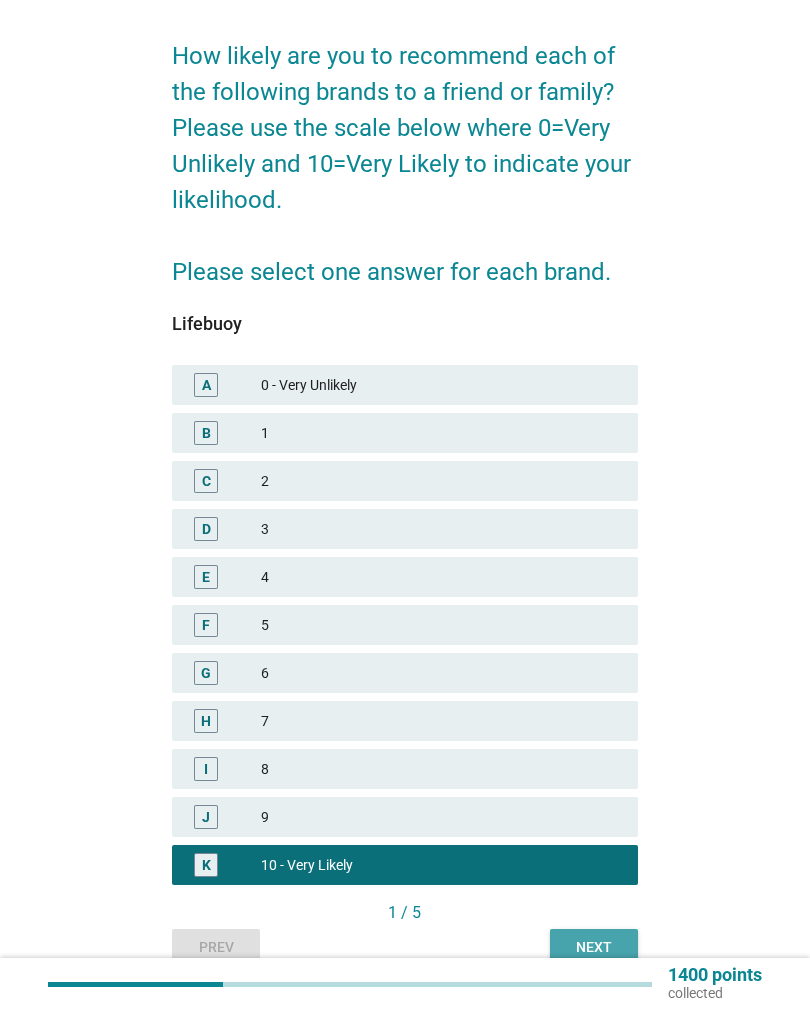click on "Next" at bounding box center [594, 947] 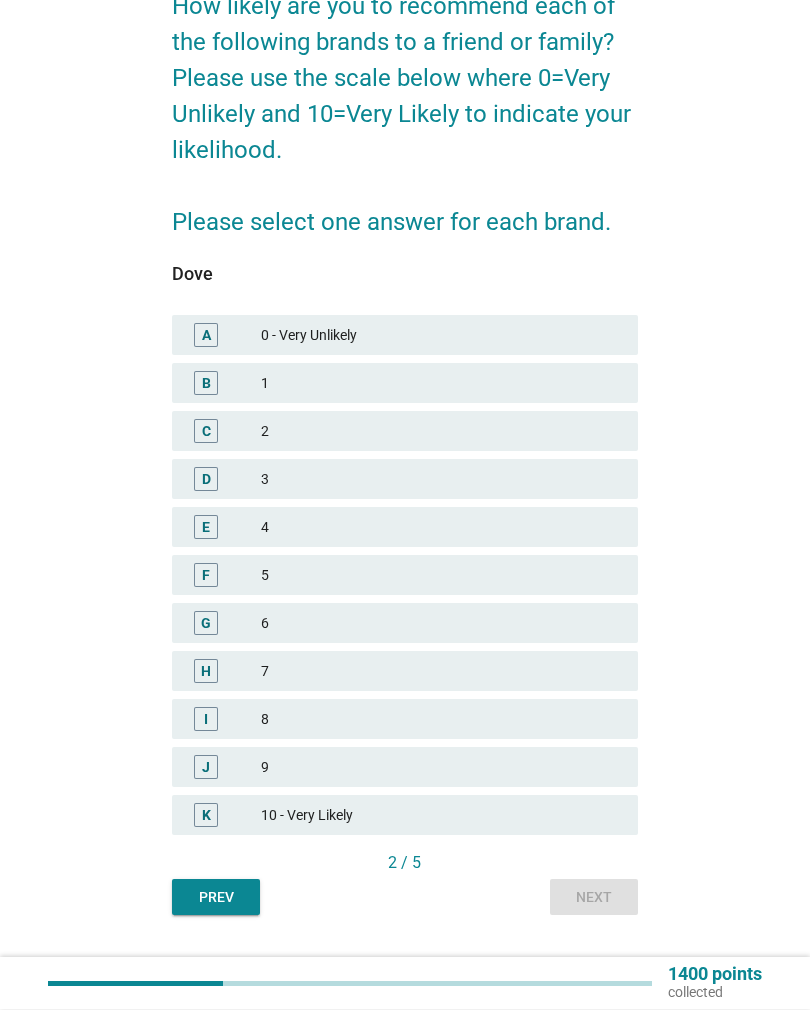 scroll, scrollTop: 173, scrollLeft: 0, axis: vertical 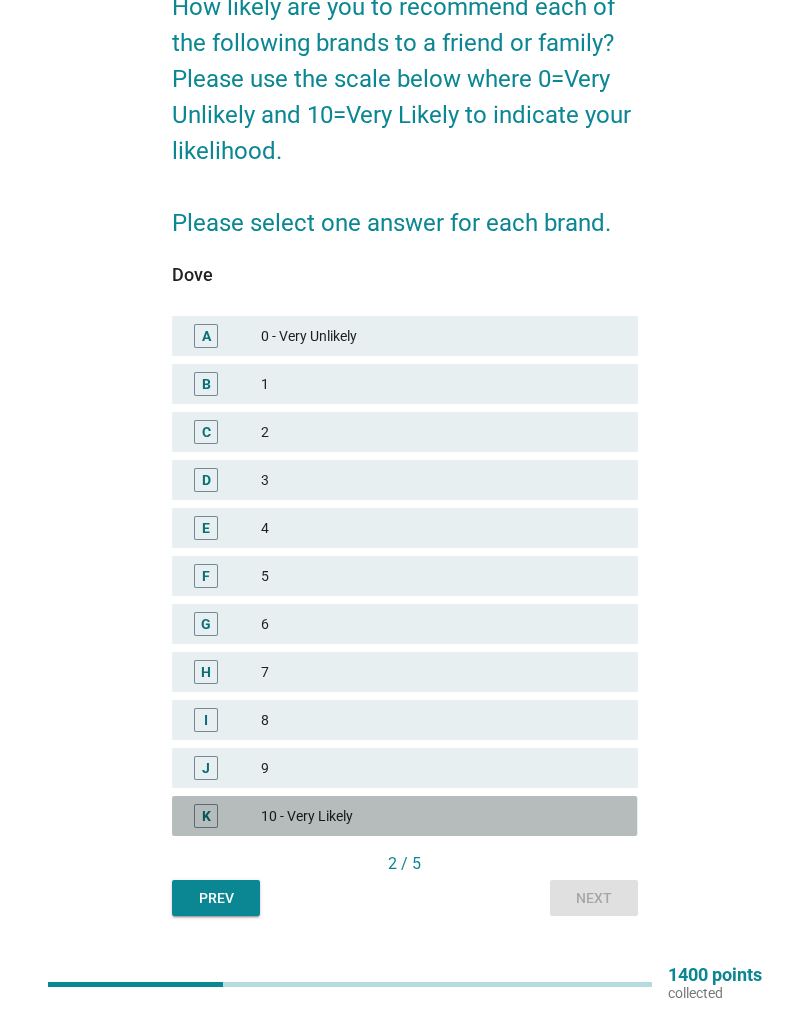 click on "10 - Very Likely" at bounding box center (441, 816) 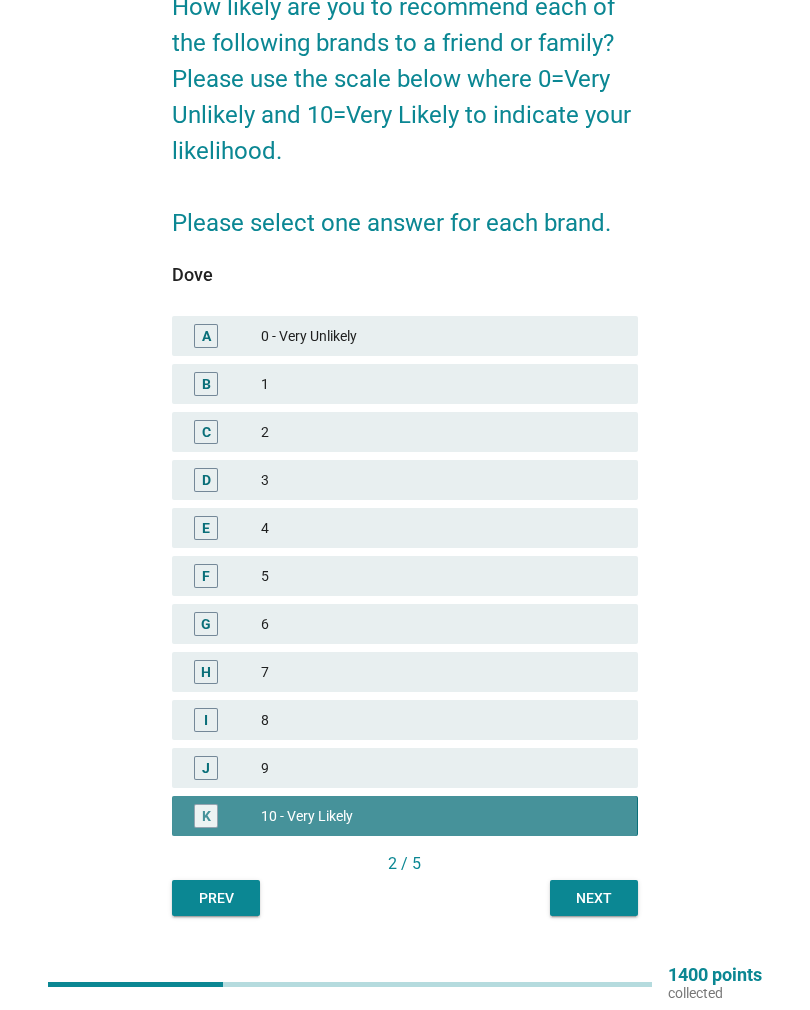 click on "Next" at bounding box center (594, 898) 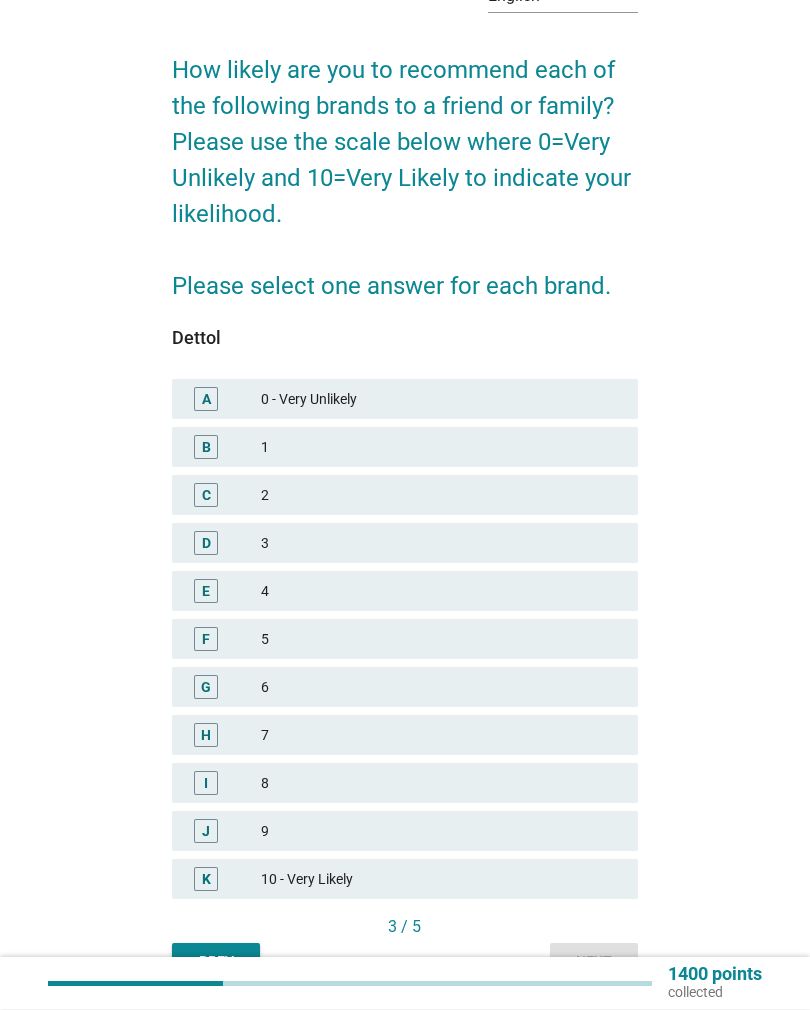 scroll, scrollTop: 110, scrollLeft: 0, axis: vertical 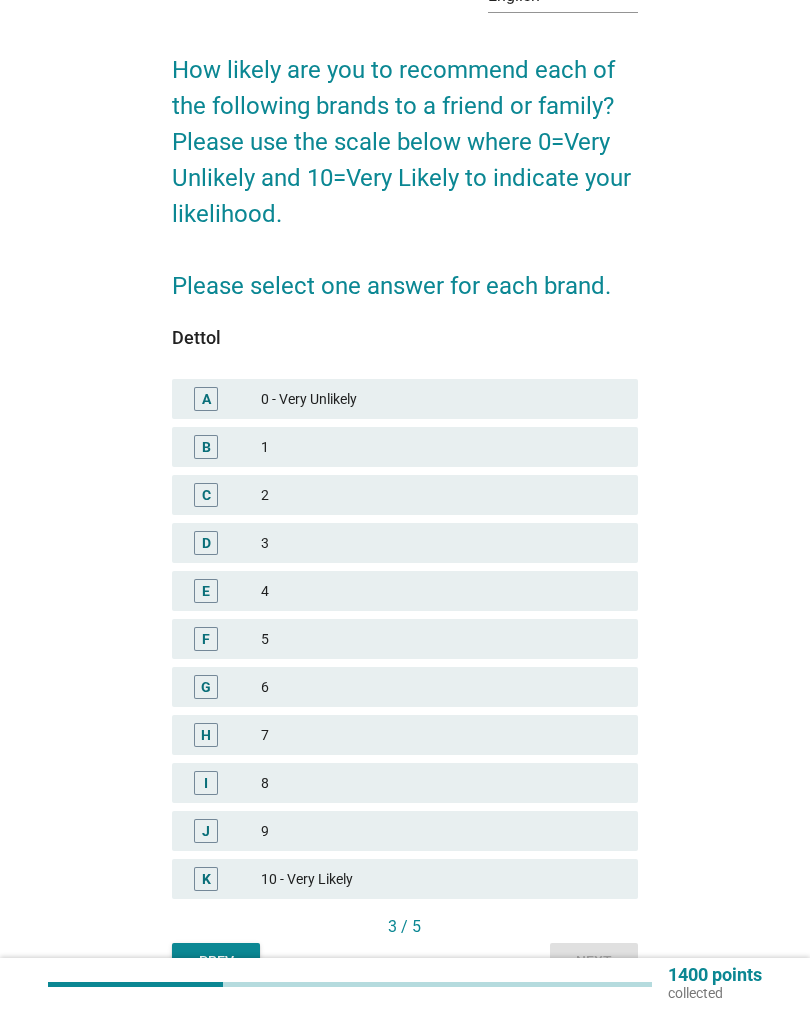 click on "10 - Very Likely" at bounding box center (441, 879) 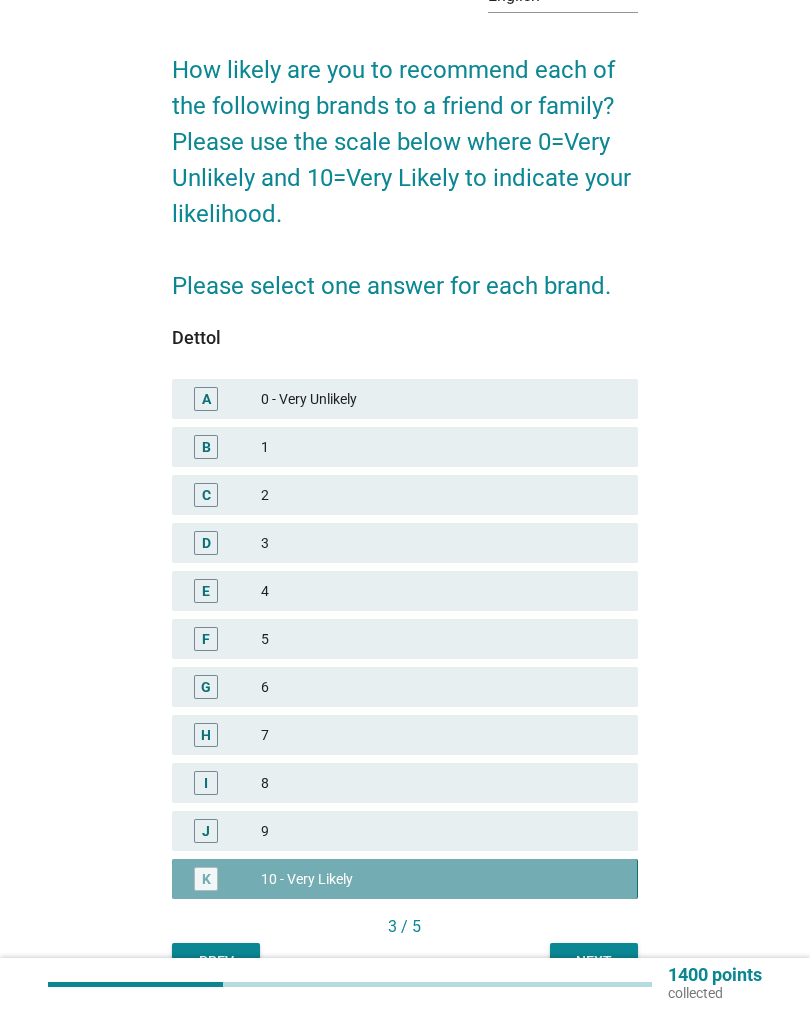 click on "Next" at bounding box center (594, 961) 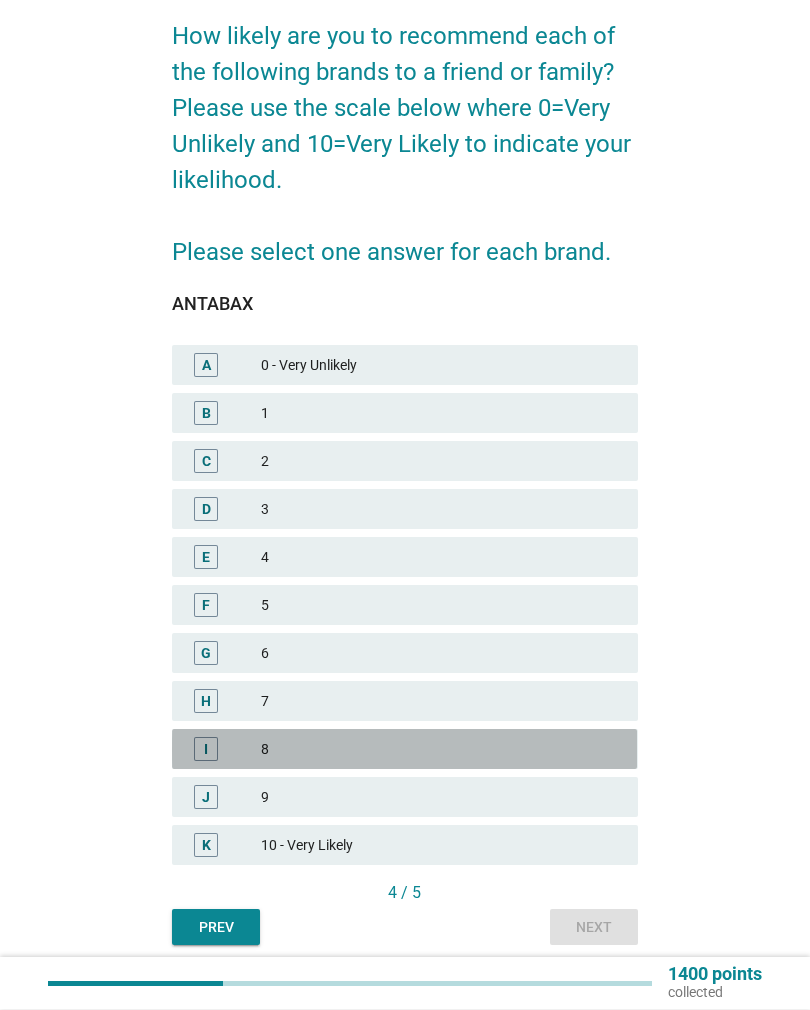 scroll, scrollTop: 144, scrollLeft: 0, axis: vertical 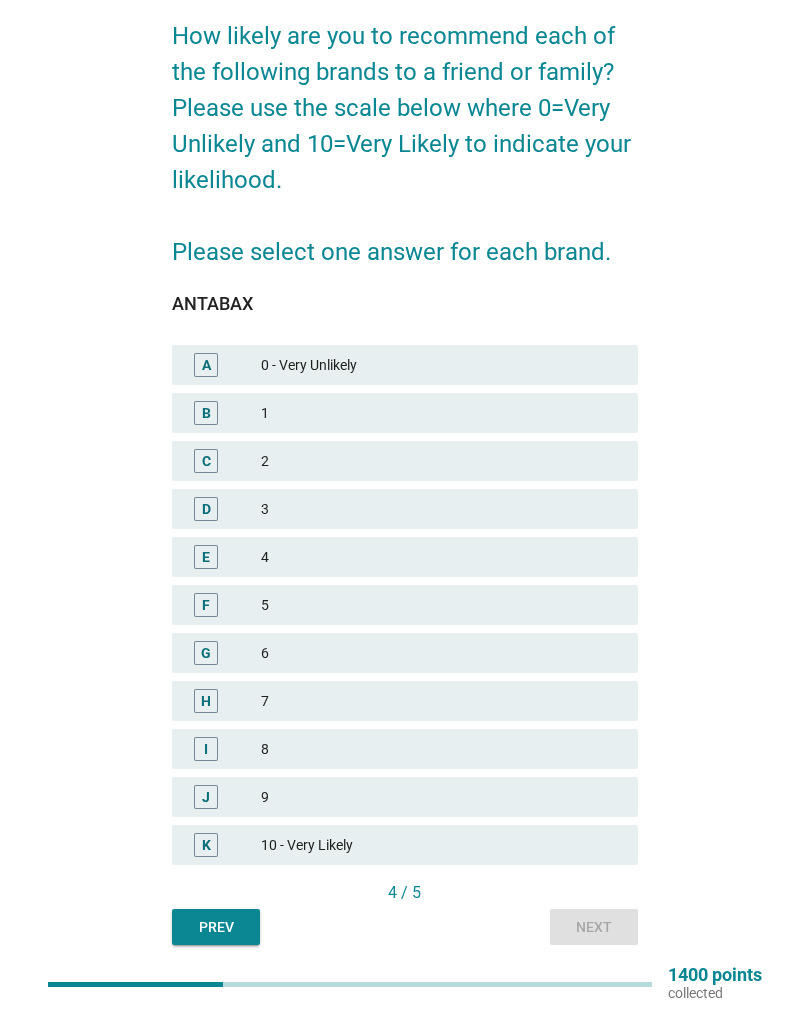 click on "5" at bounding box center (441, 605) 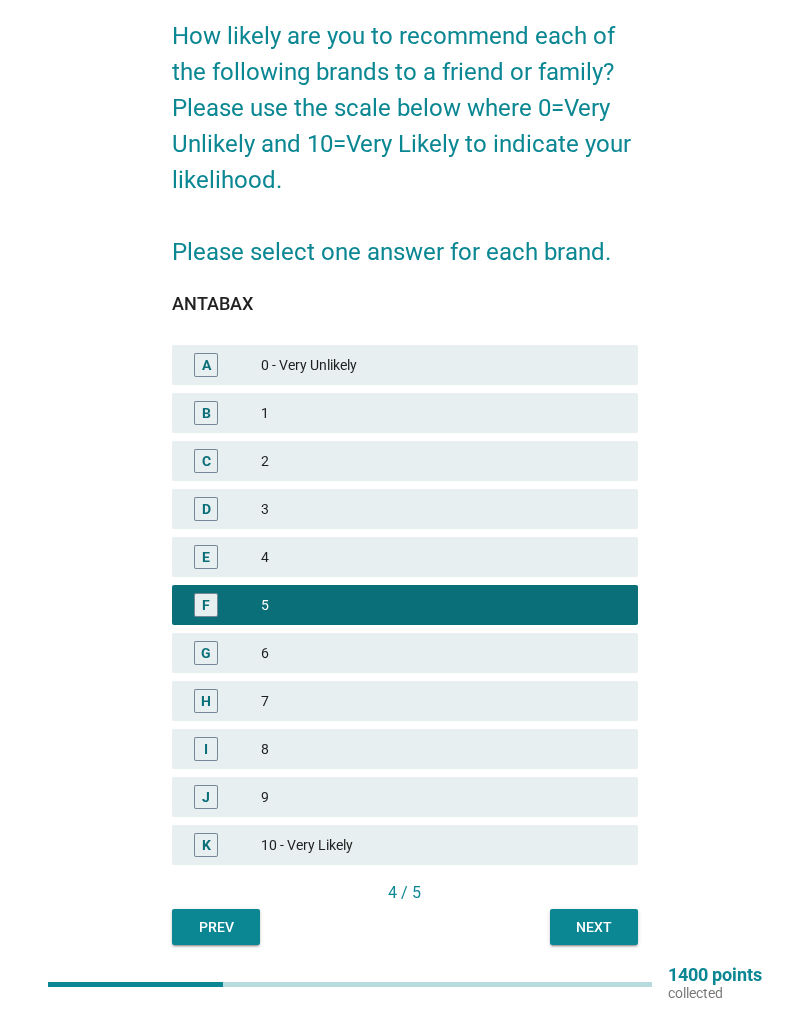 click on "Next" at bounding box center (594, 927) 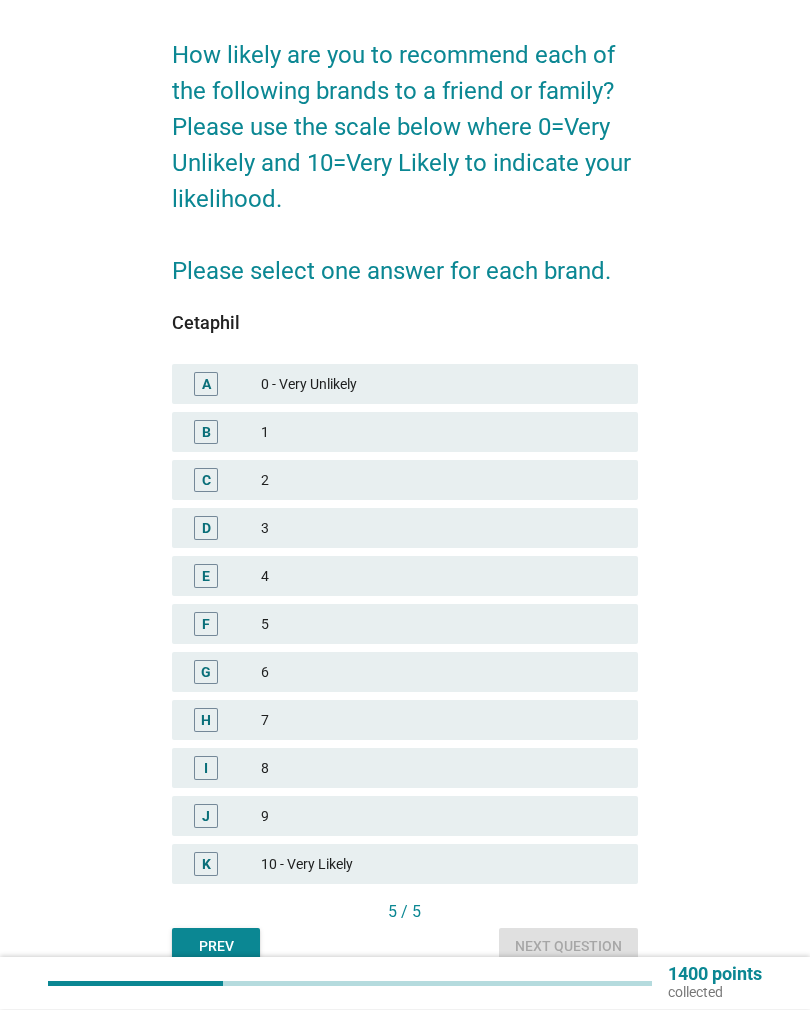 scroll, scrollTop: 124, scrollLeft: 0, axis: vertical 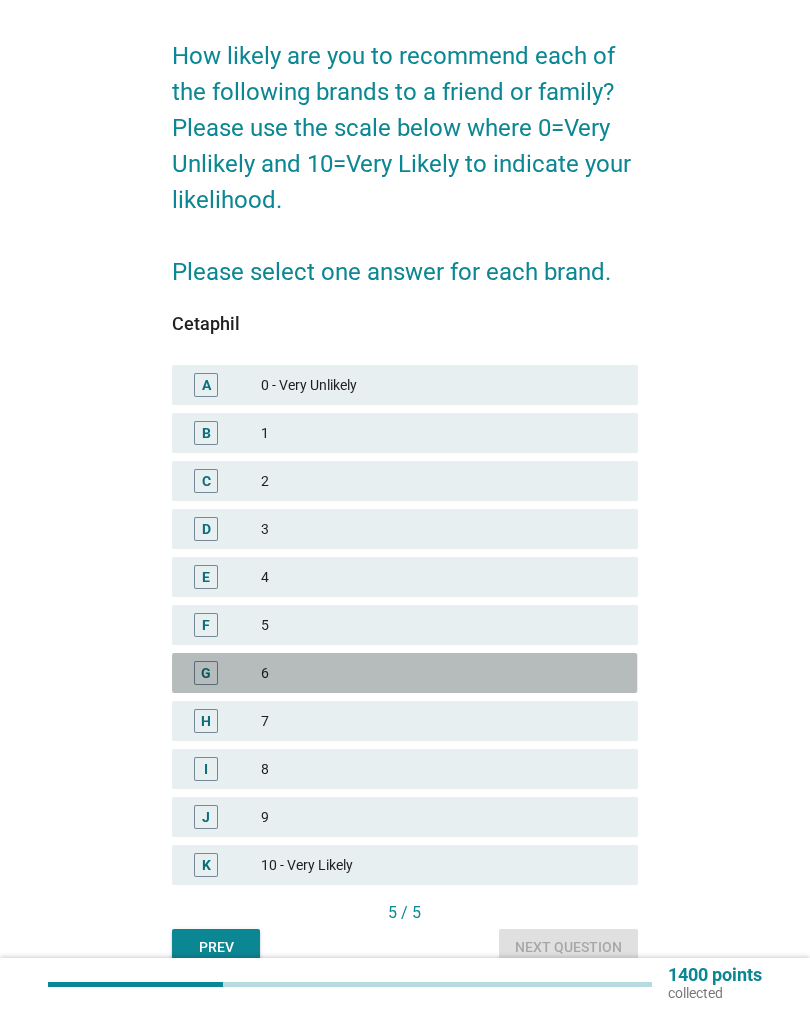 click on "6" at bounding box center [441, 673] 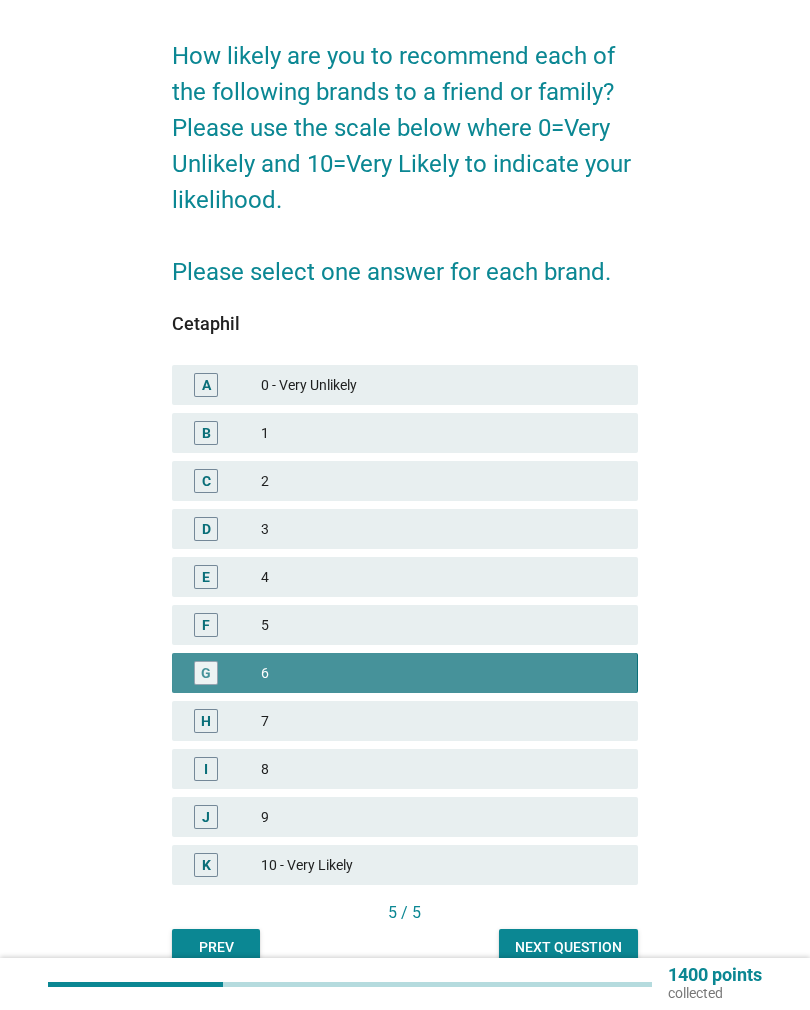 click on "Next question" at bounding box center (568, 947) 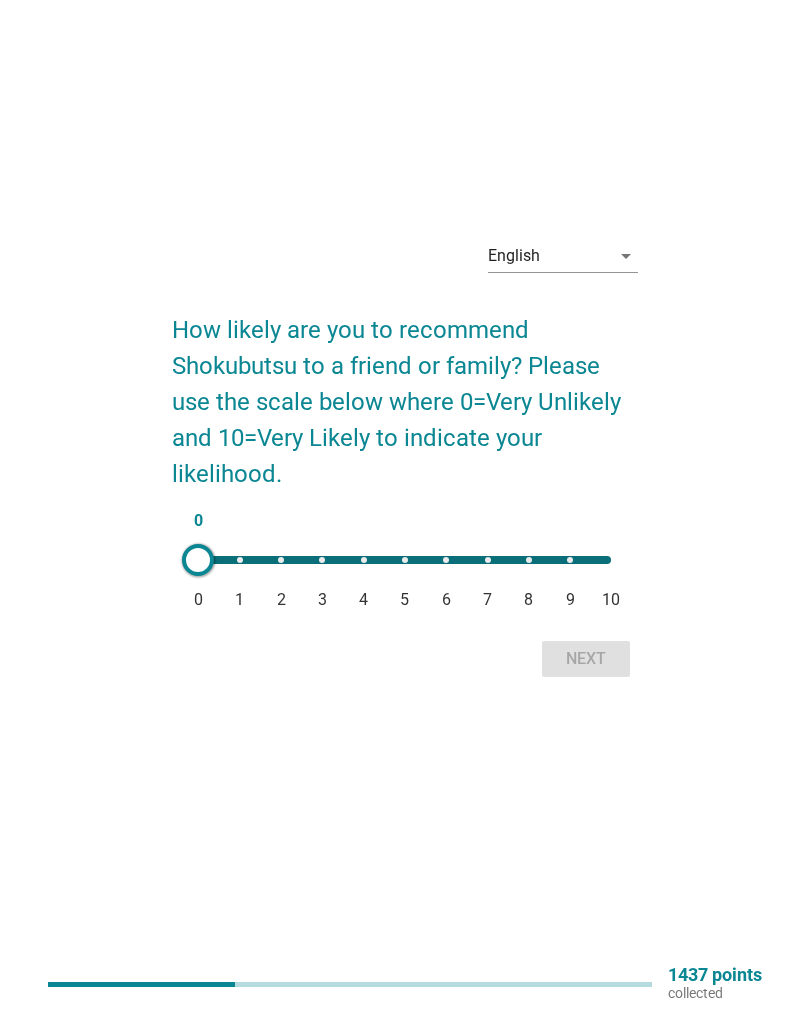 scroll, scrollTop: 0, scrollLeft: 0, axis: both 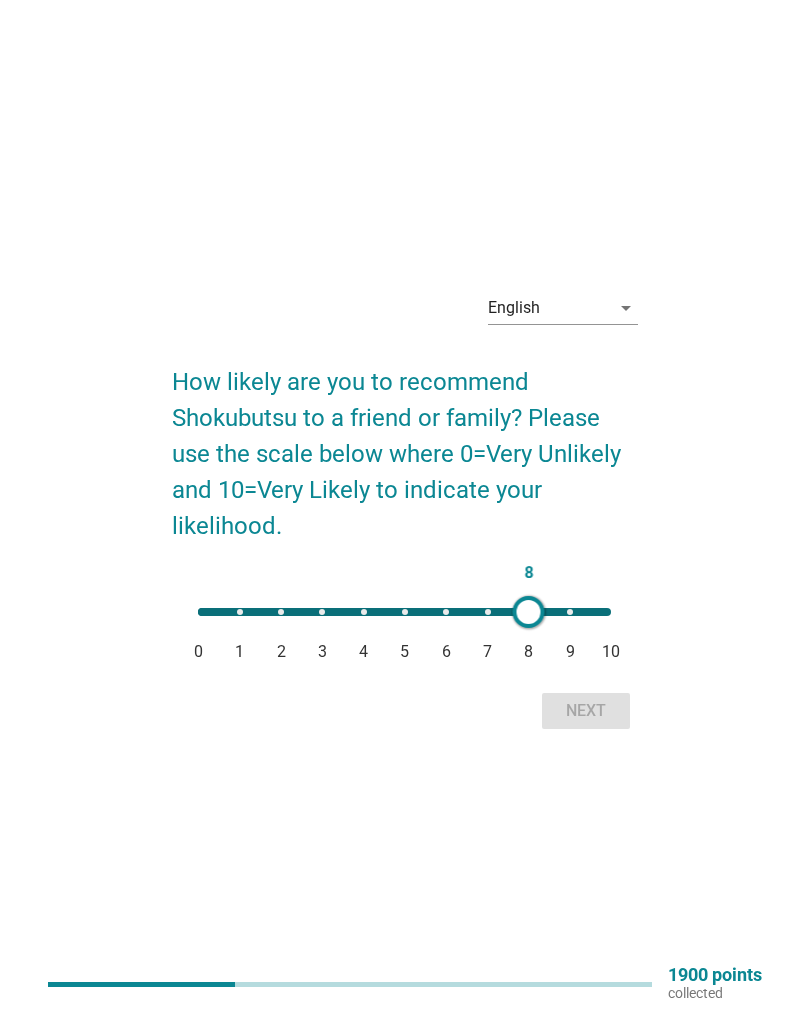 type on "9" 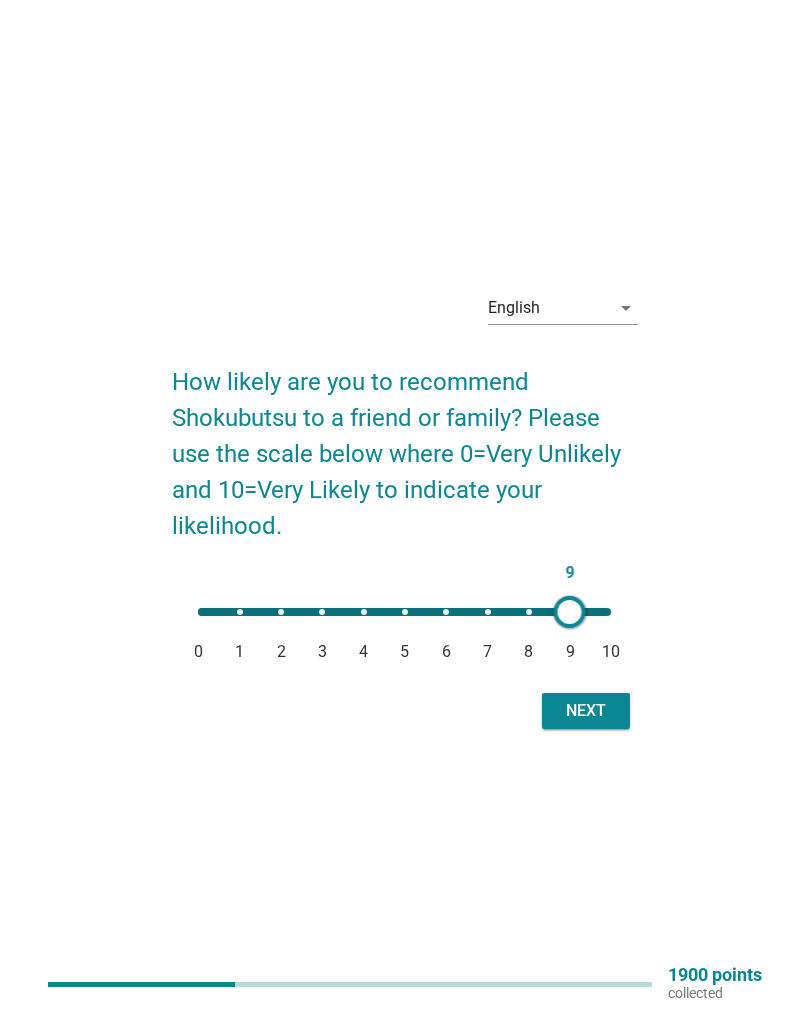click on "Next" at bounding box center [586, 711] 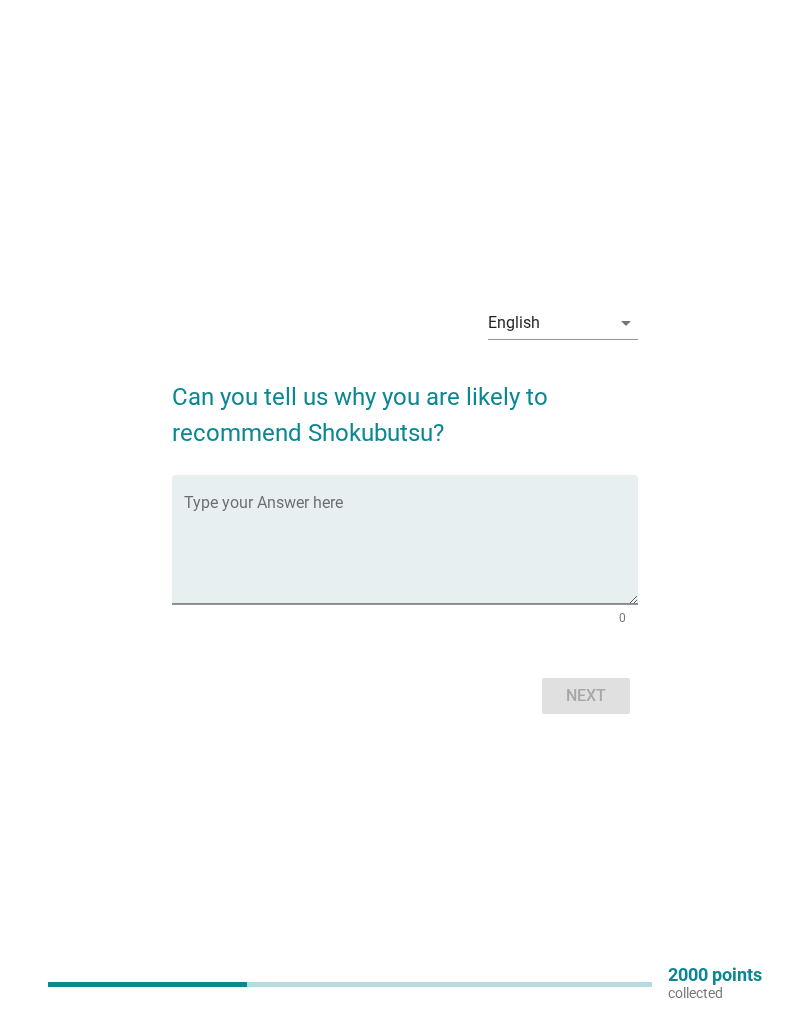 click at bounding box center (410, 551) 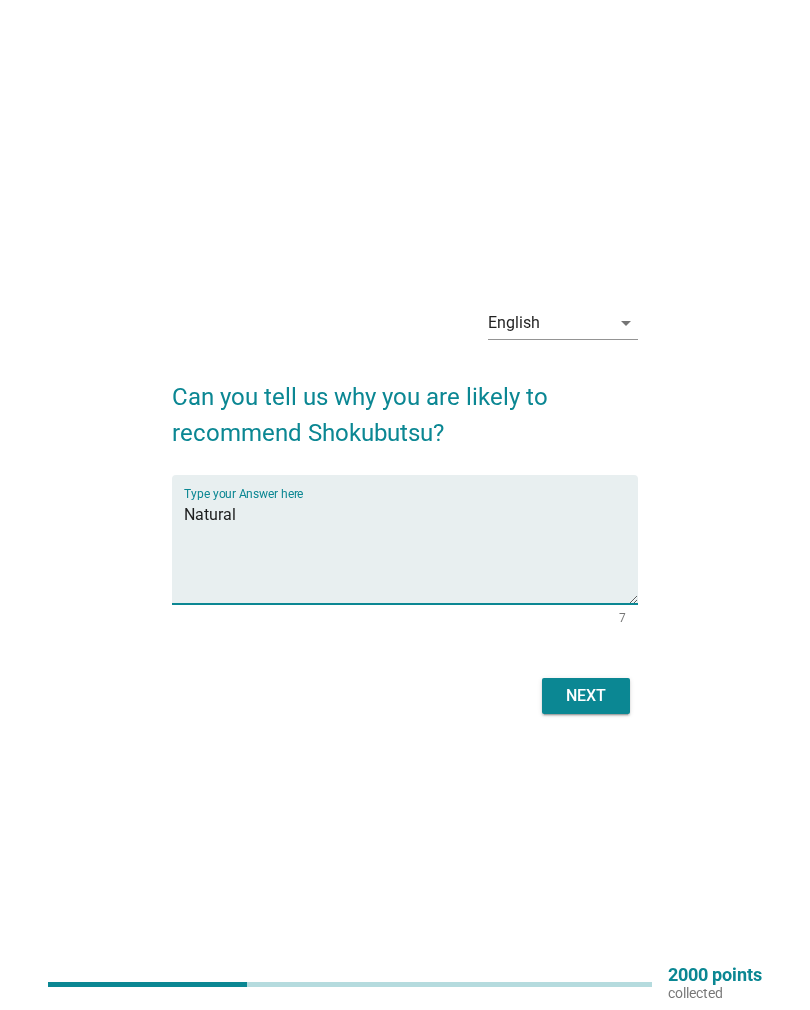 type on "Natural" 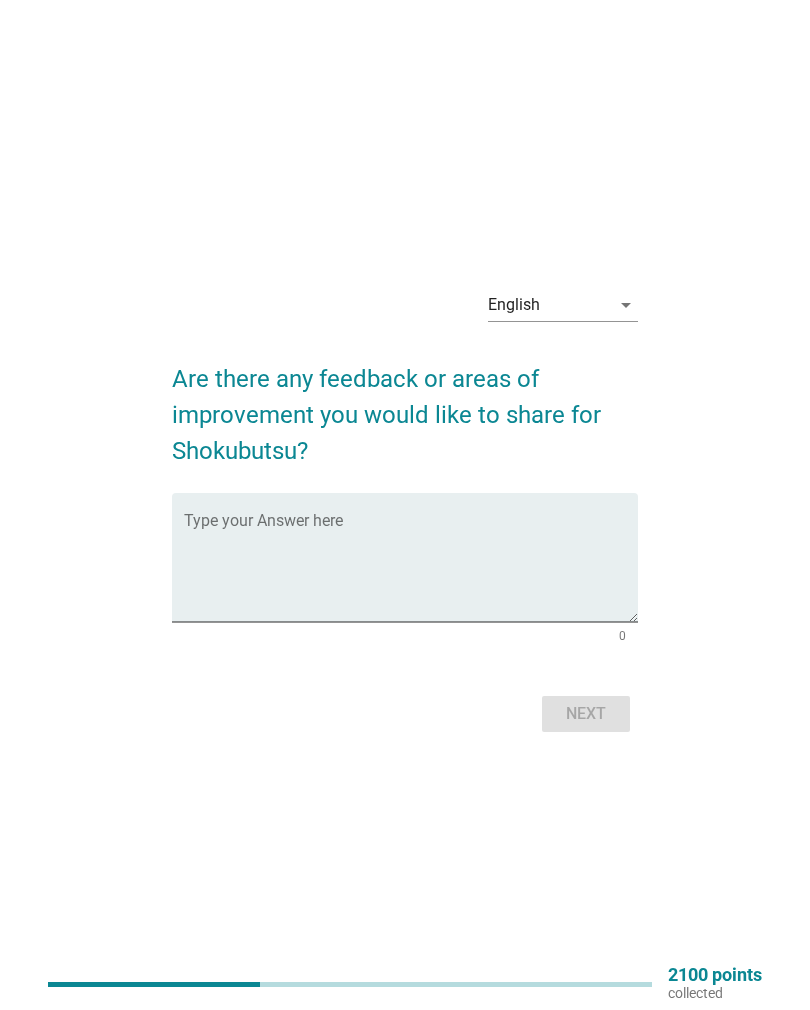 click at bounding box center (410, 569) 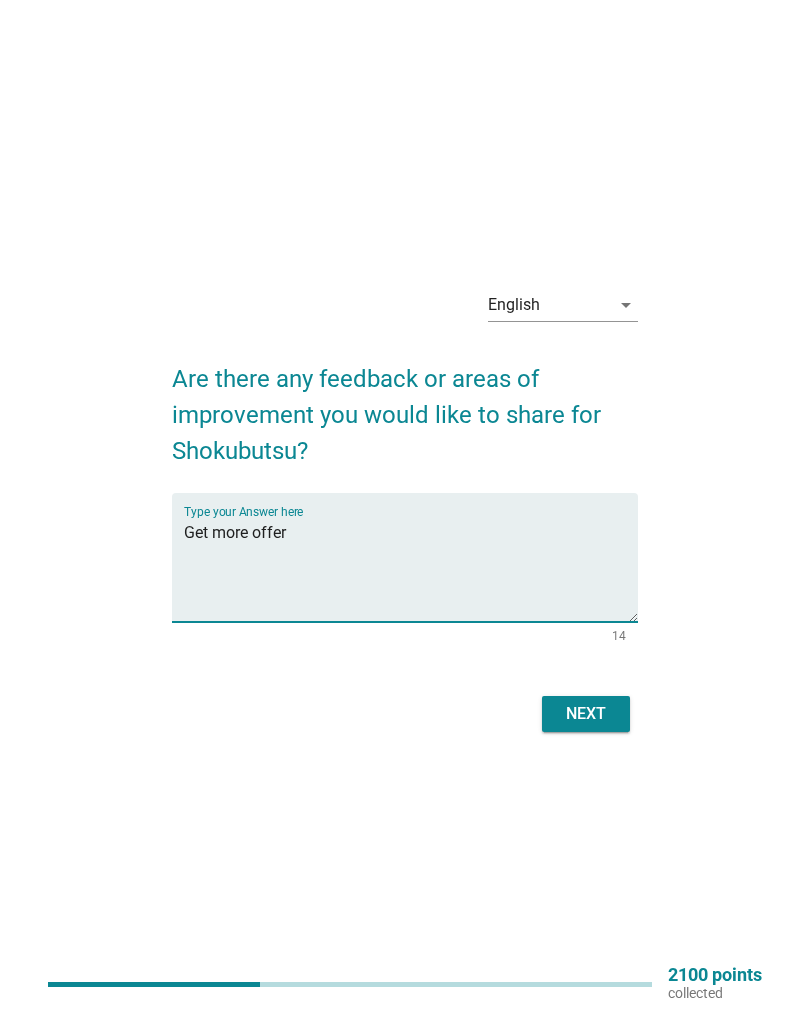 type on "Get more offer" 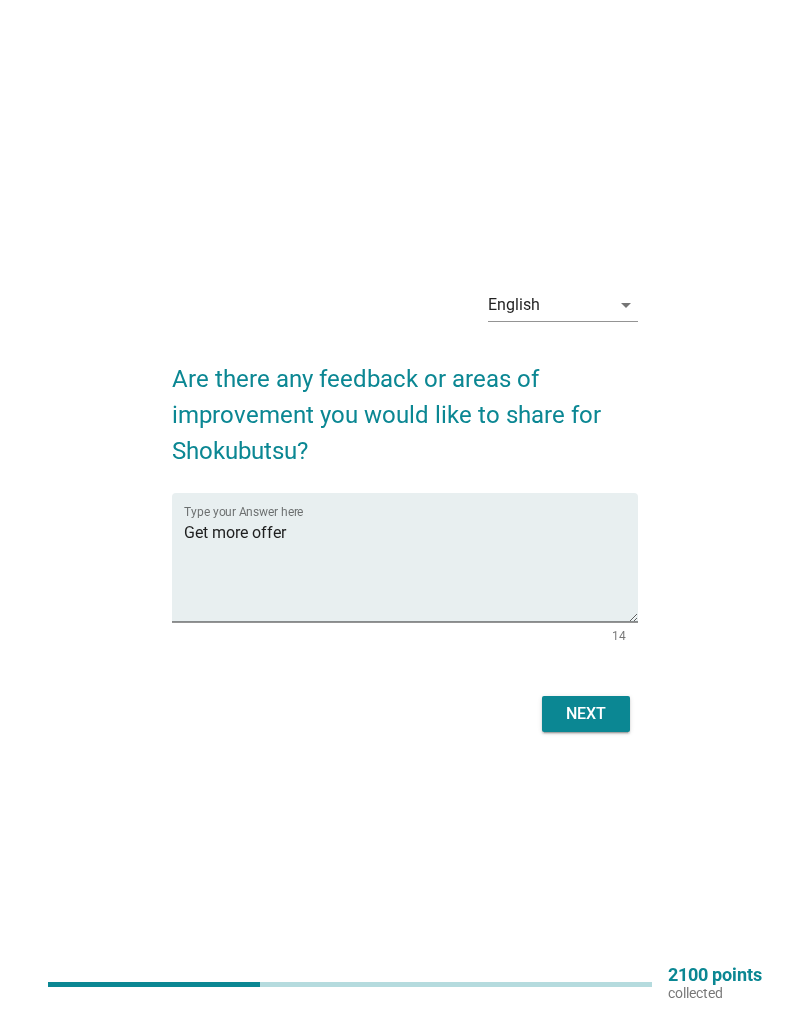 click on "Next" at bounding box center (586, 714) 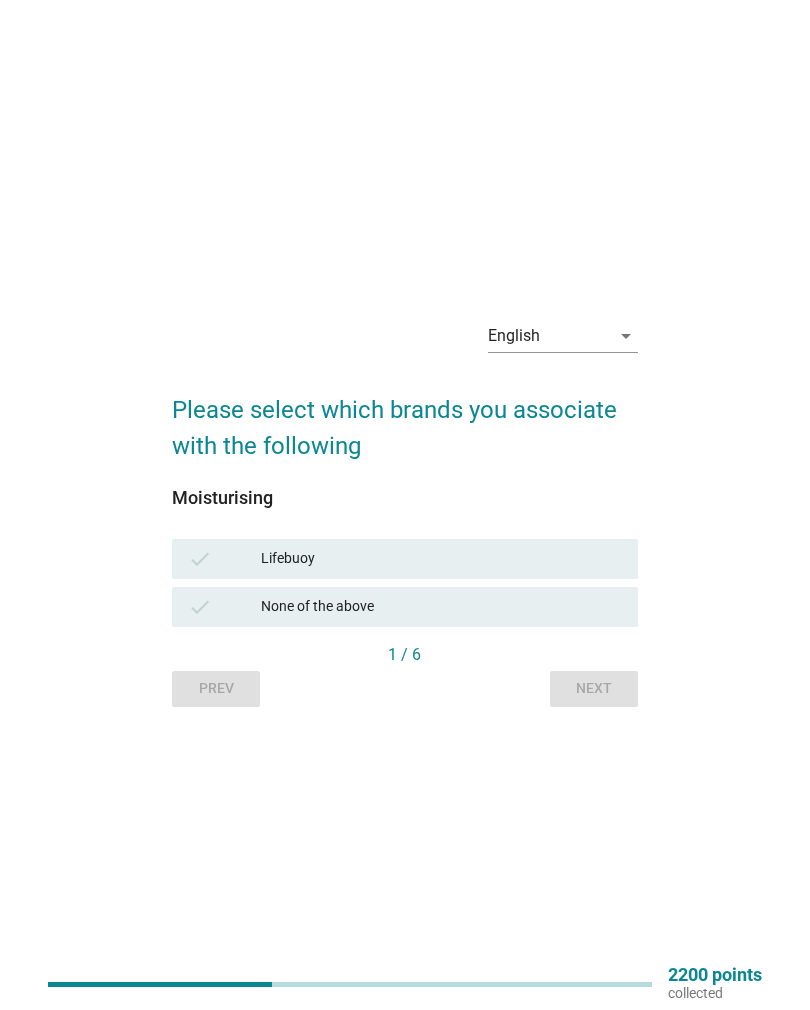 click on "Lifebuoy" at bounding box center [441, 559] 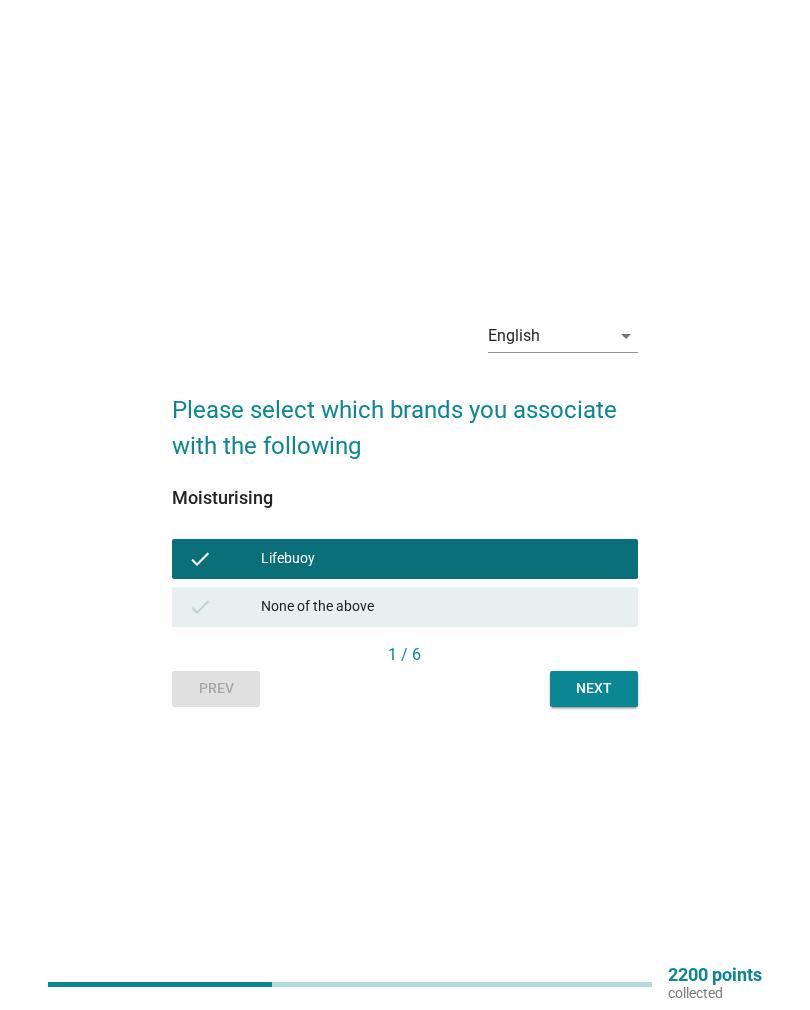 click on "Next" at bounding box center (594, 689) 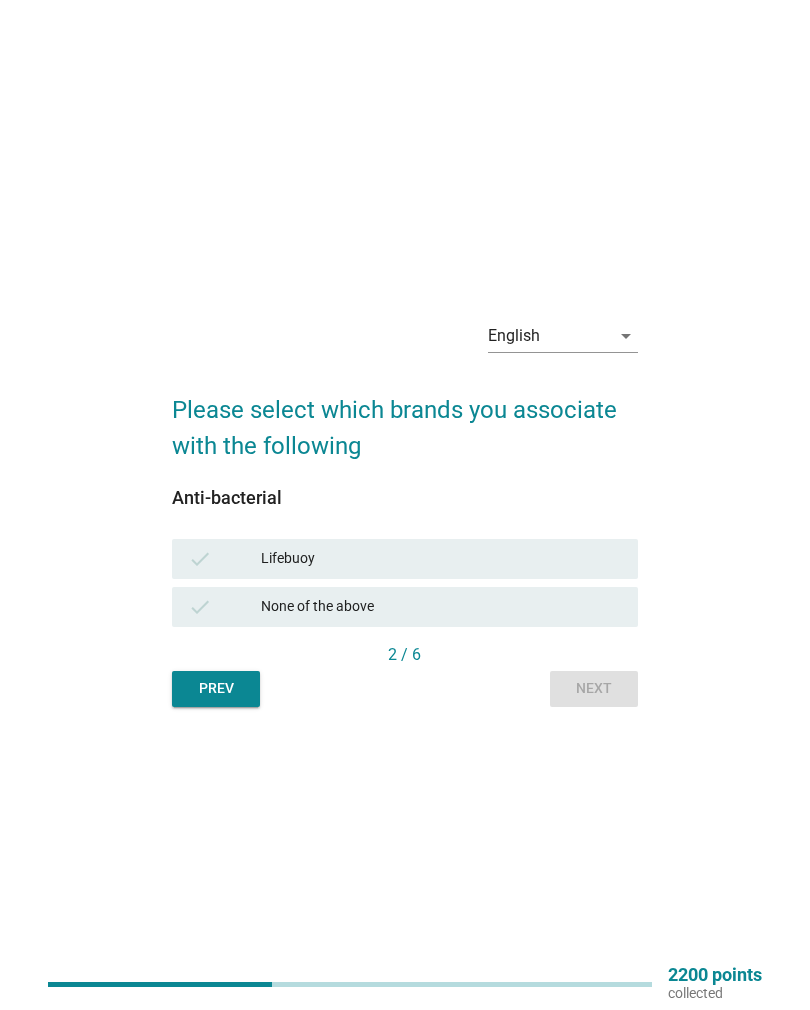 click on "Lifebuoy" at bounding box center [441, 559] 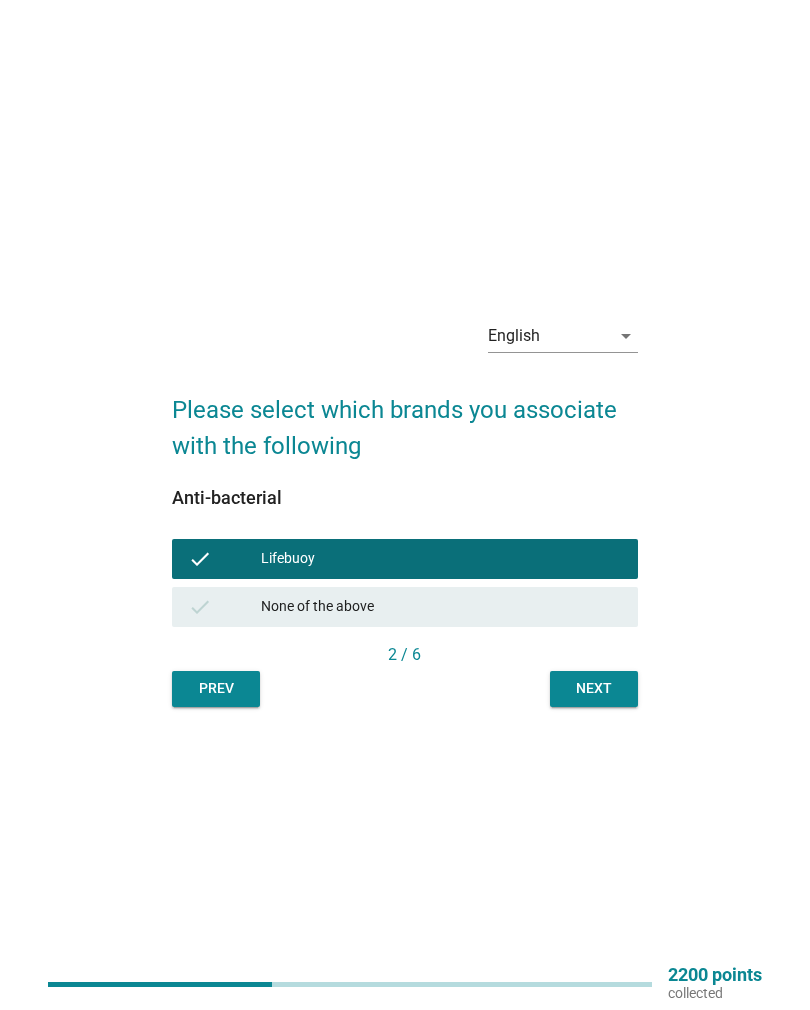 click on "Next" at bounding box center [594, 689] 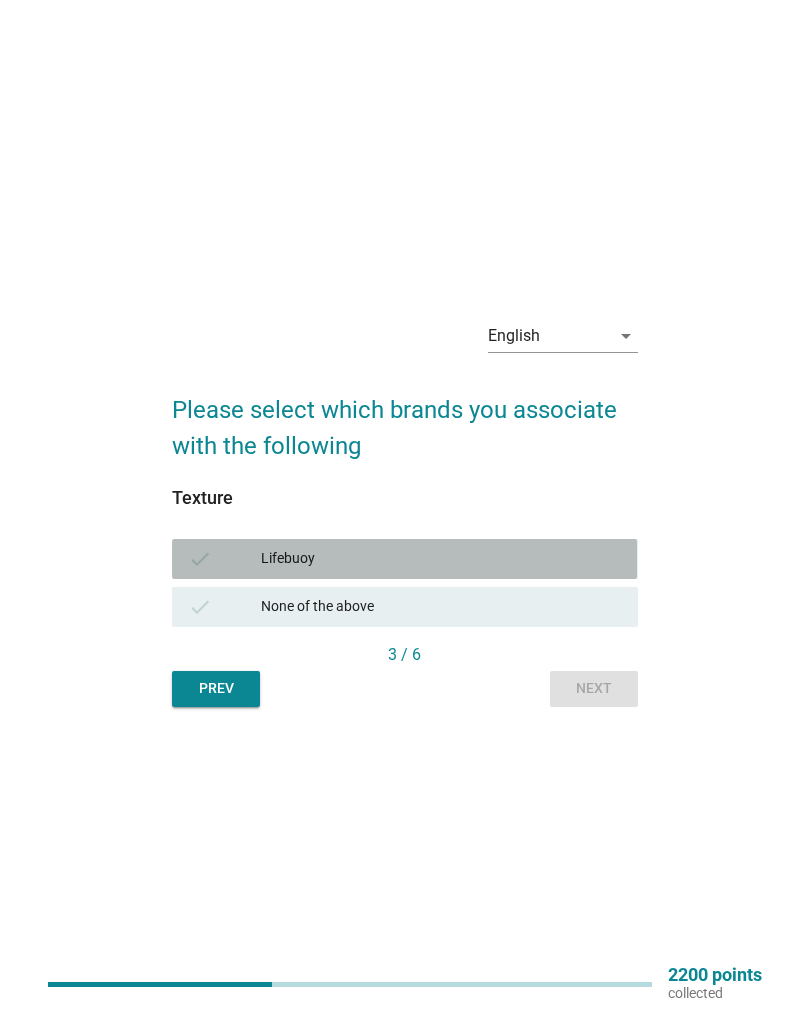 click on "Lifebuoy" at bounding box center [441, 559] 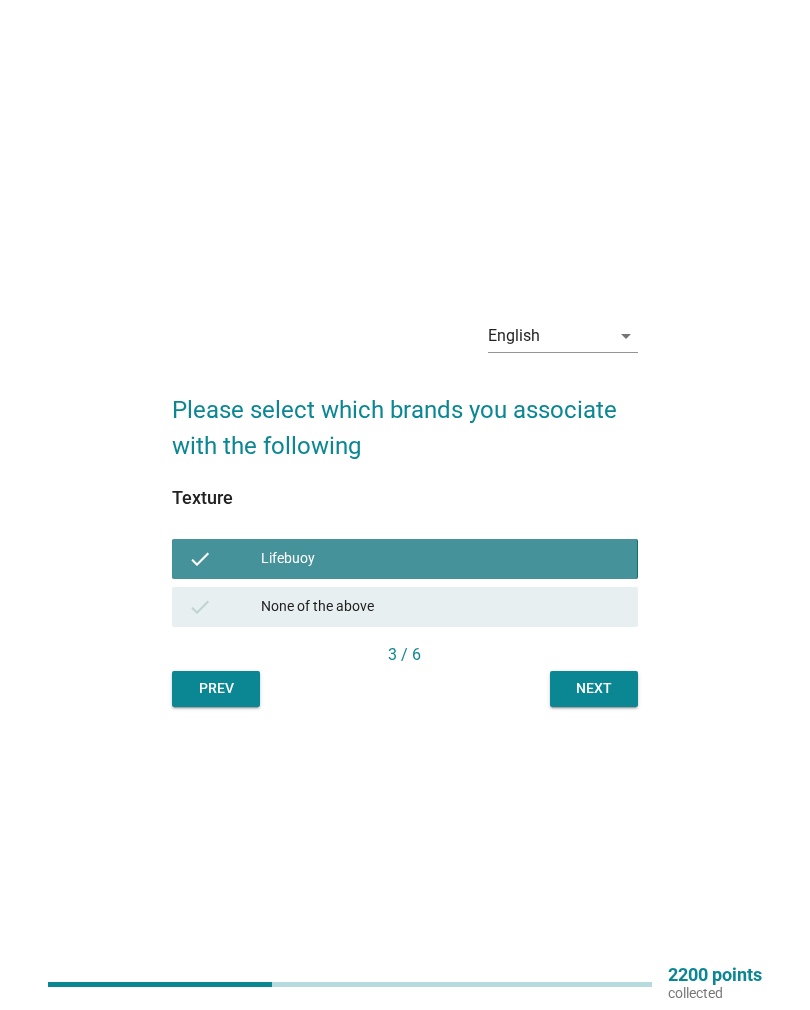 click on "Next" at bounding box center [594, 688] 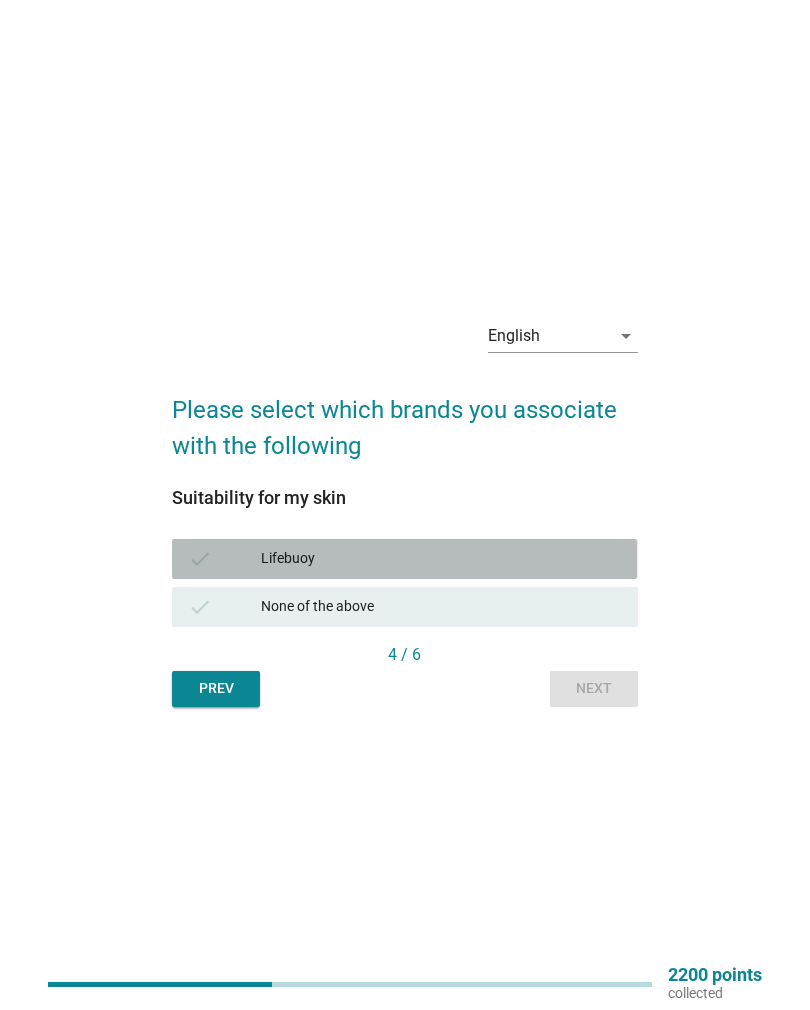 click on "Lifebuoy" at bounding box center (441, 559) 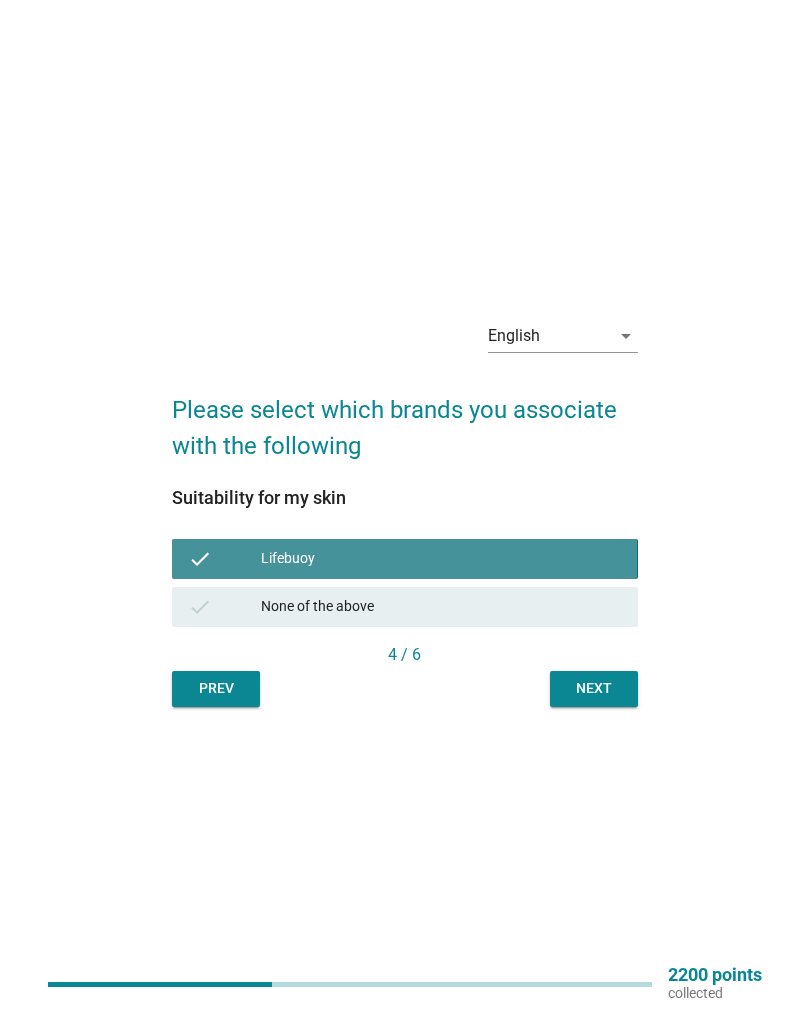 click on "Next" at bounding box center [594, 688] 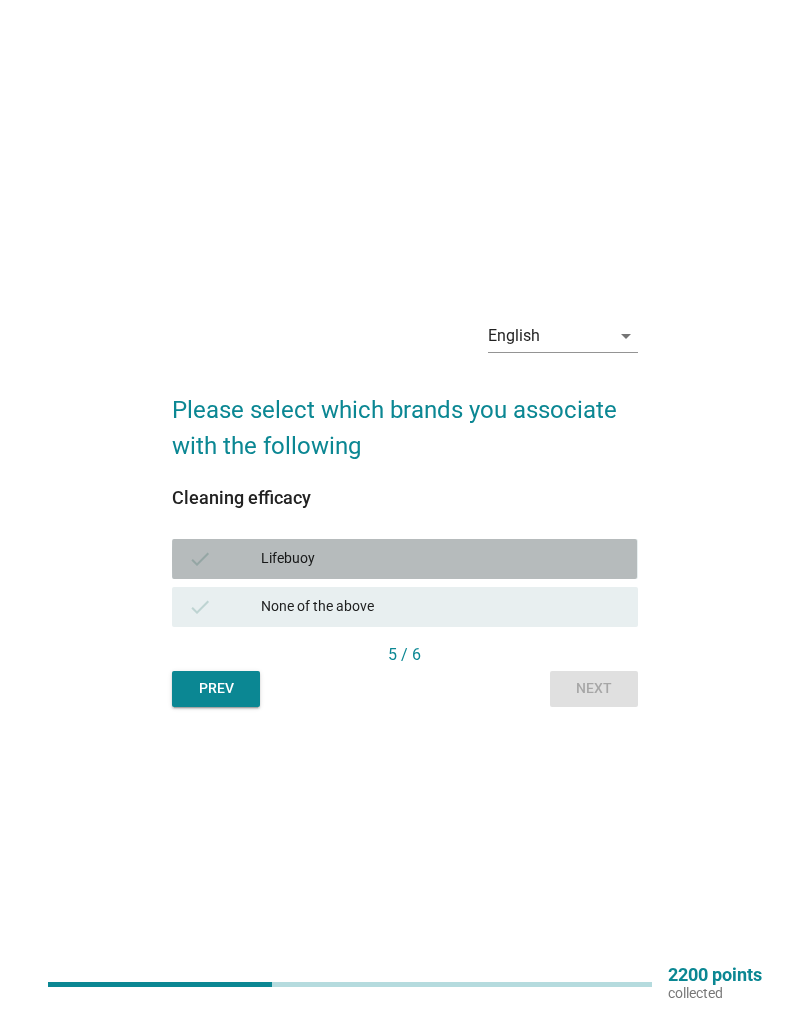 click on "Lifebuoy" at bounding box center [441, 559] 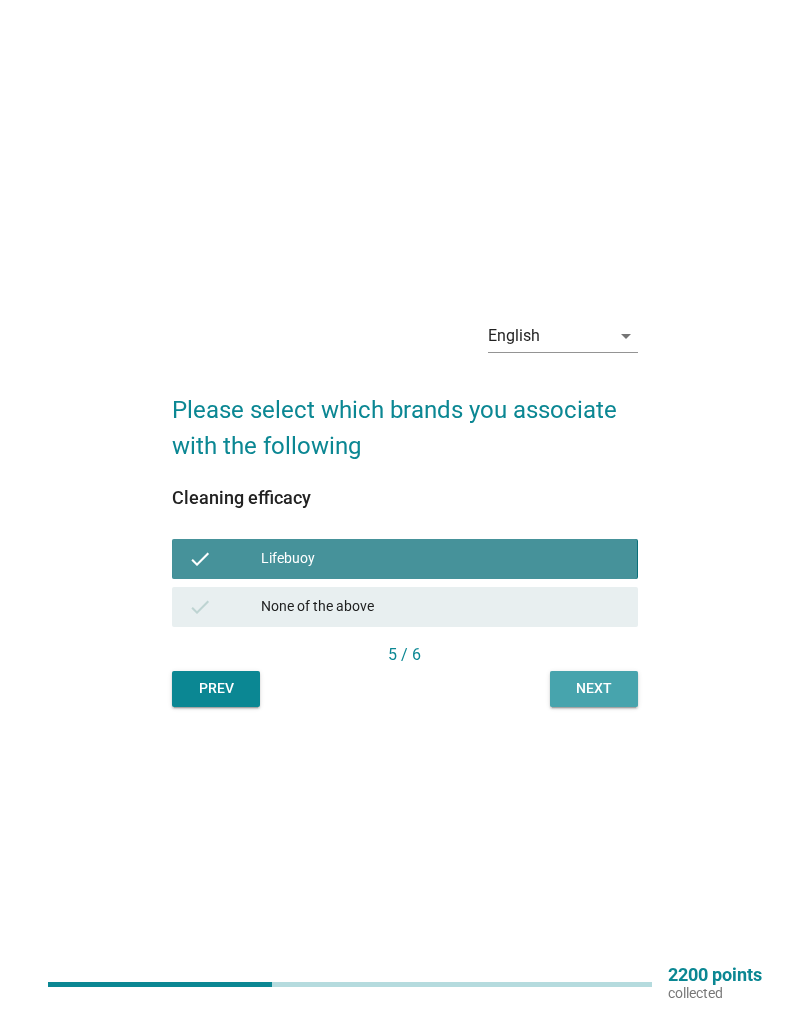 click on "Next" at bounding box center [594, 688] 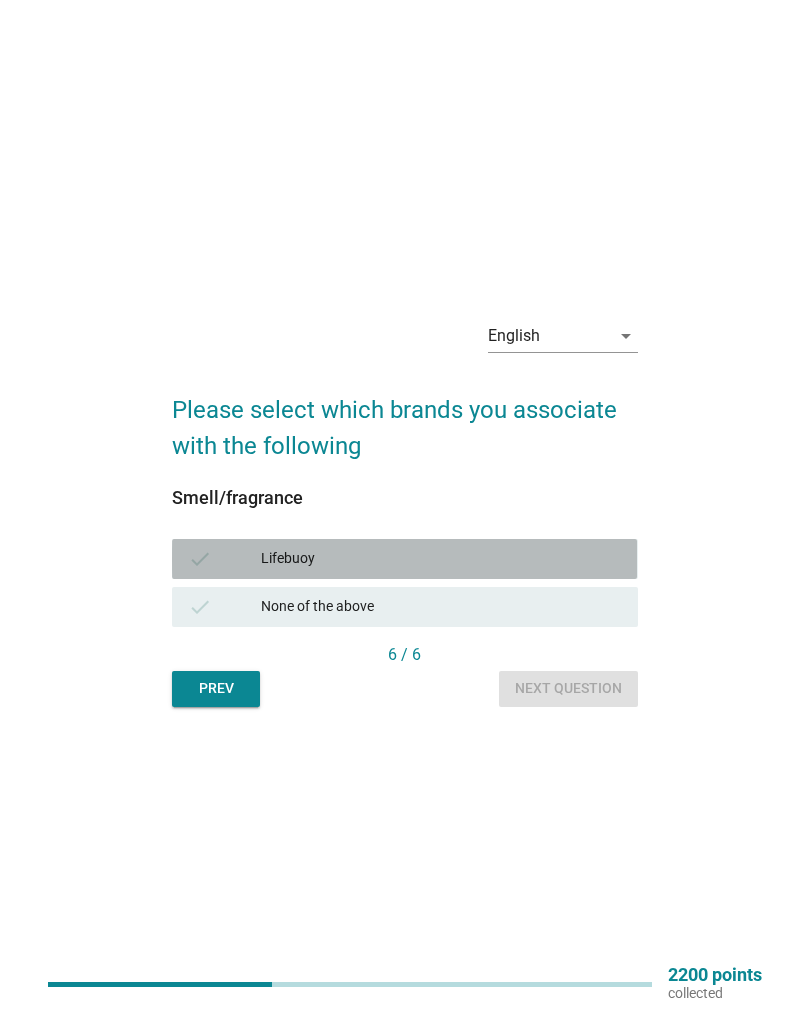 click on "Lifebuoy" at bounding box center (441, 559) 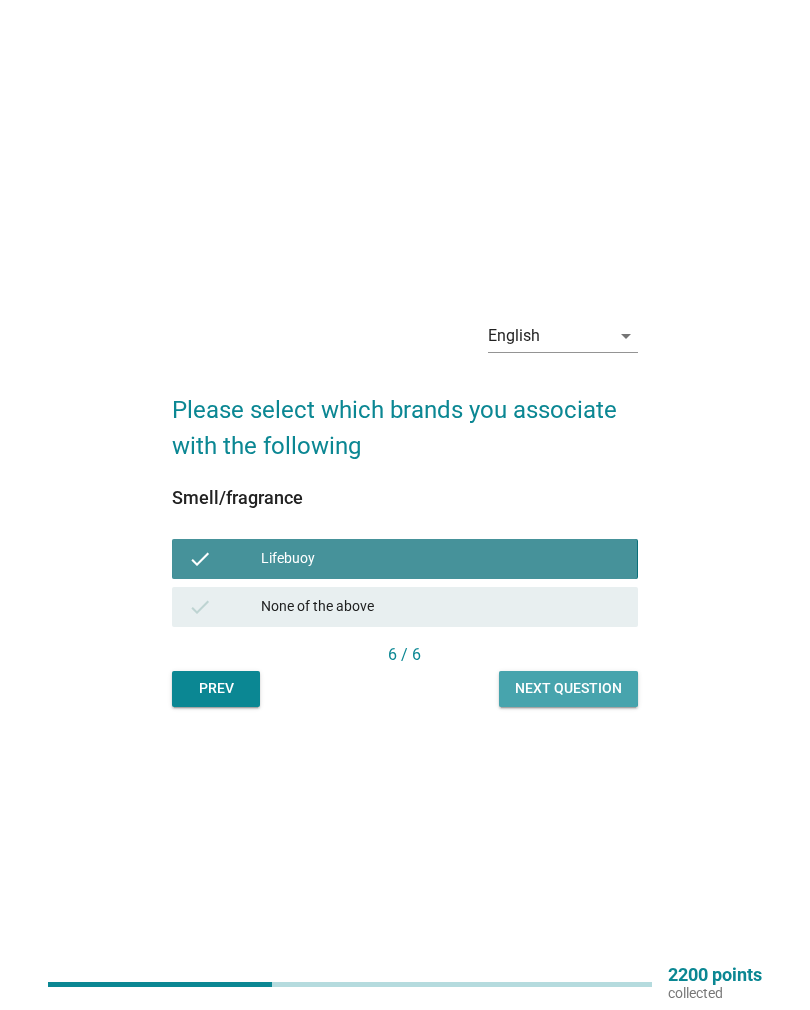 click on "Next question" at bounding box center (568, 688) 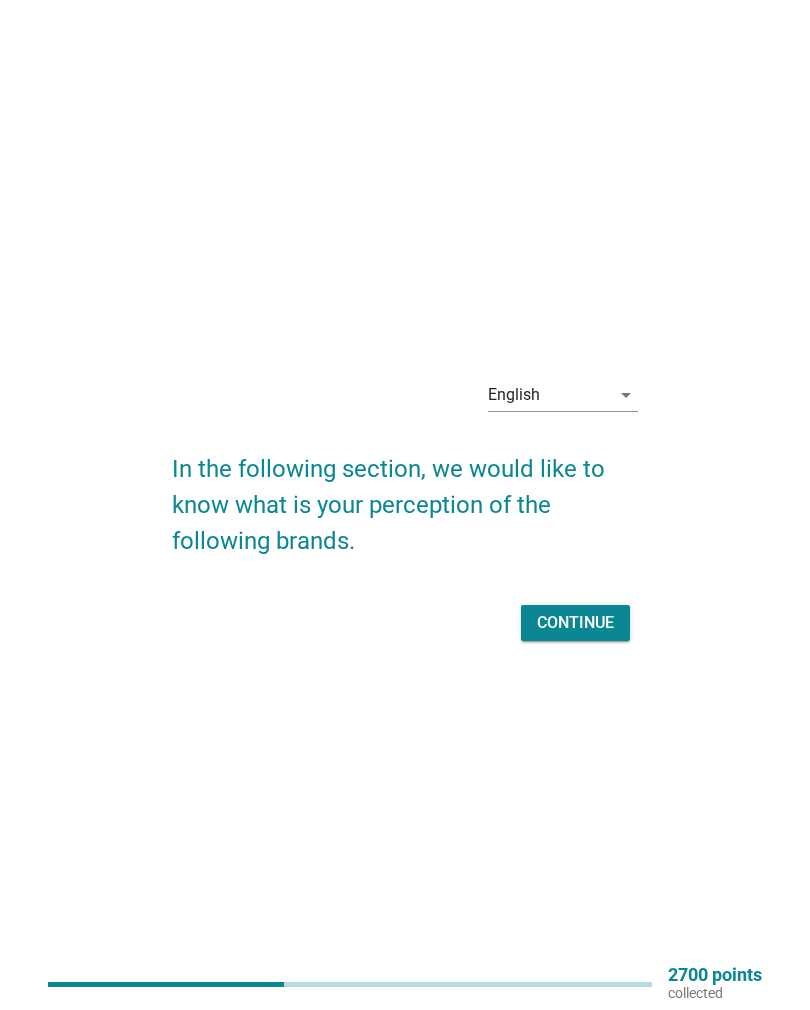 click on "Continue" at bounding box center [575, 623] 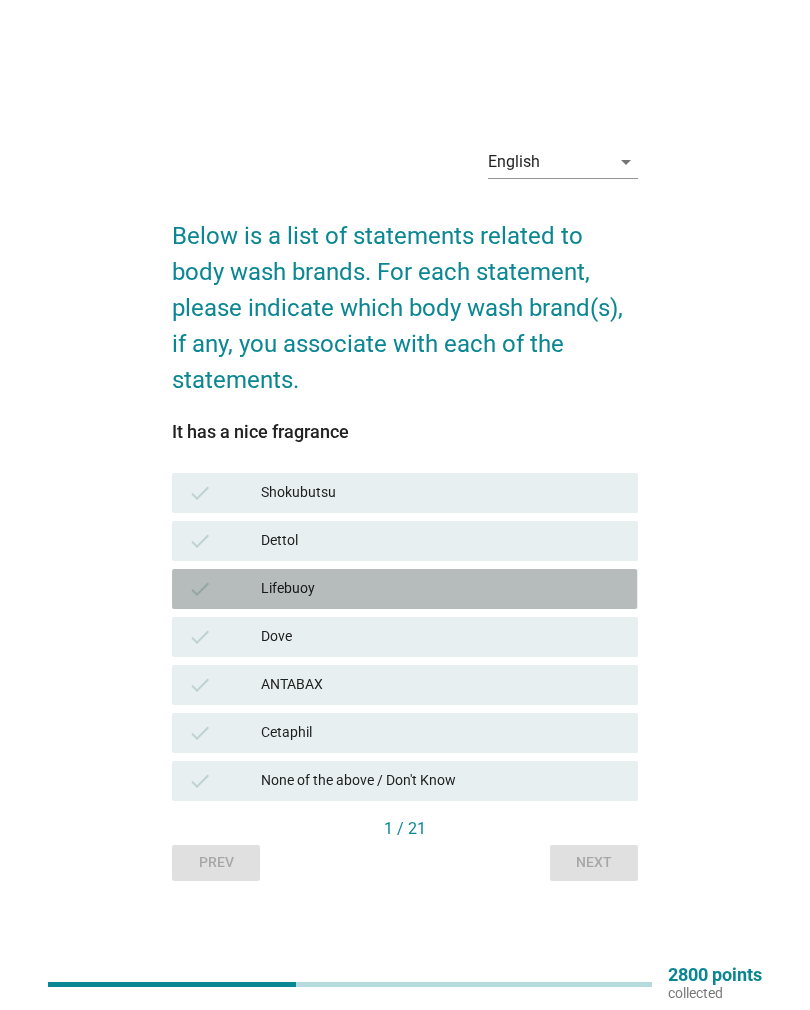 click on "Lifebuoy" at bounding box center [441, 589] 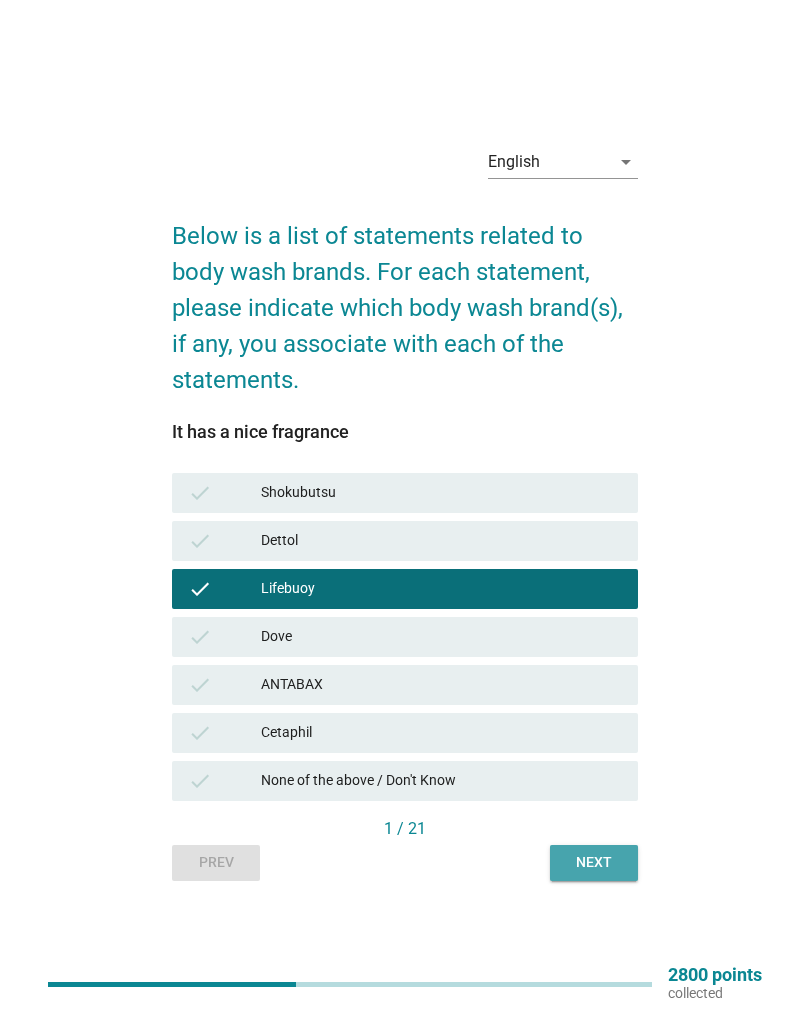 click on "Next" at bounding box center (594, 862) 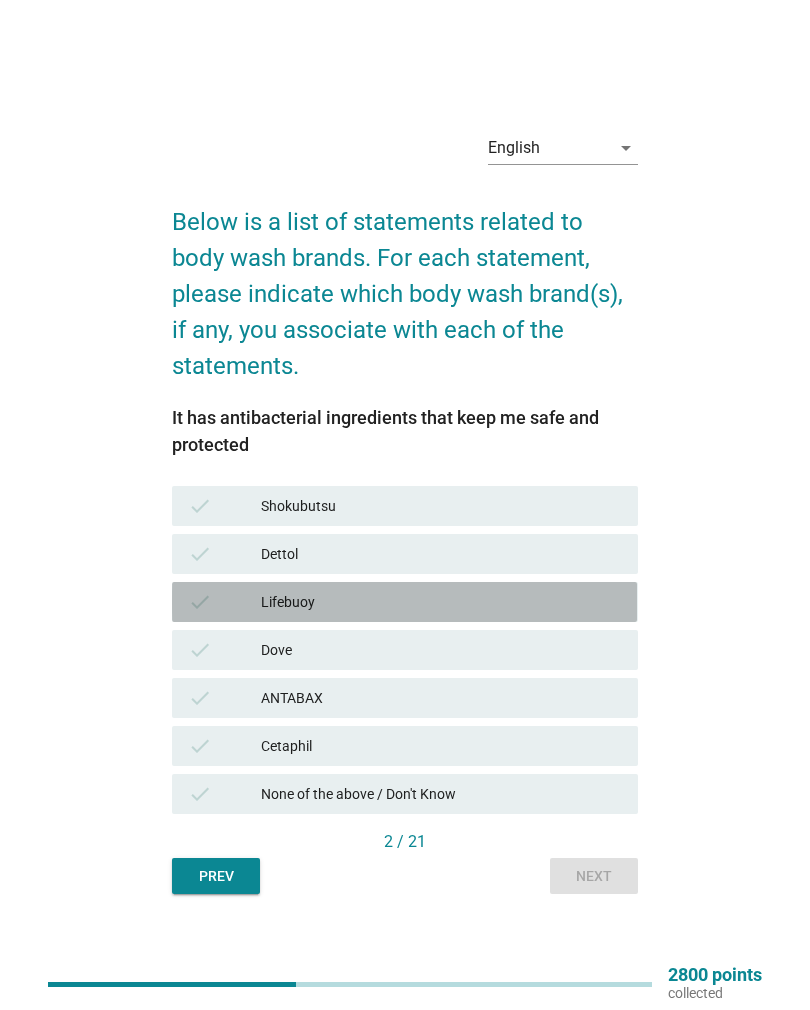 click on "Lifebuoy" at bounding box center [441, 602] 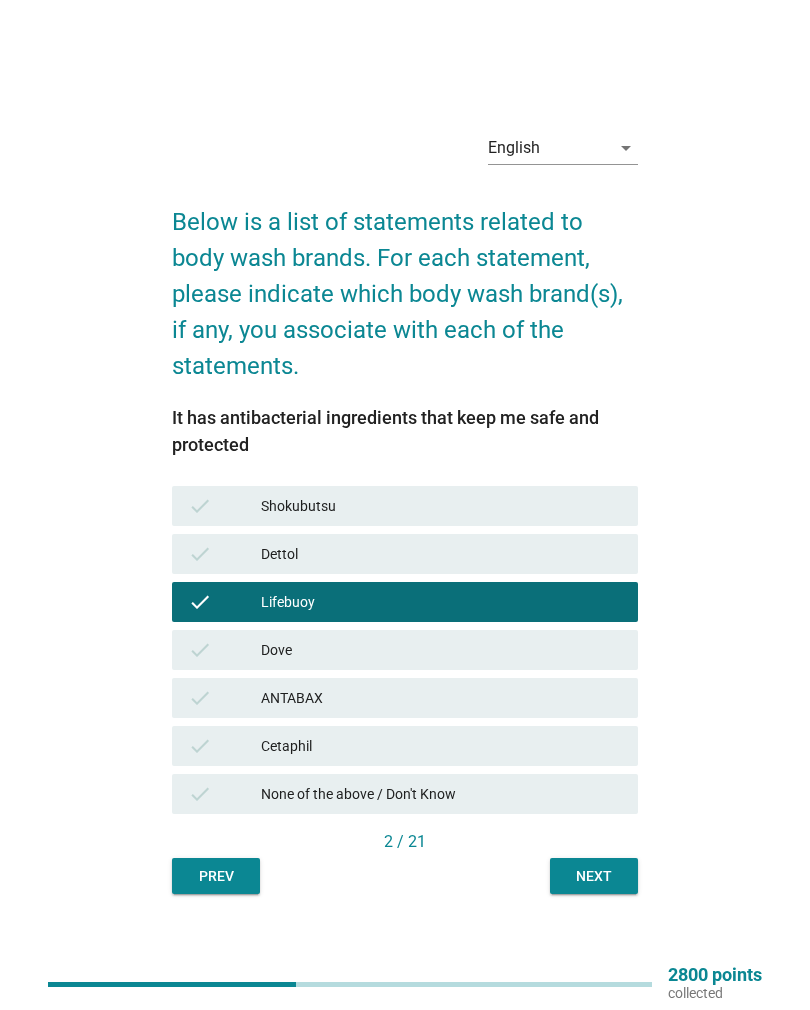 click on "Next" at bounding box center [594, 876] 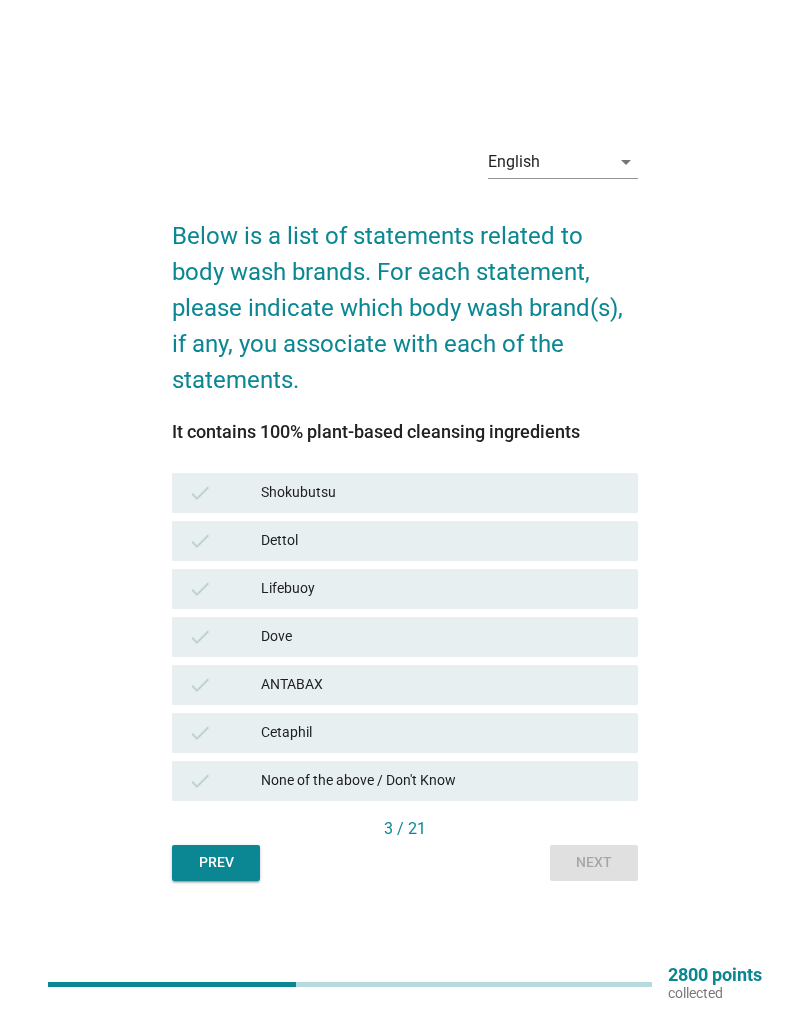 click on "Cetaphil" at bounding box center [441, 733] 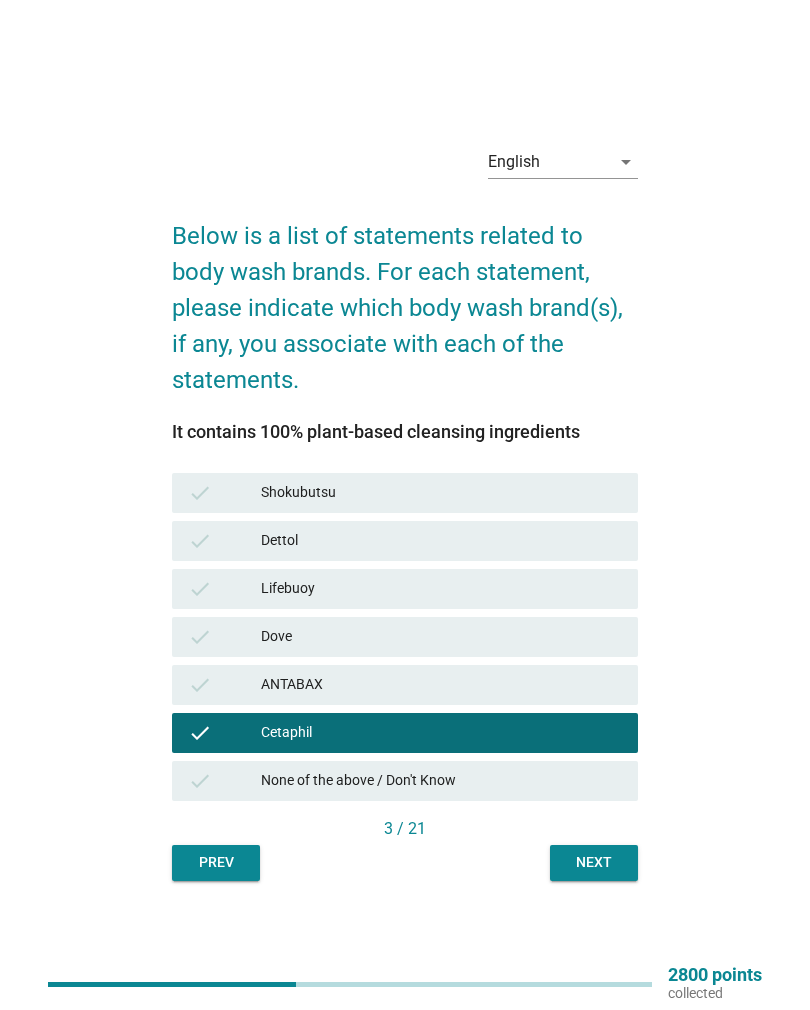 click on "Next" at bounding box center [594, 862] 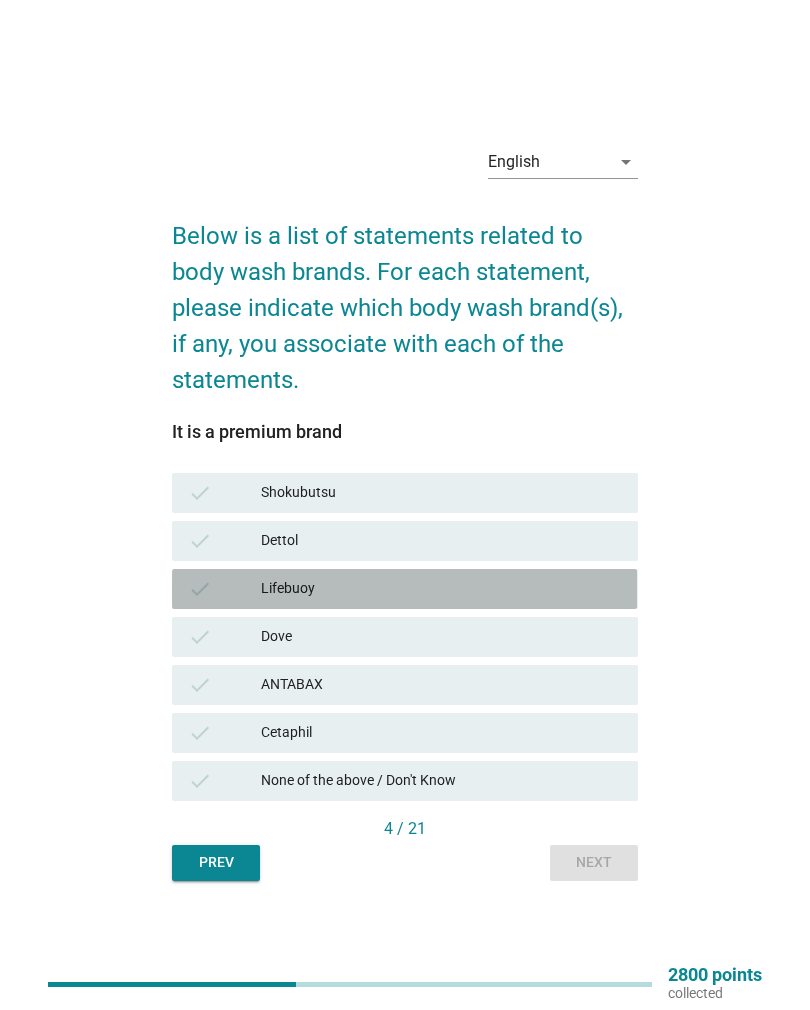 click on "Lifebuoy" at bounding box center (441, 589) 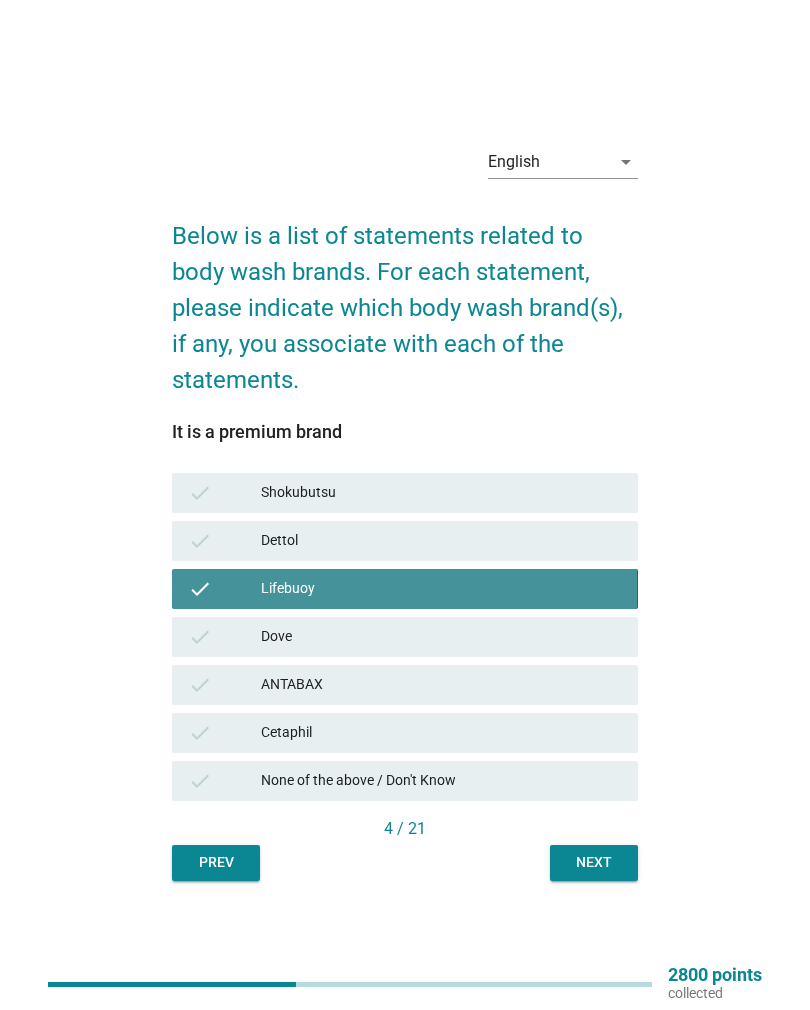click on "Shokubutsu" at bounding box center (441, 493) 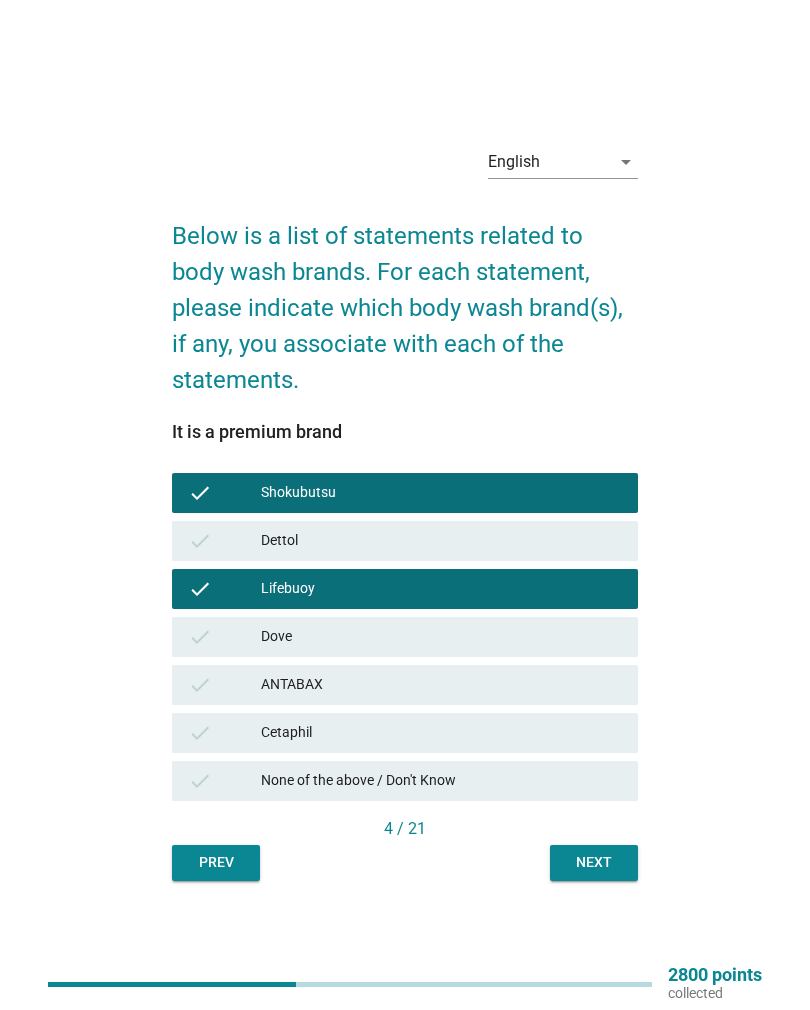 click on "Next" at bounding box center [594, 862] 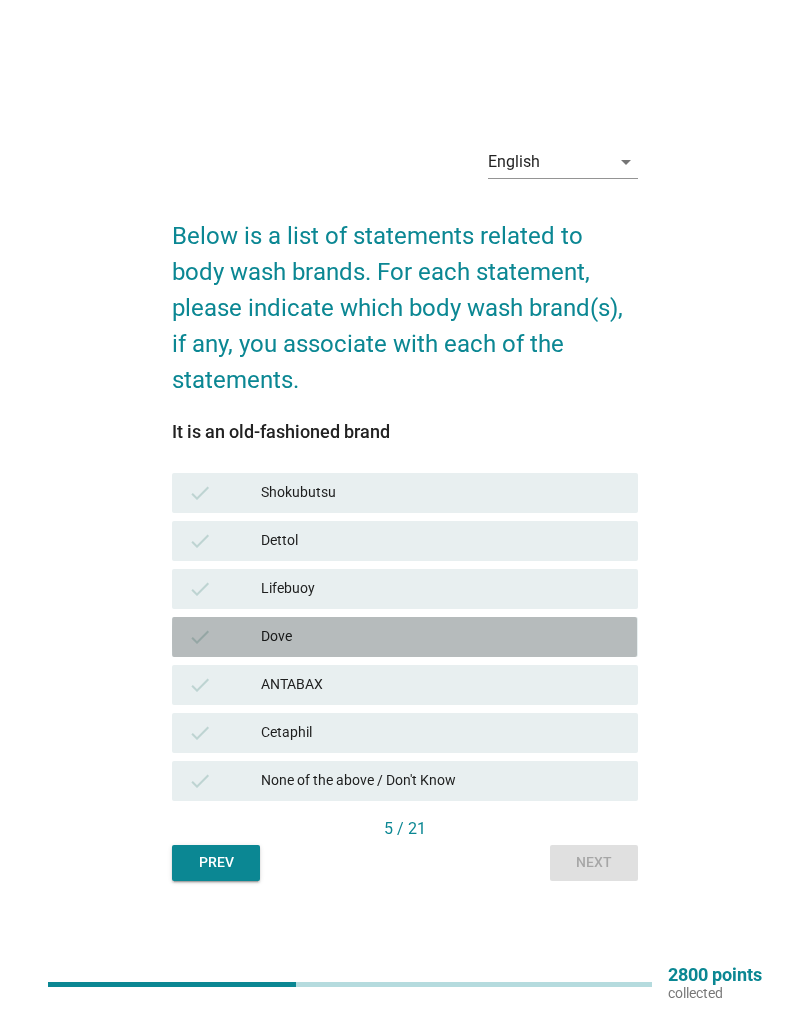 click on "Dove" at bounding box center (441, 637) 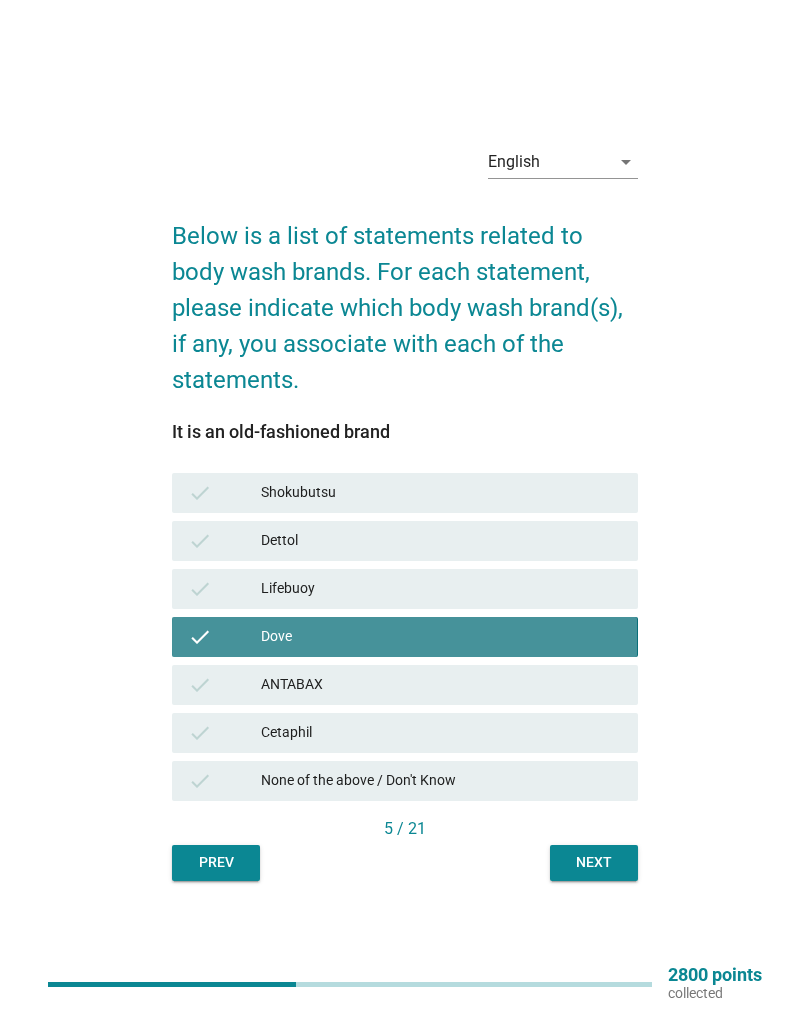click on "Next" at bounding box center [594, 863] 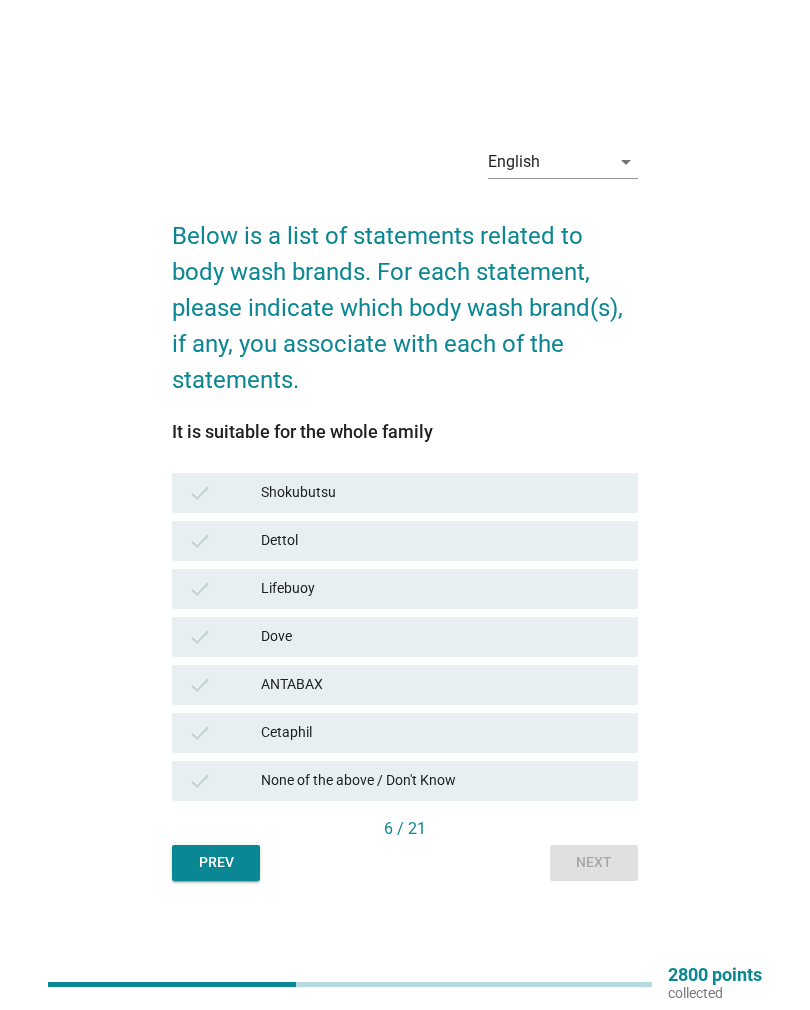 click on "Lifebuoy" at bounding box center (441, 589) 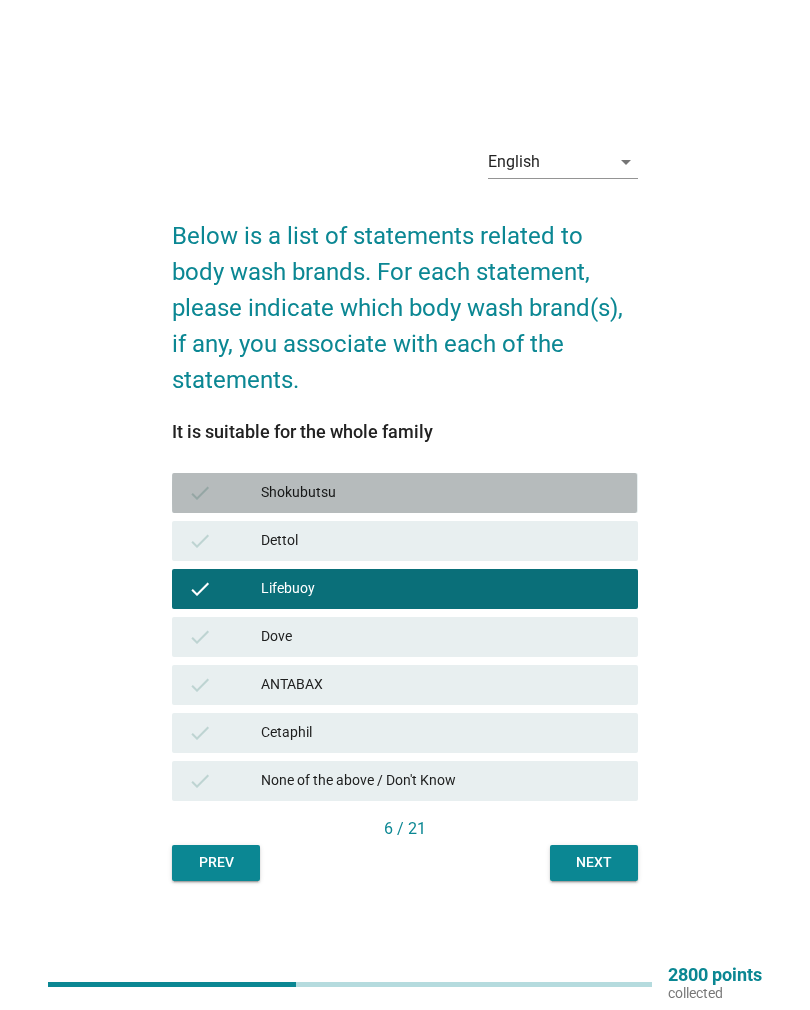 click on "Shokubutsu" at bounding box center [441, 493] 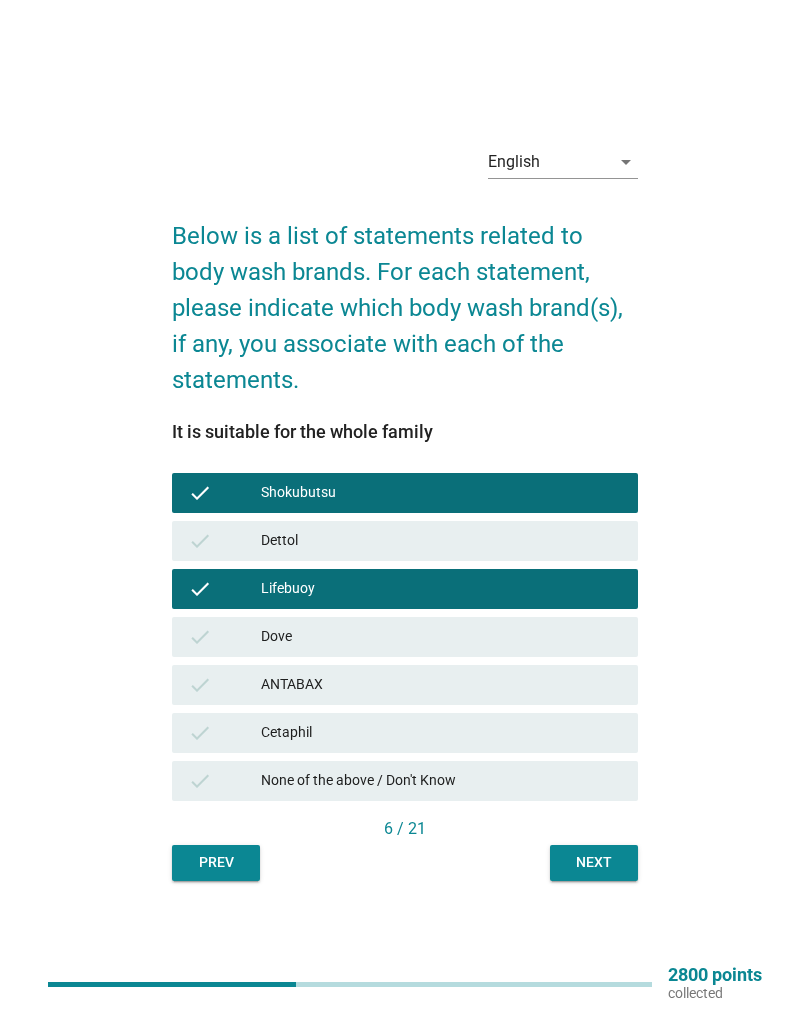 click on "check   Lifebuoy" at bounding box center (404, 589) 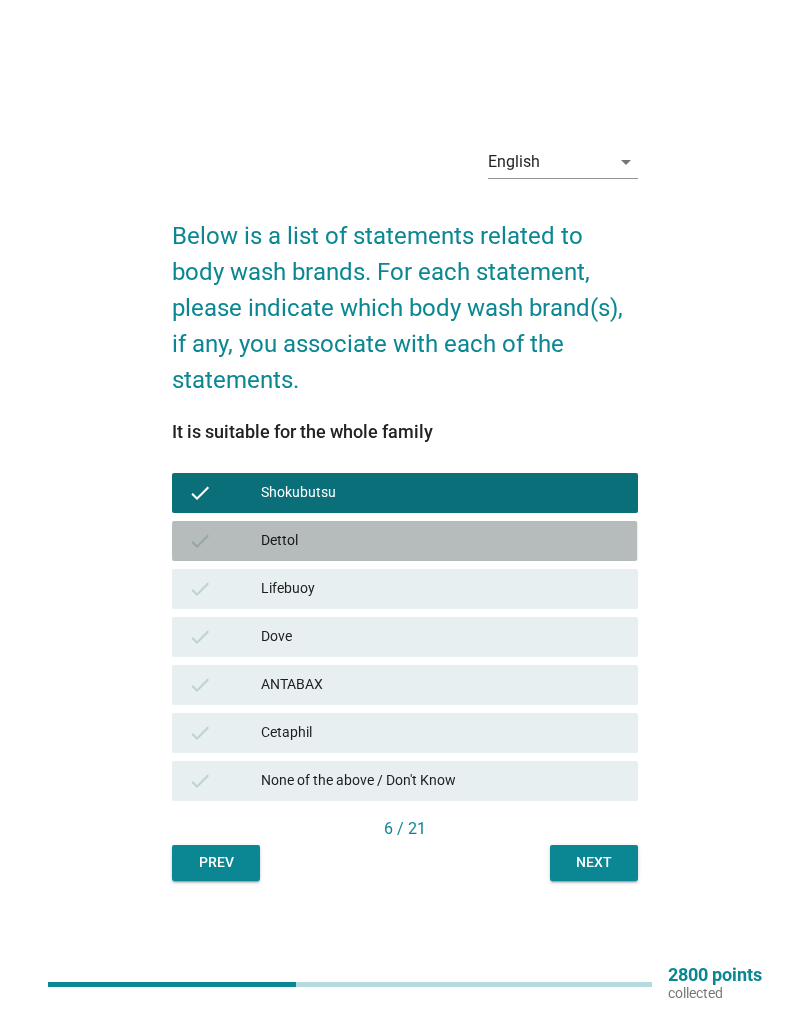 click on "Dettol" at bounding box center [441, 541] 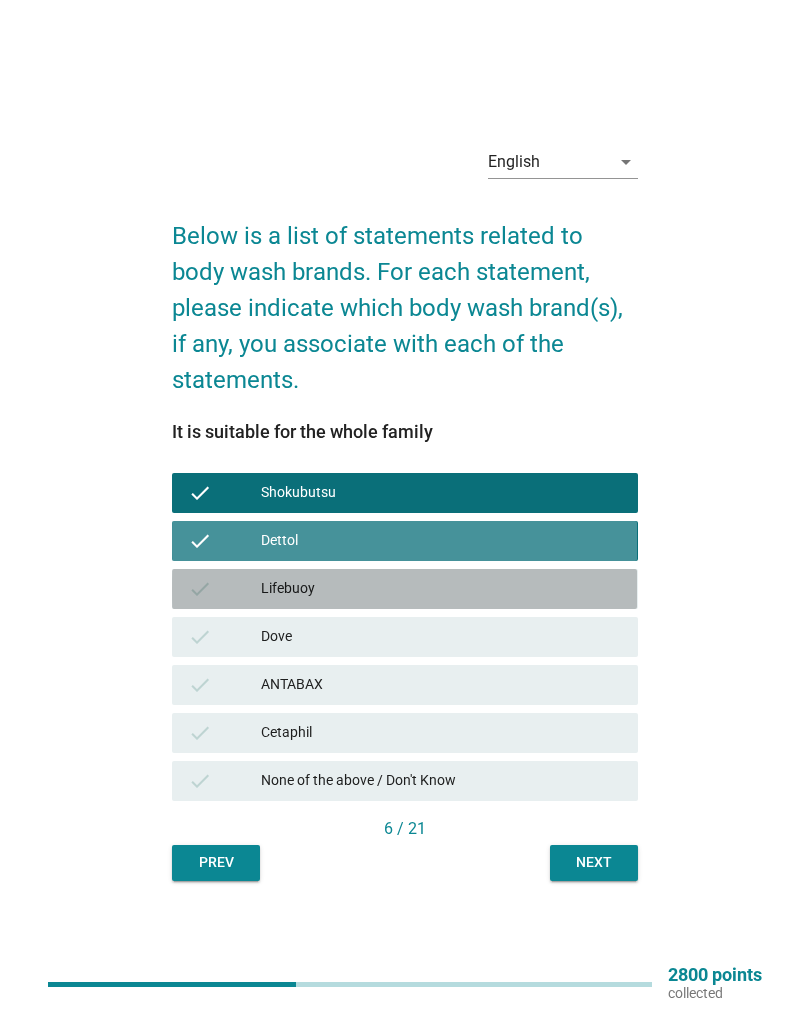 click on "check   Lifebuoy" at bounding box center (404, 589) 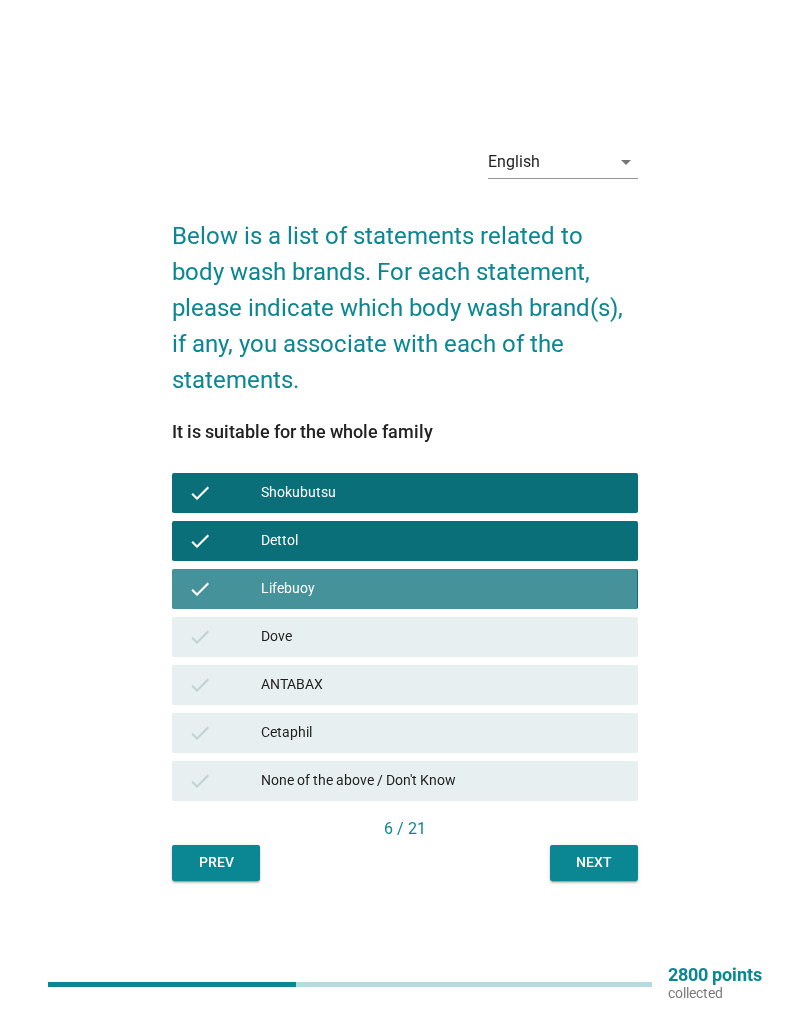 click on "Next" at bounding box center [594, 863] 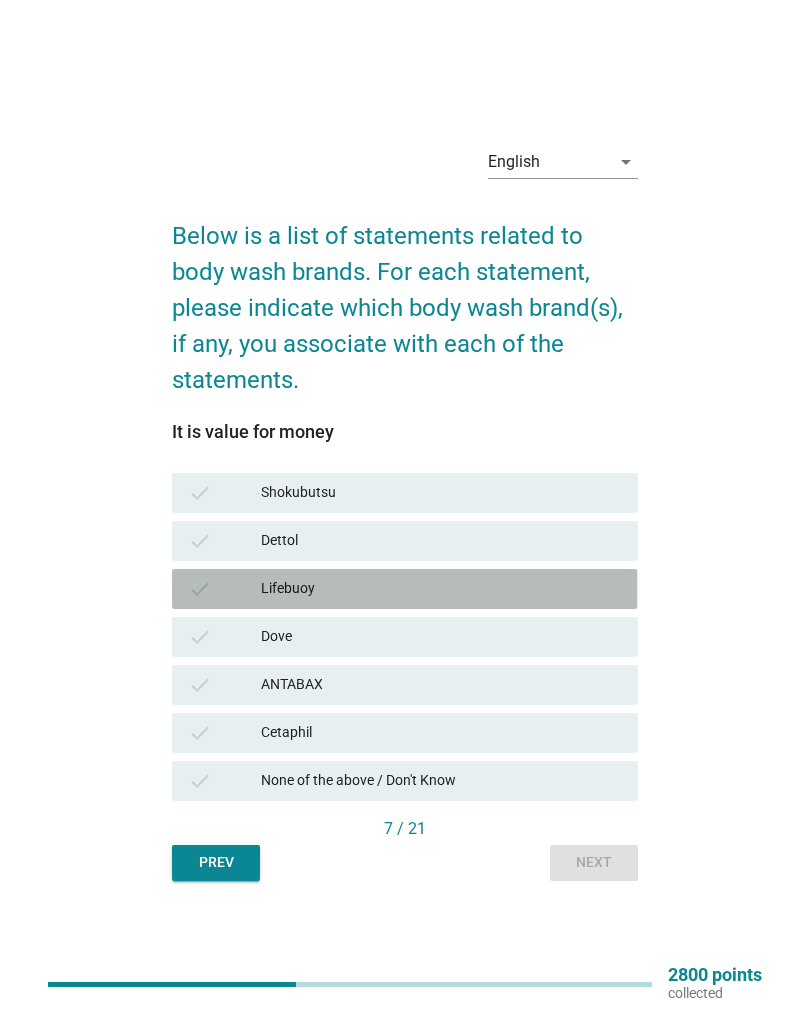 click on "Lifebuoy" at bounding box center (441, 589) 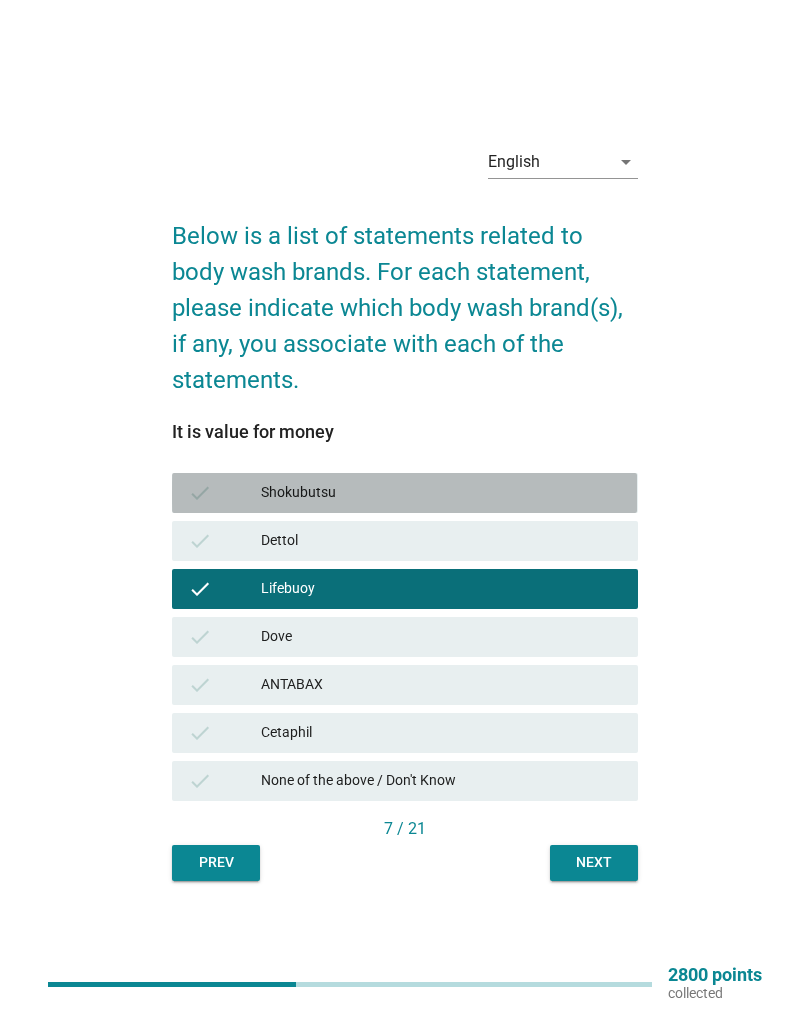 click on "check   Shokubutsu" at bounding box center (404, 493) 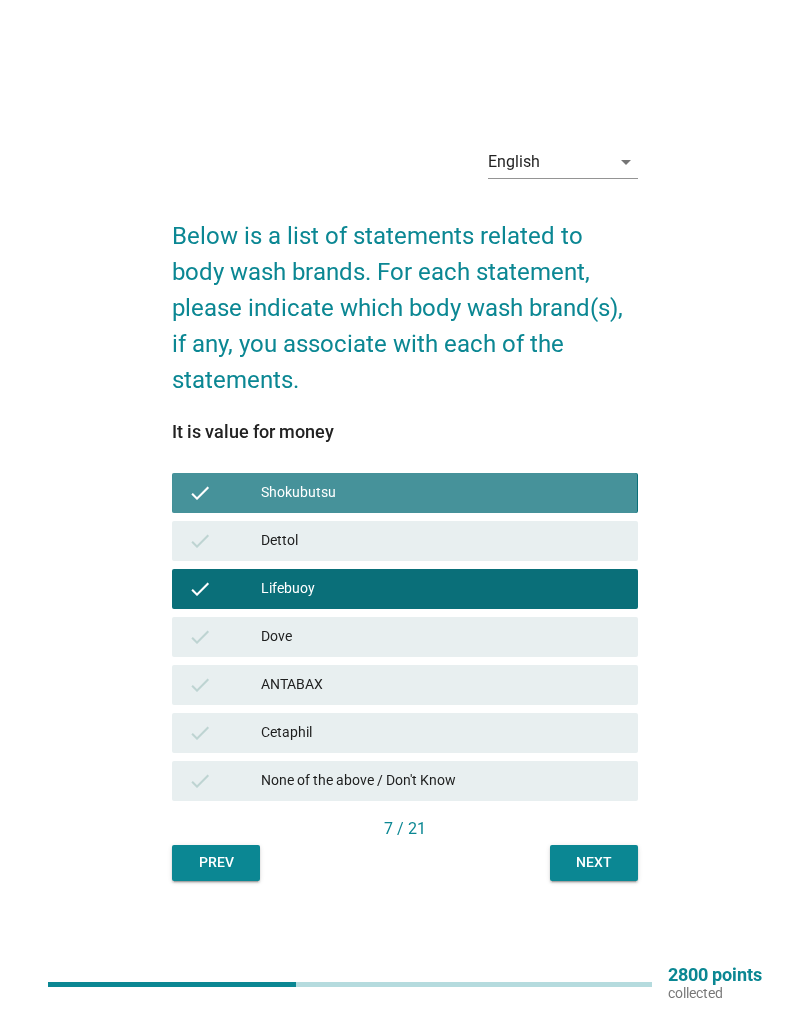 click on "Next" at bounding box center [594, 863] 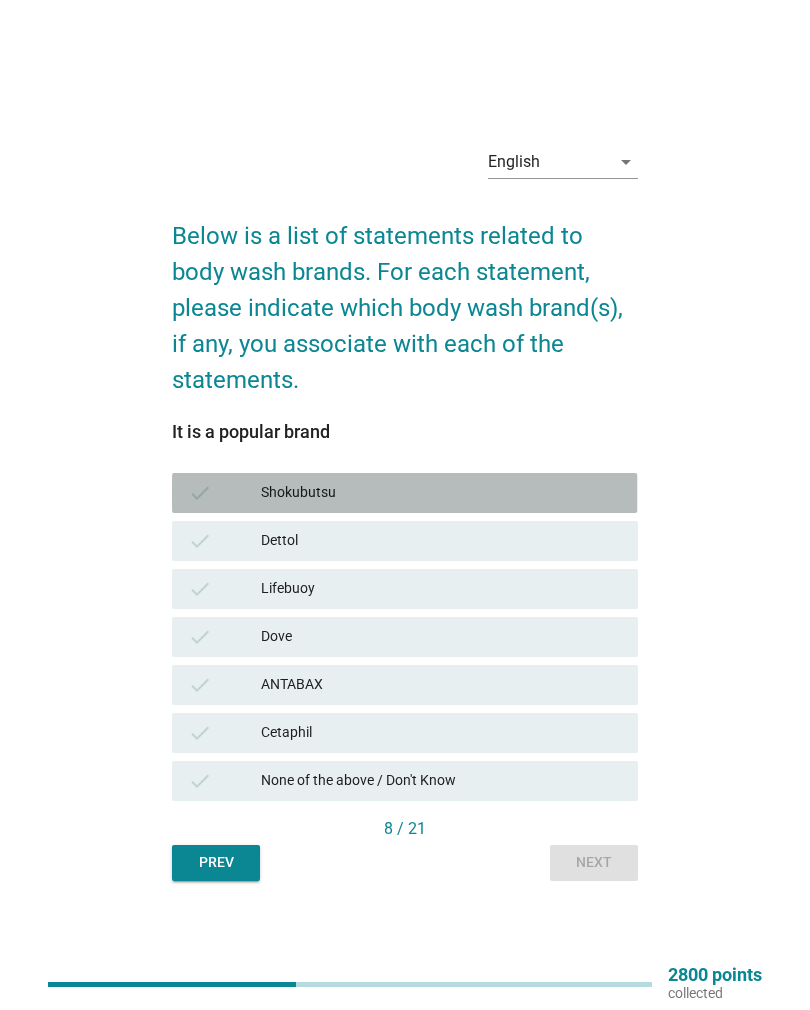 click on "Shokubutsu" at bounding box center [441, 493] 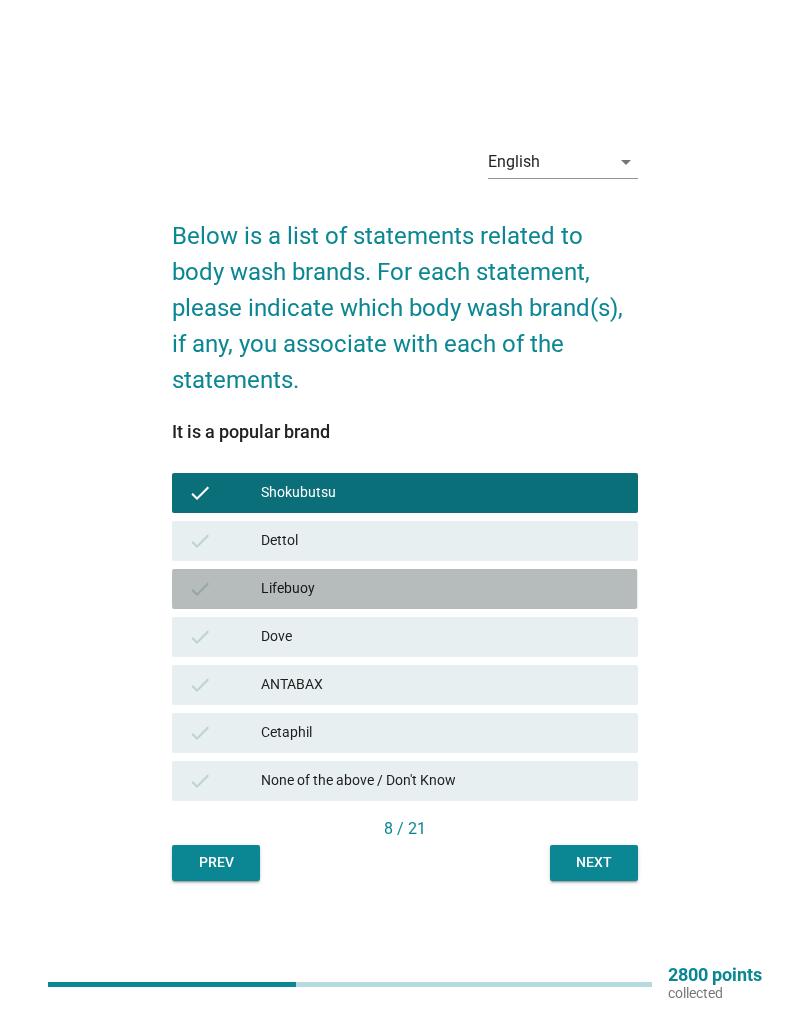 click on "check   Lifebuoy" at bounding box center [404, 589] 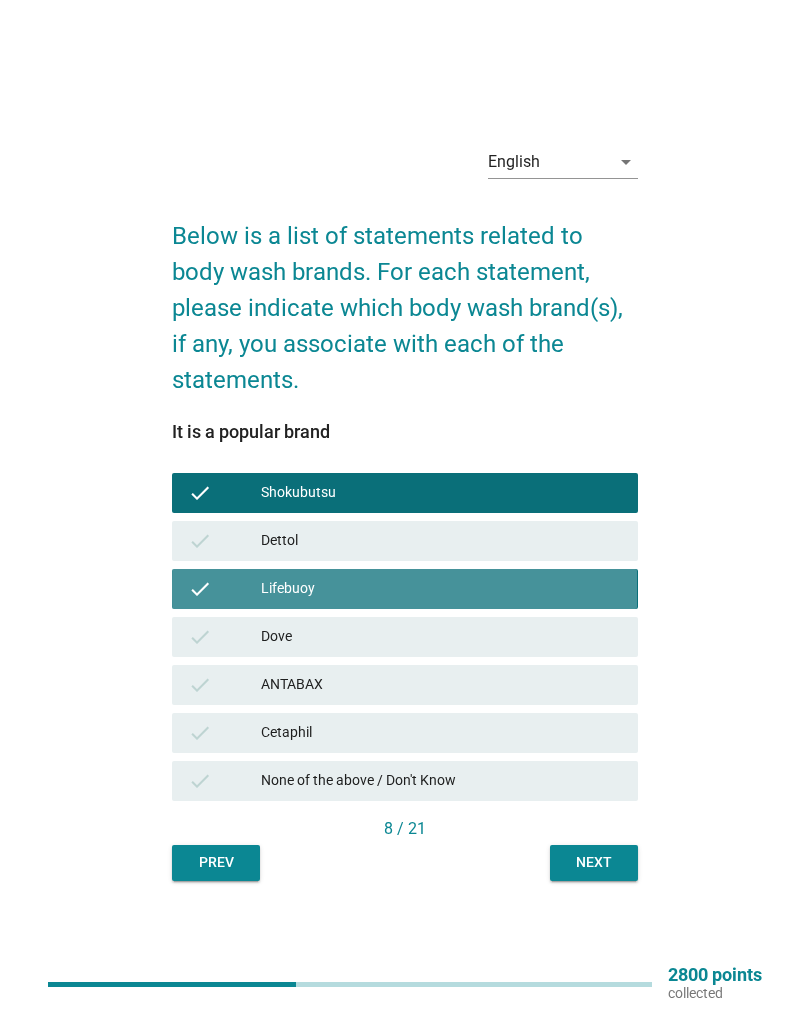 click on "Next" at bounding box center (594, 862) 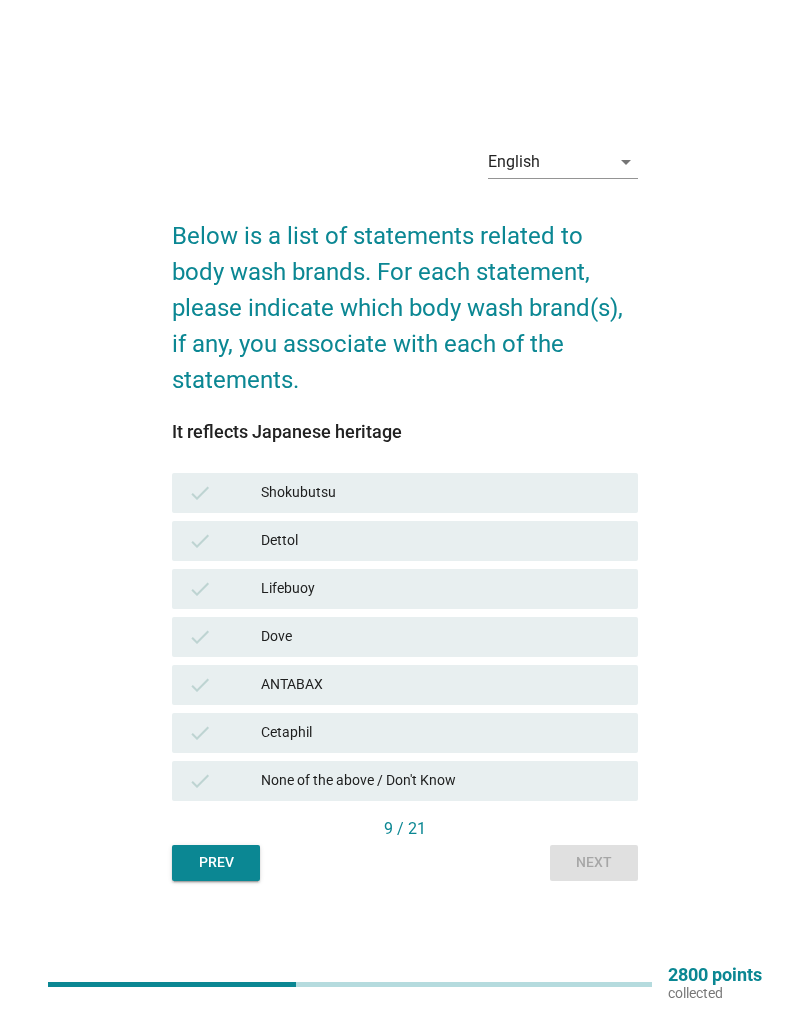 click on "Cetaphil" at bounding box center [441, 733] 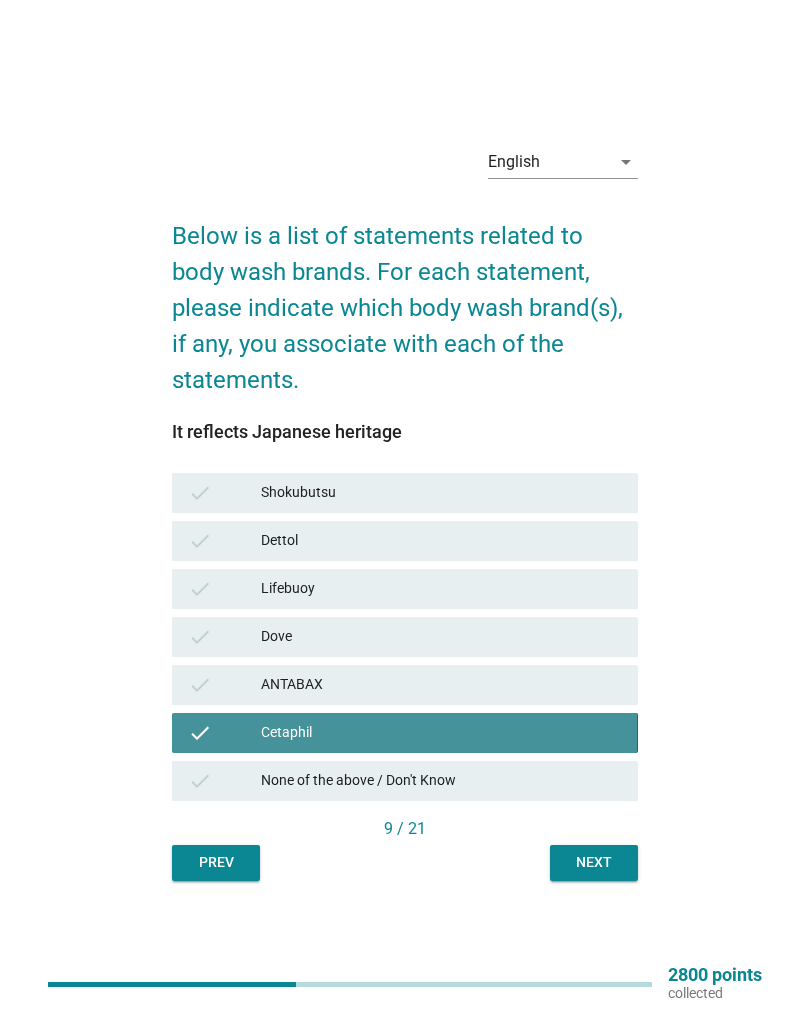click on "Cetaphil" at bounding box center [441, 733] 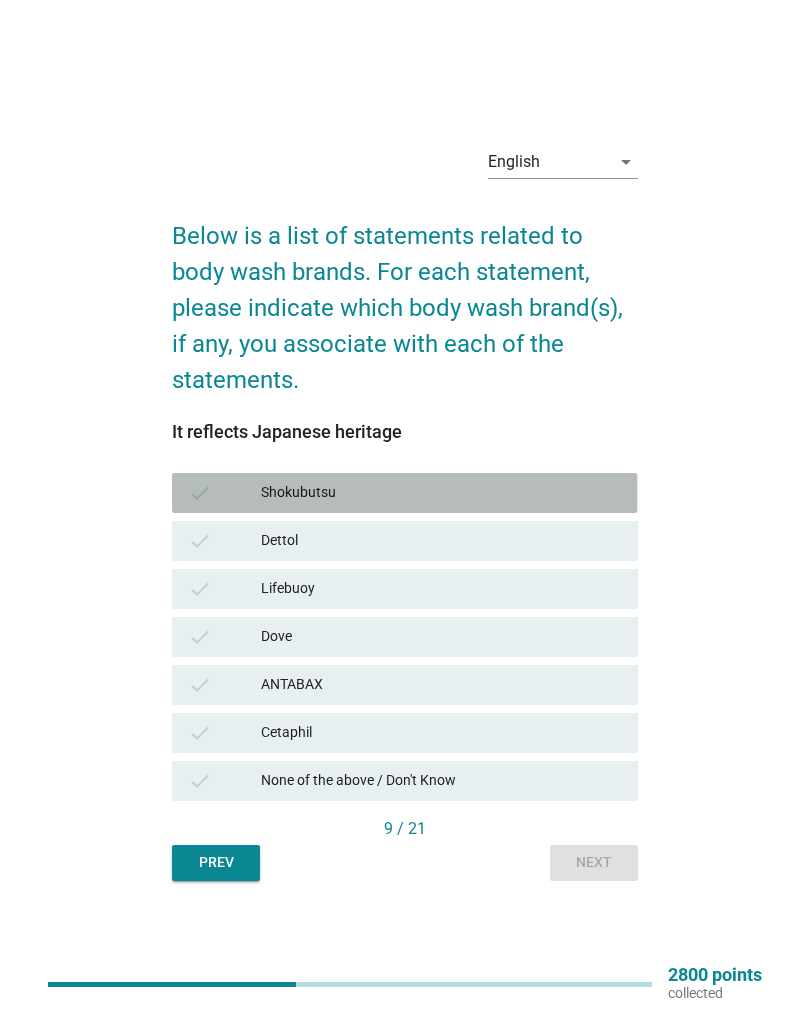 click on "Shokubutsu" at bounding box center [441, 493] 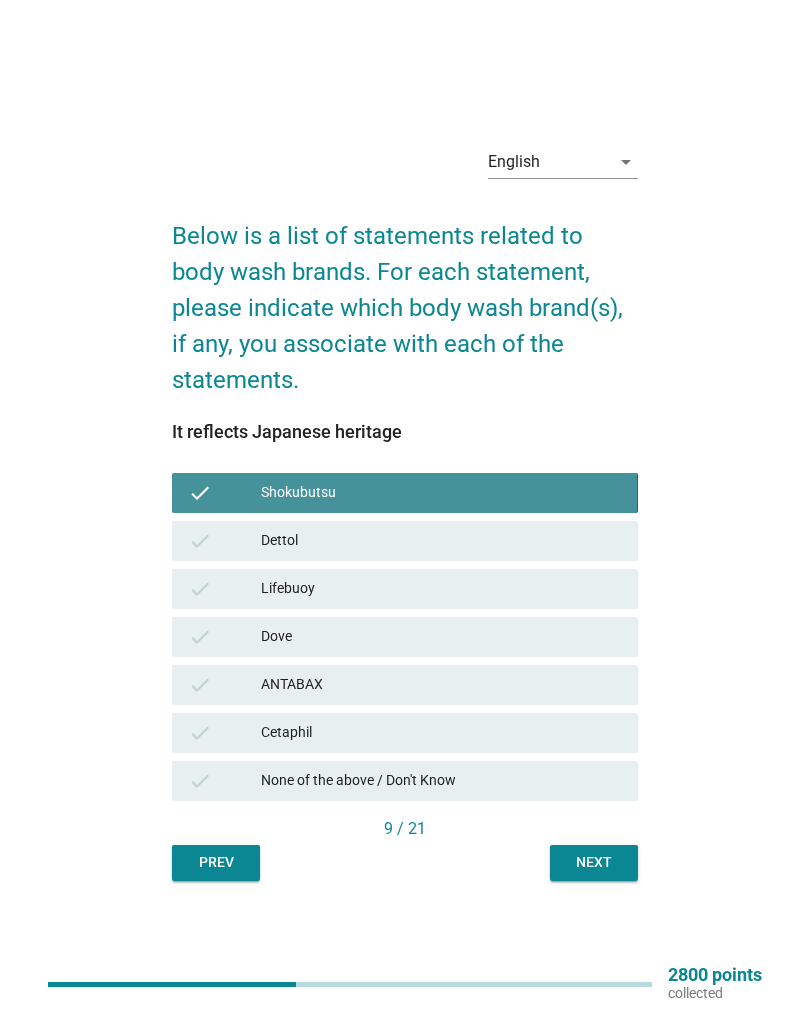 click on "Next" at bounding box center (594, 862) 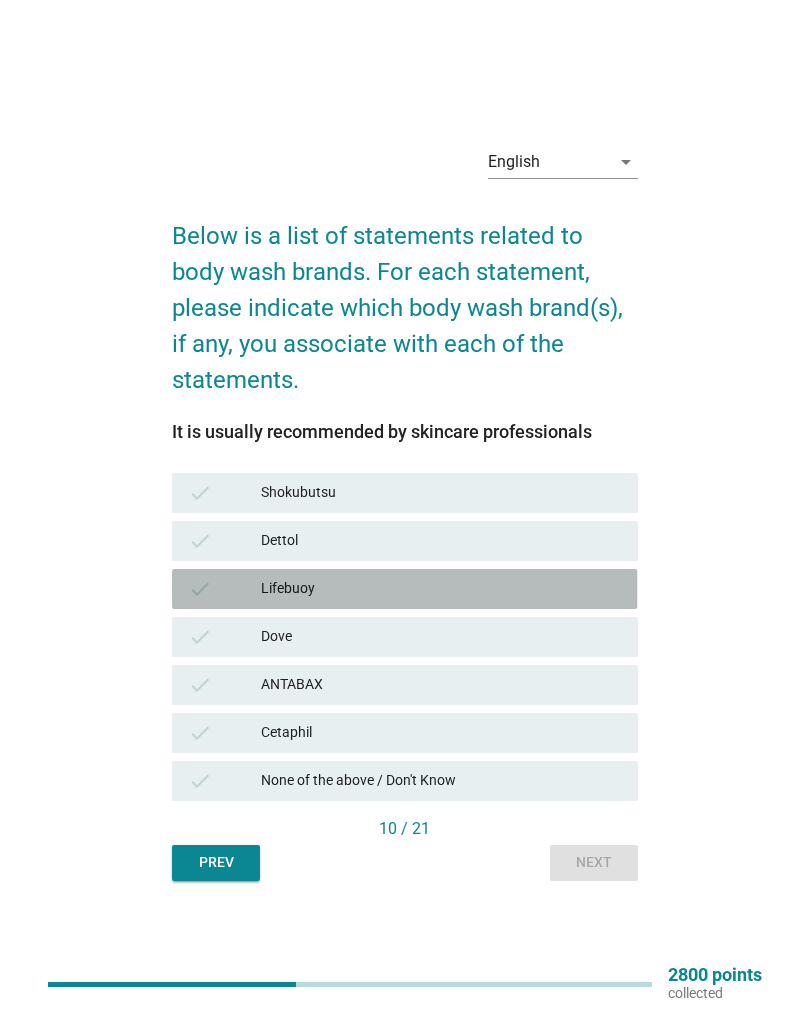 click on "check   Lifebuoy" at bounding box center (404, 589) 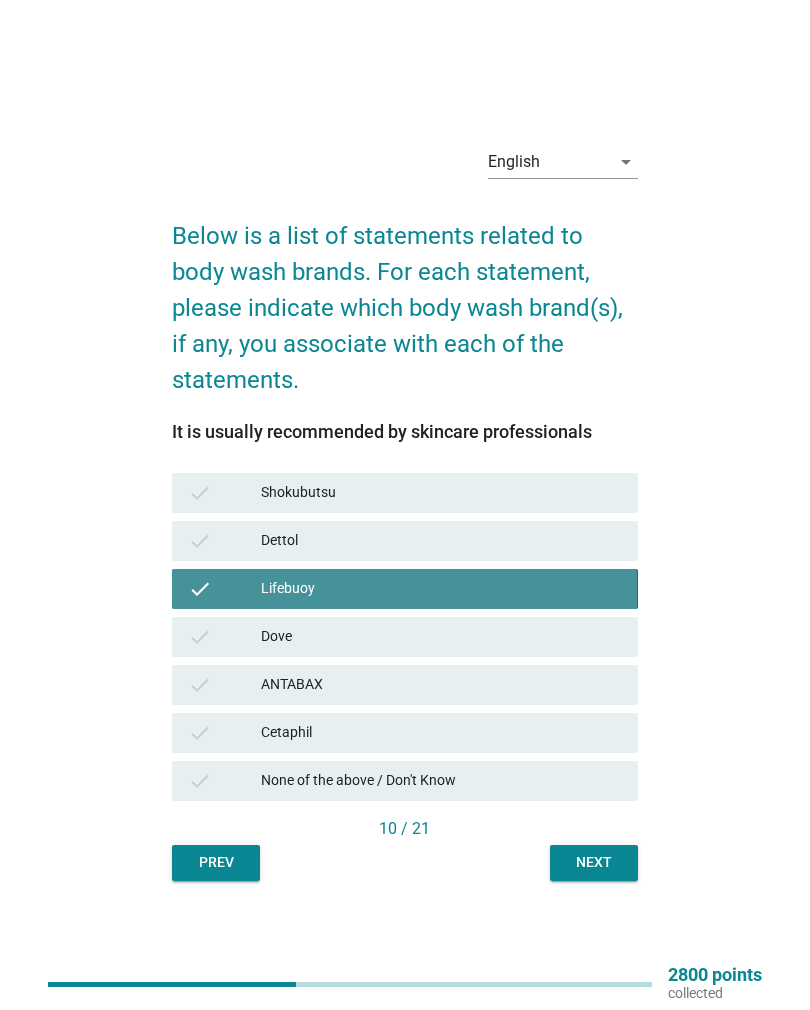 click on "Next" at bounding box center (594, 862) 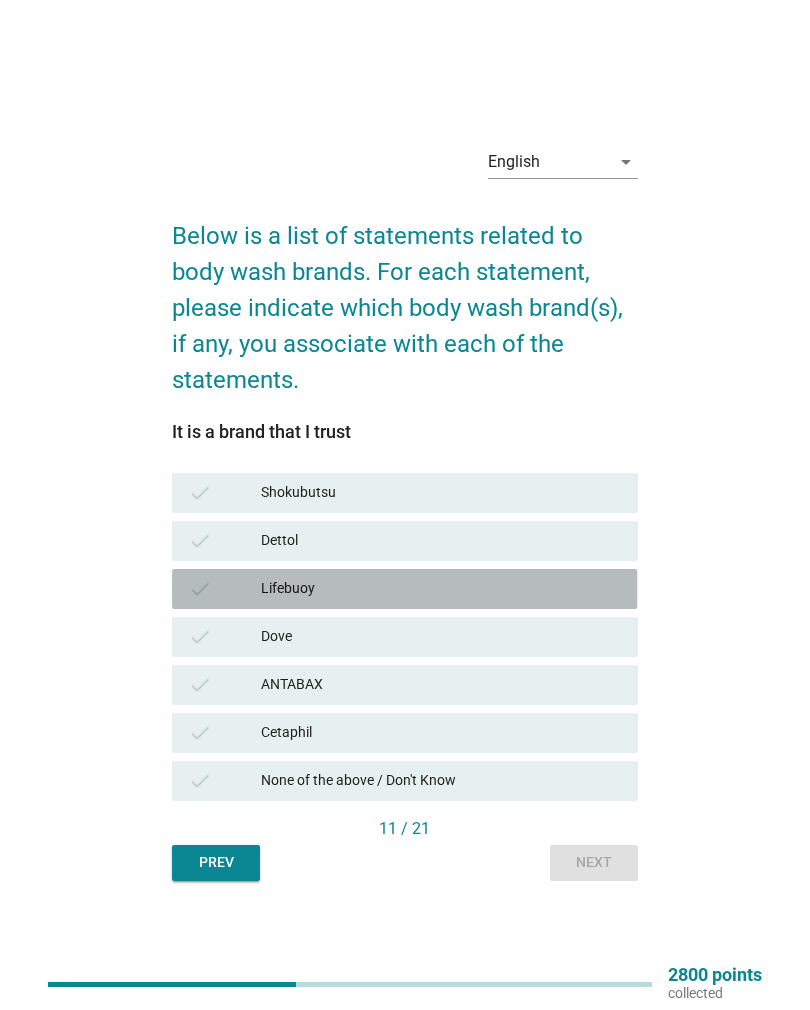 click on "Lifebuoy" at bounding box center (441, 589) 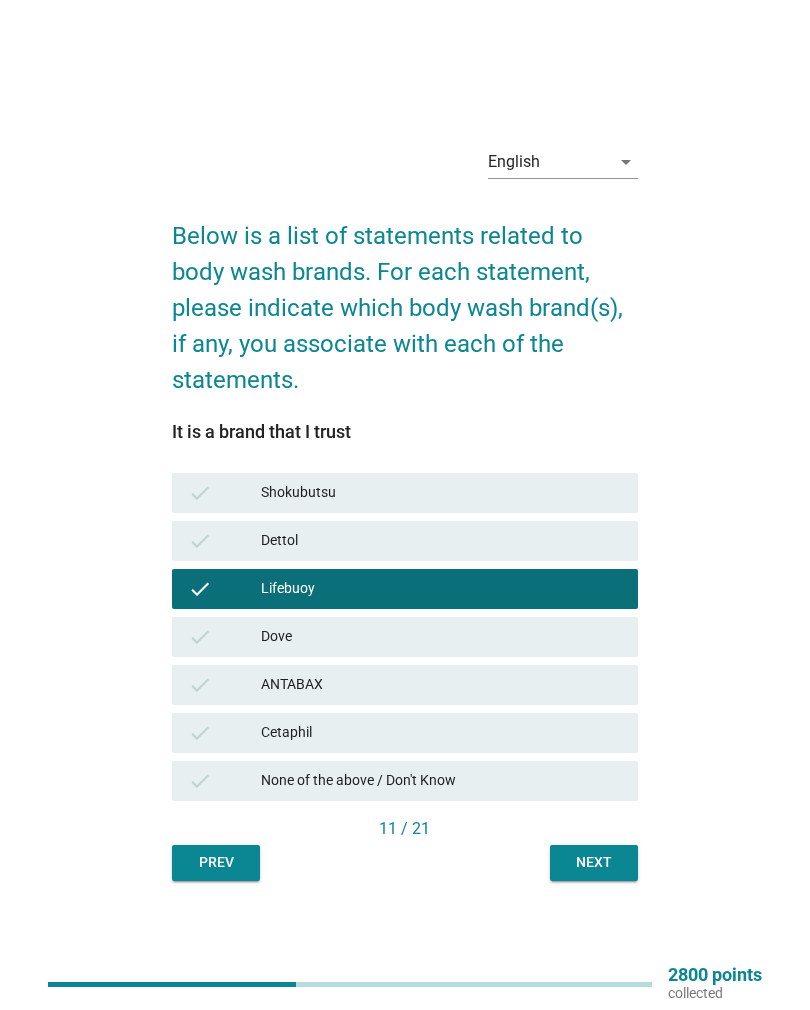 click on "Next" at bounding box center (594, 862) 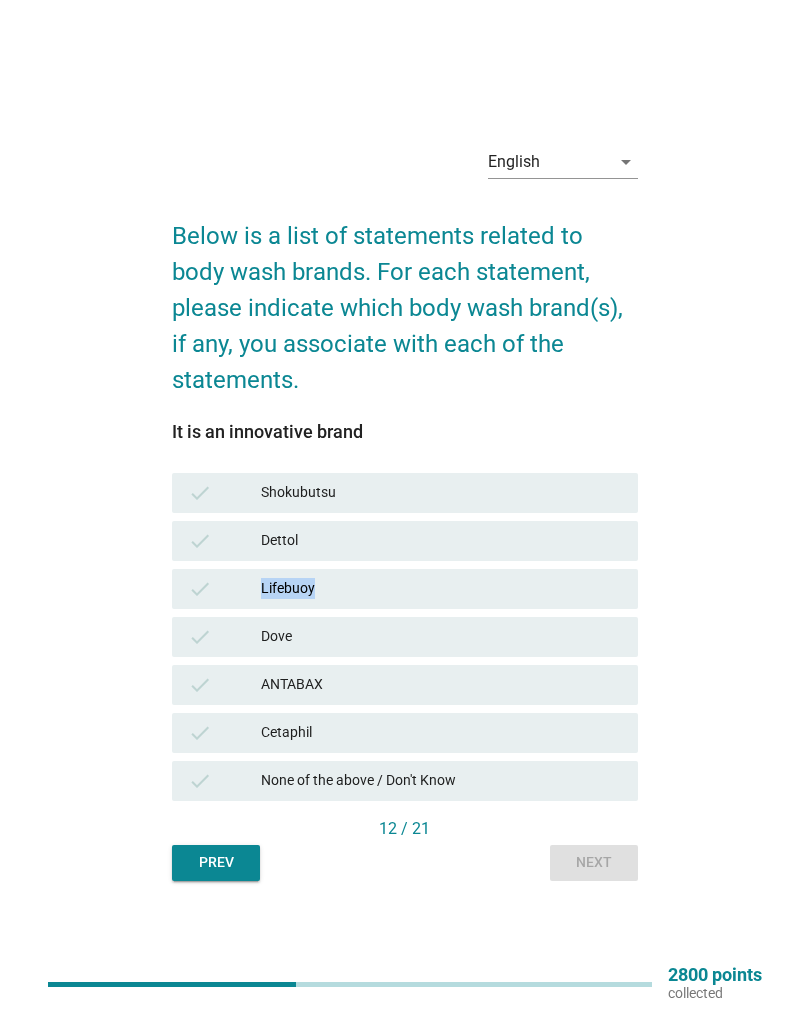 click on "Prev   Next" at bounding box center (404, 863) 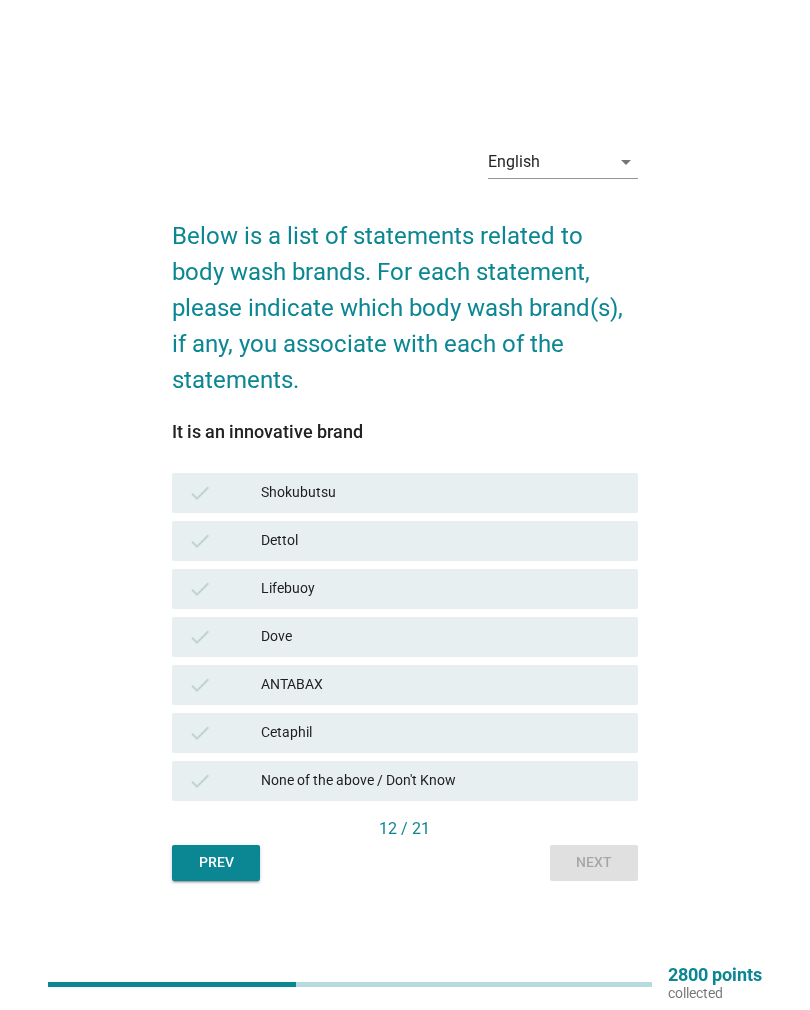 click on "Prev   Next" at bounding box center (404, 863) 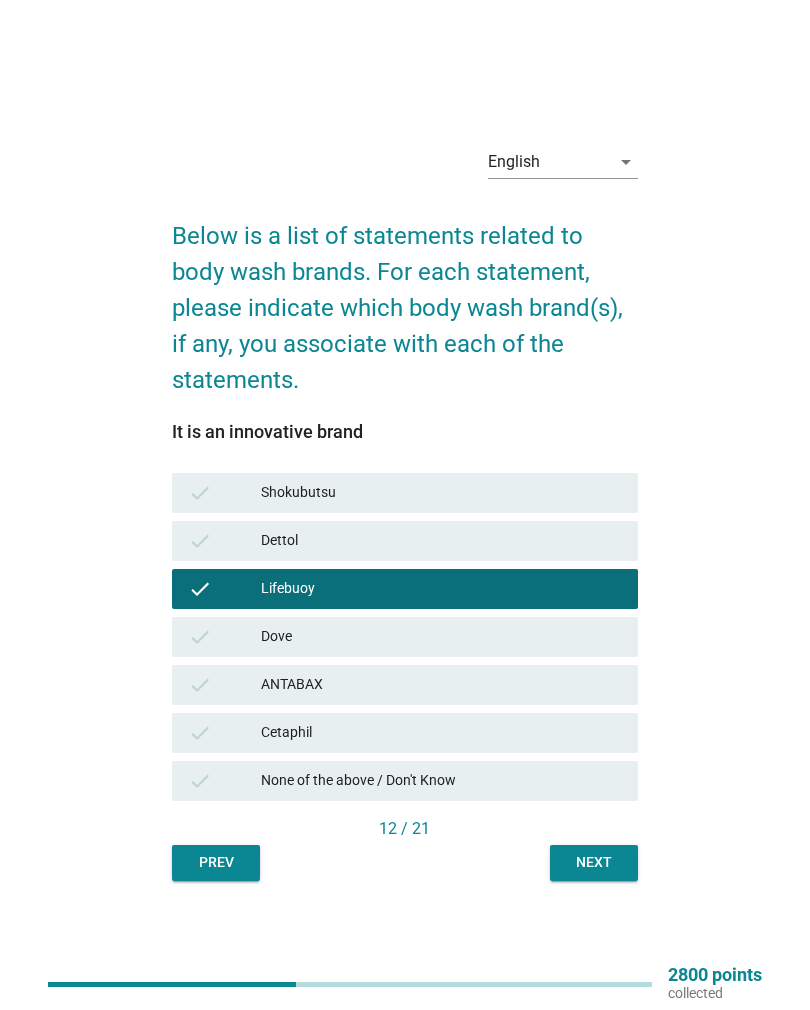 click on "Next" at bounding box center [594, 862] 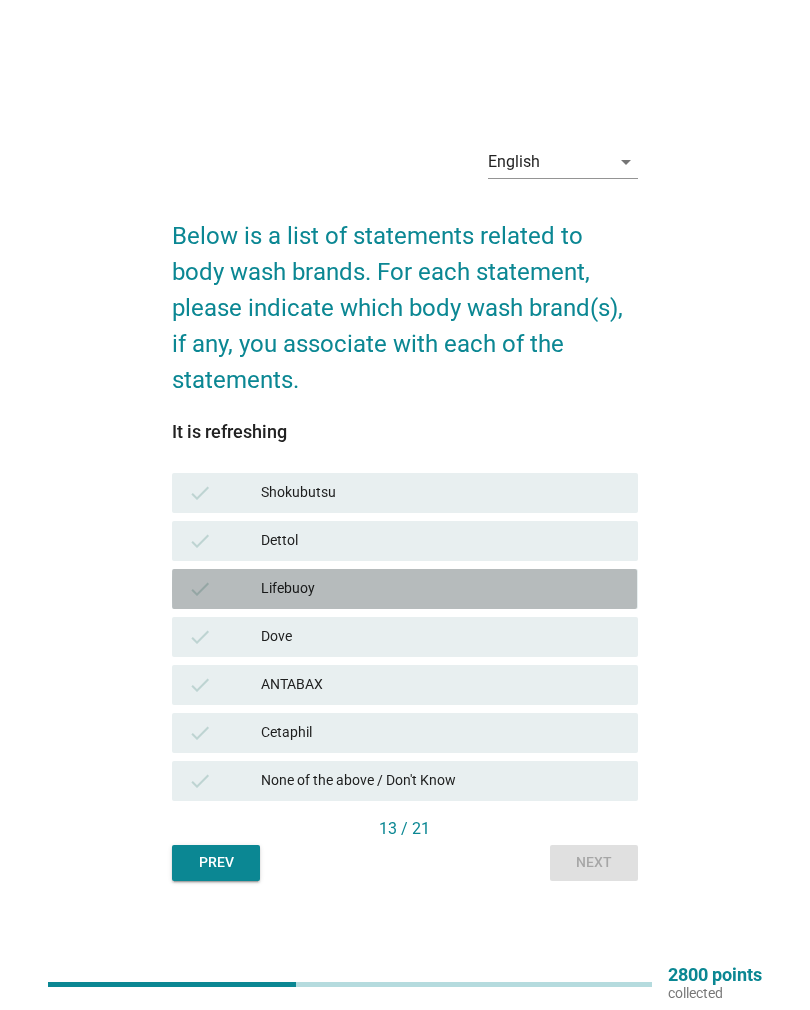 click on "Lifebuoy" at bounding box center (441, 589) 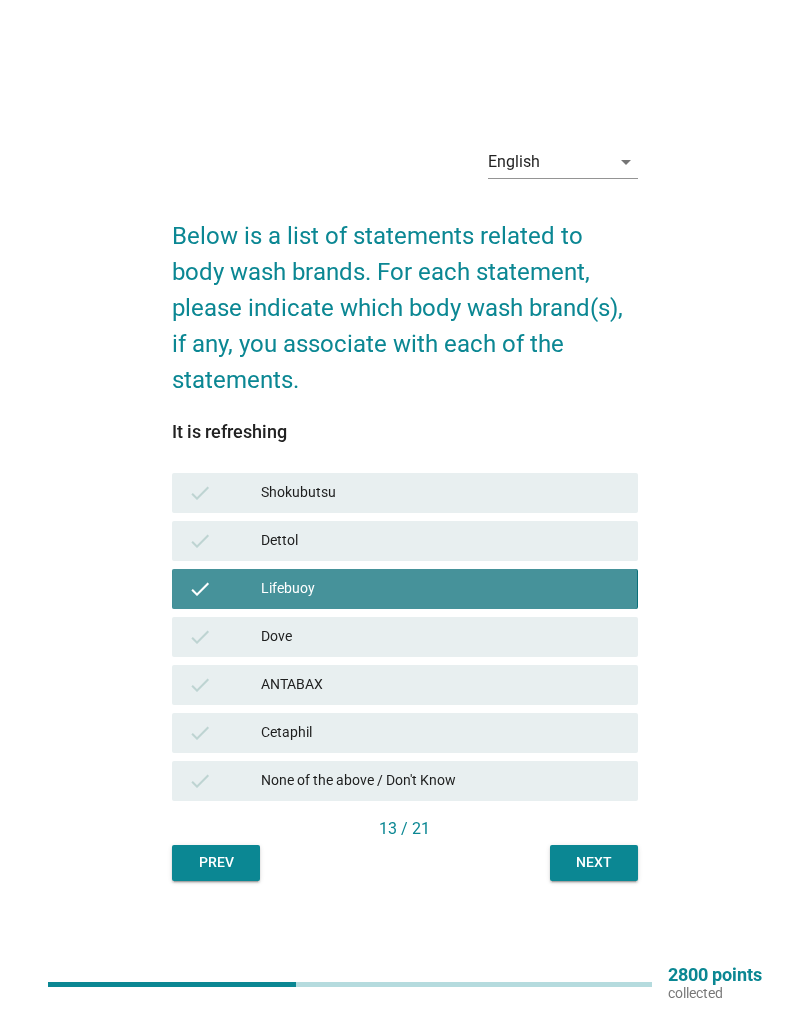 click on "Next" at bounding box center (594, 863) 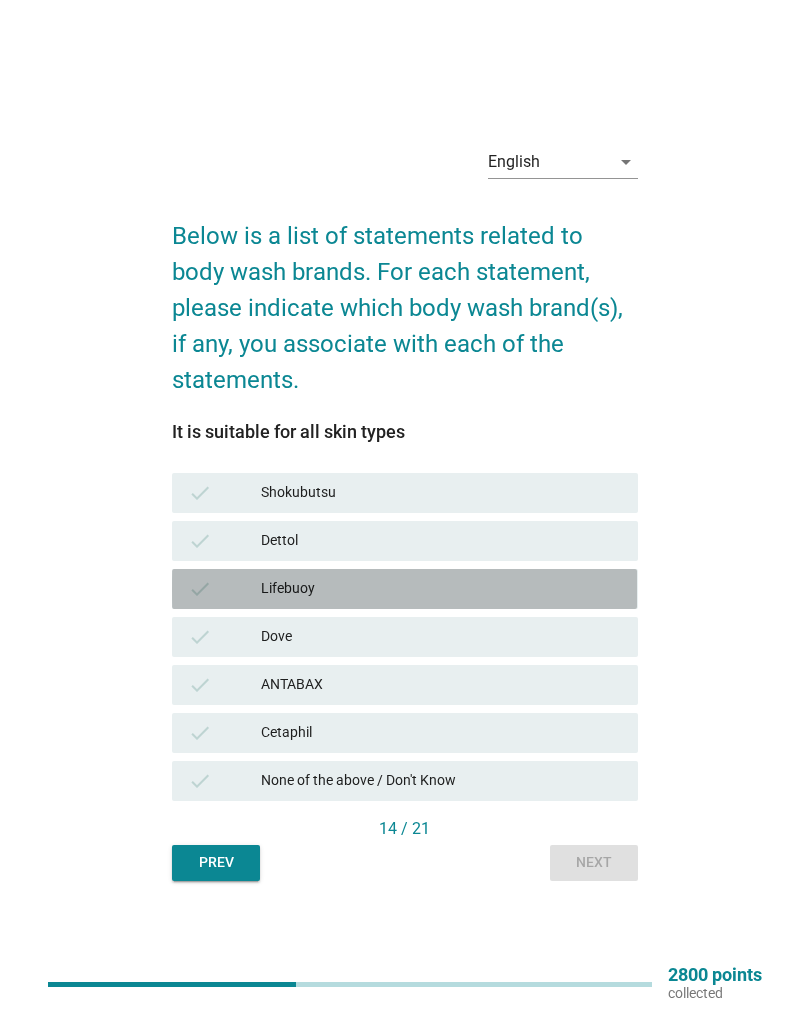 click on "Lifebuoy" at bounding box center (441, 589) 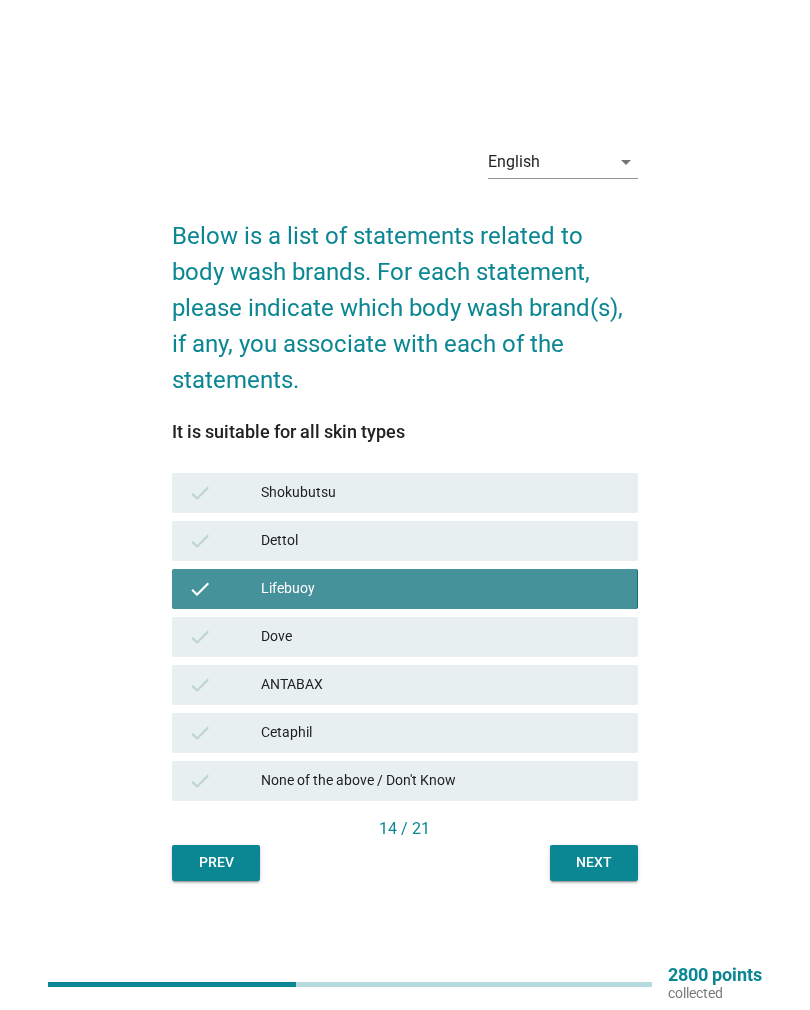 click on "Next" at bounding box center (594, 862) 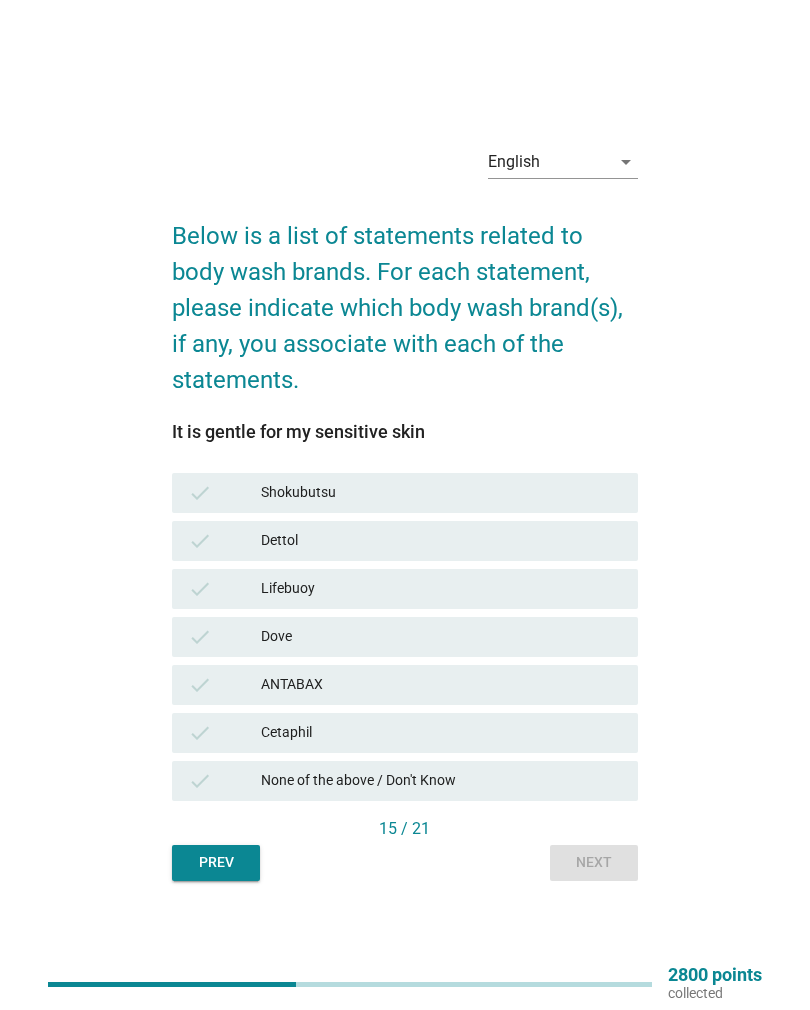 click on "Lifebuoy" at bounding box center (441, 589) 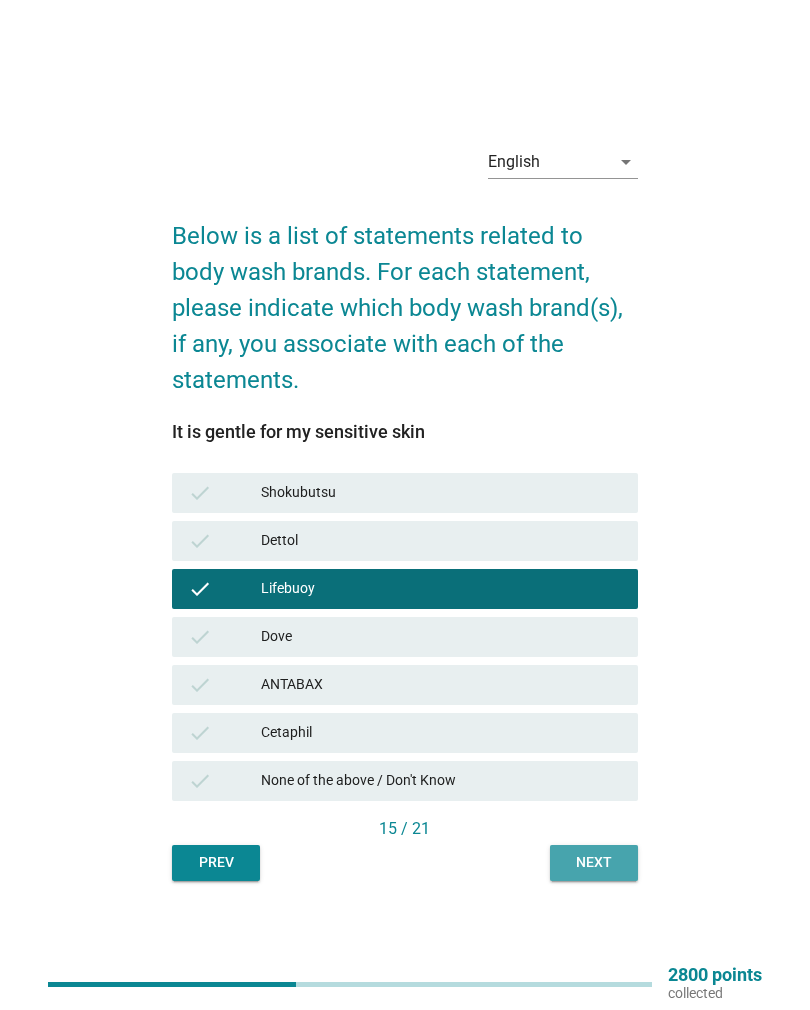 click on "Next" at bounding box center [594, 862] 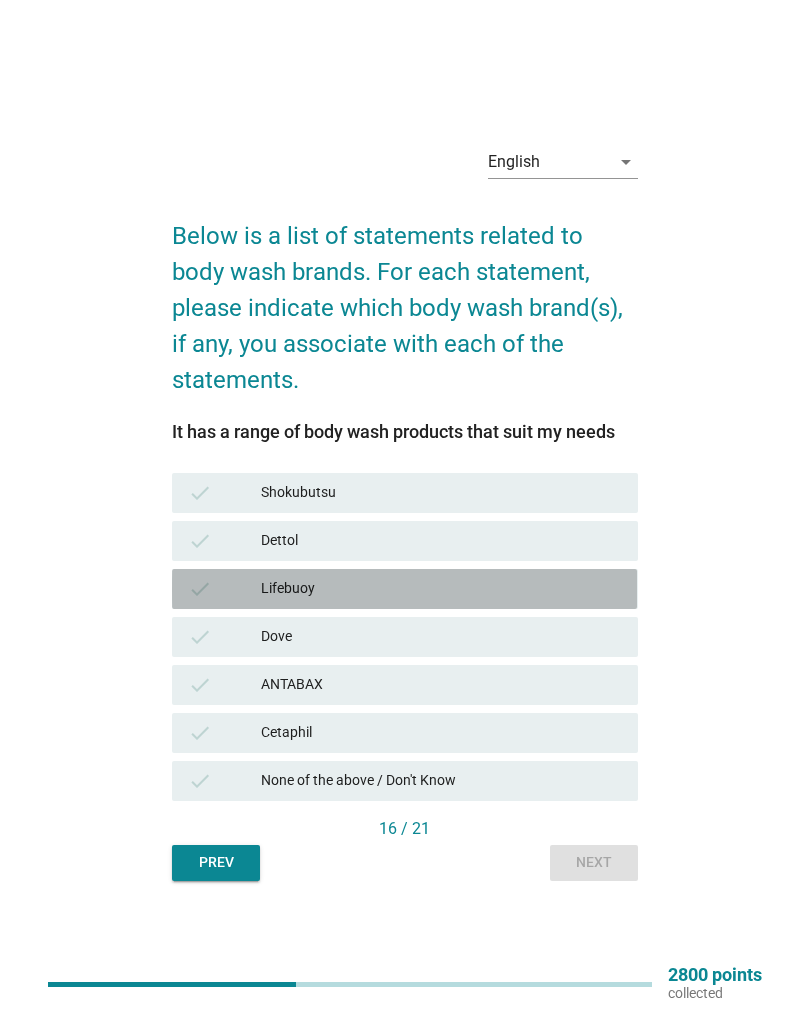 click on "Lifebuoy" at bounding box center (441, 589) 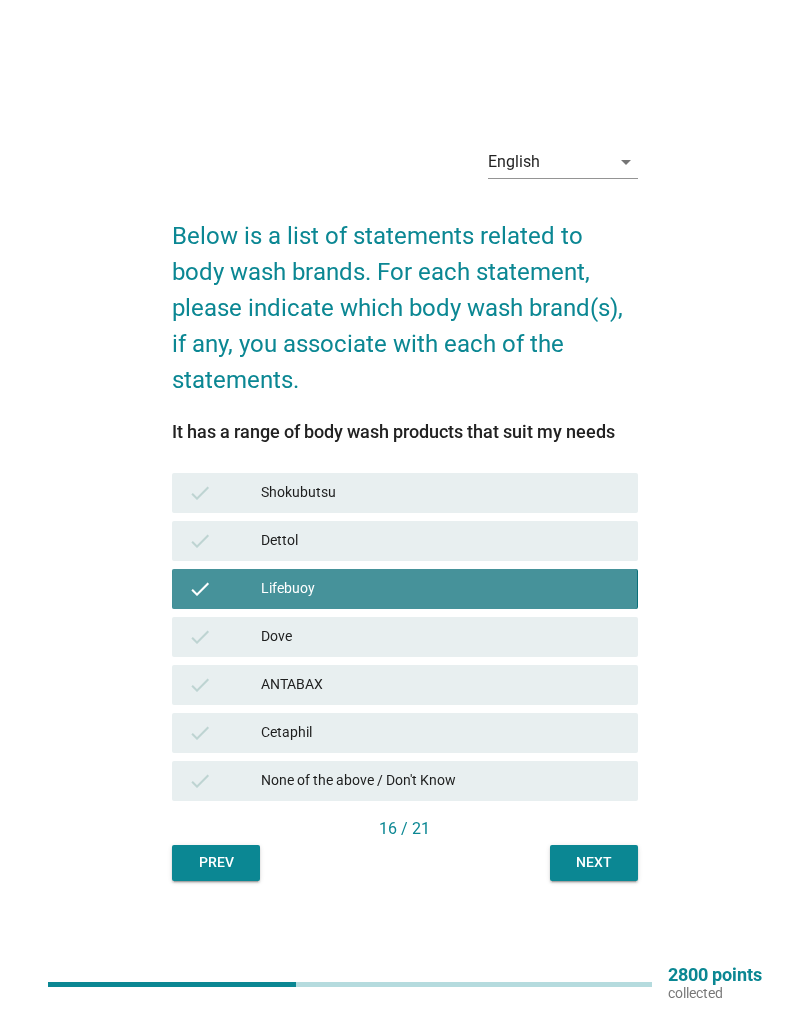 click on "Next" at bounding box center (594, 862) 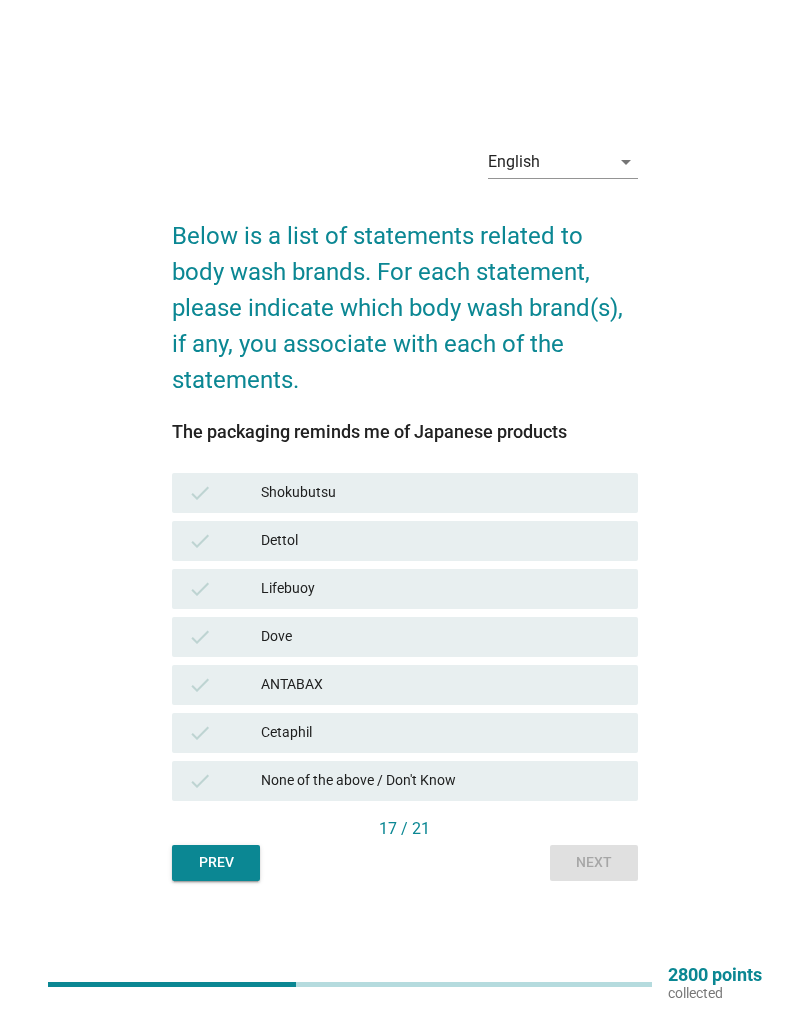 click on "Lifebuoy" at bounding box center [441, 589] 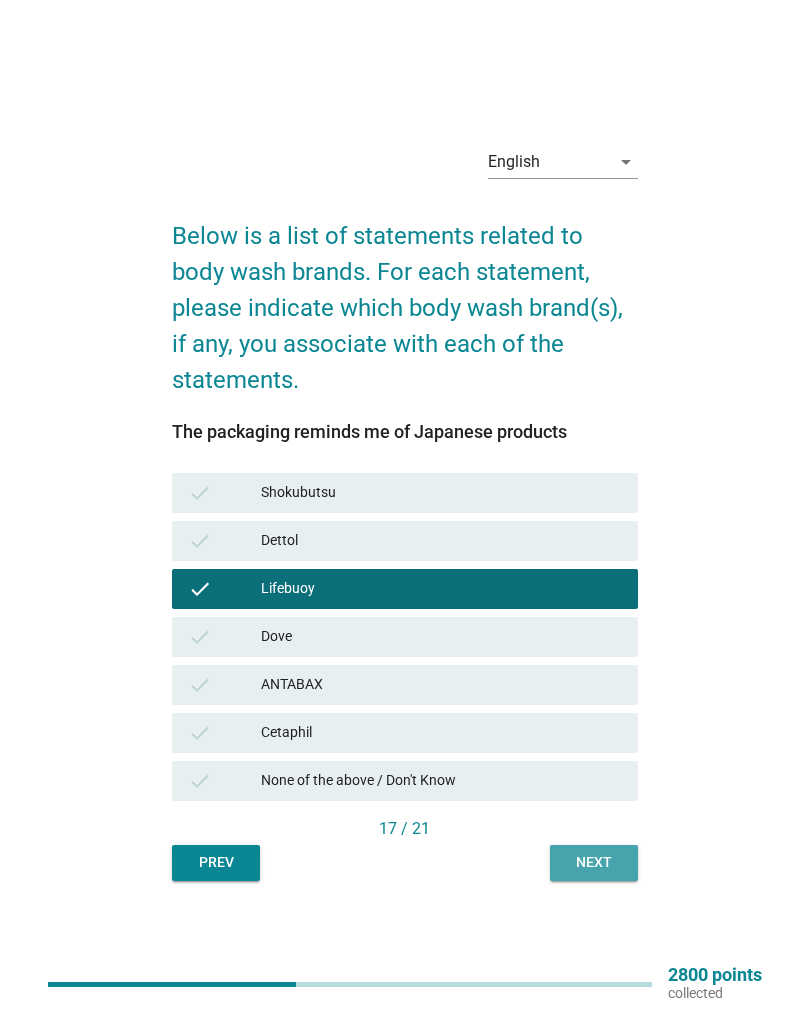 click on "Next" at bounding box center [594, 862] 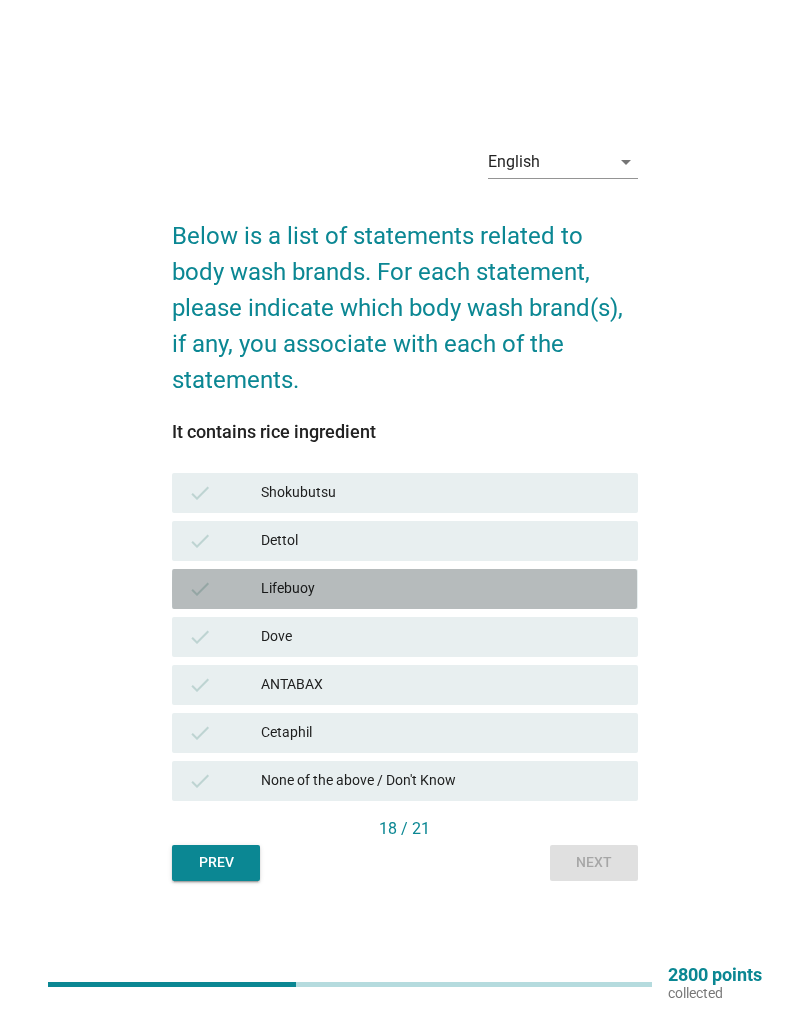 click on "Lifebuoy" at bounding box center [441, 589] 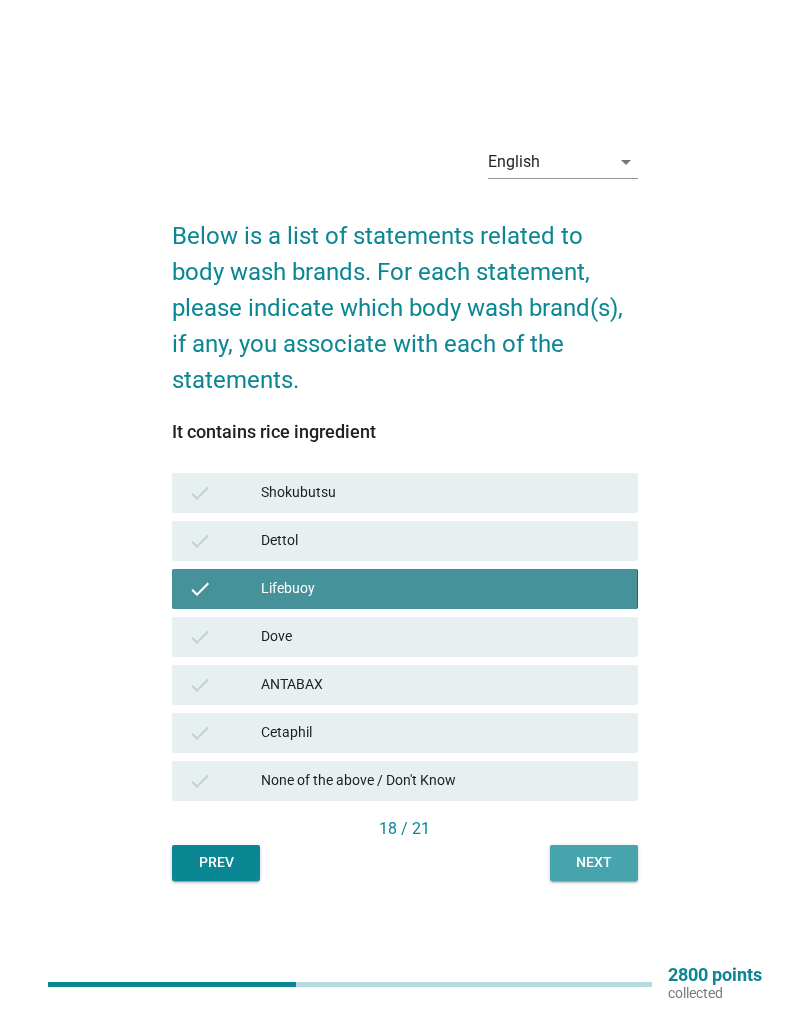 click on "Next" at bounding box center [594, 862] 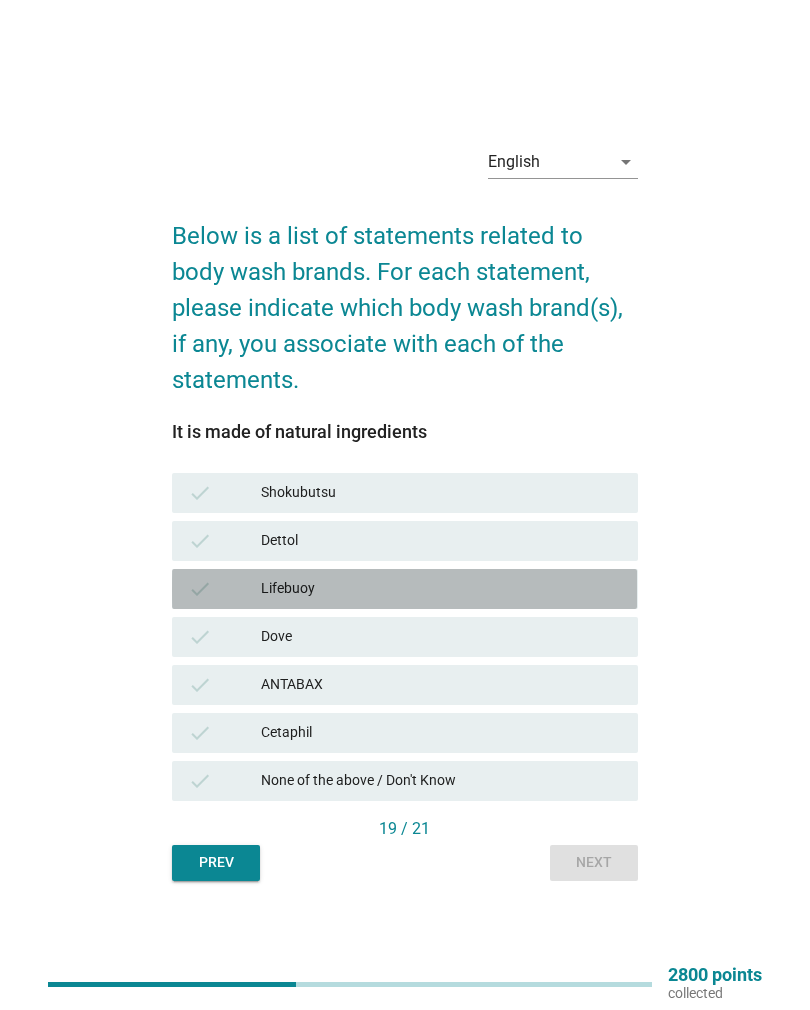 click on "Lifebuoy" at bounding box center (441, 589) 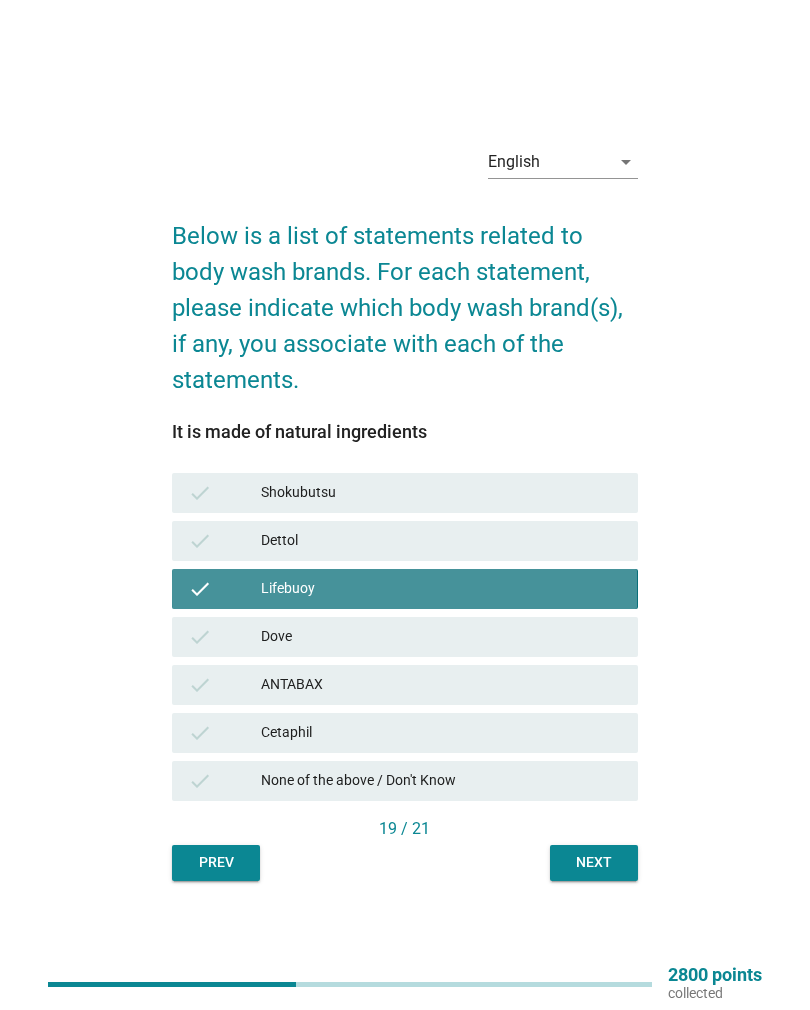 click on "Next" at bounding box center (594, 862) 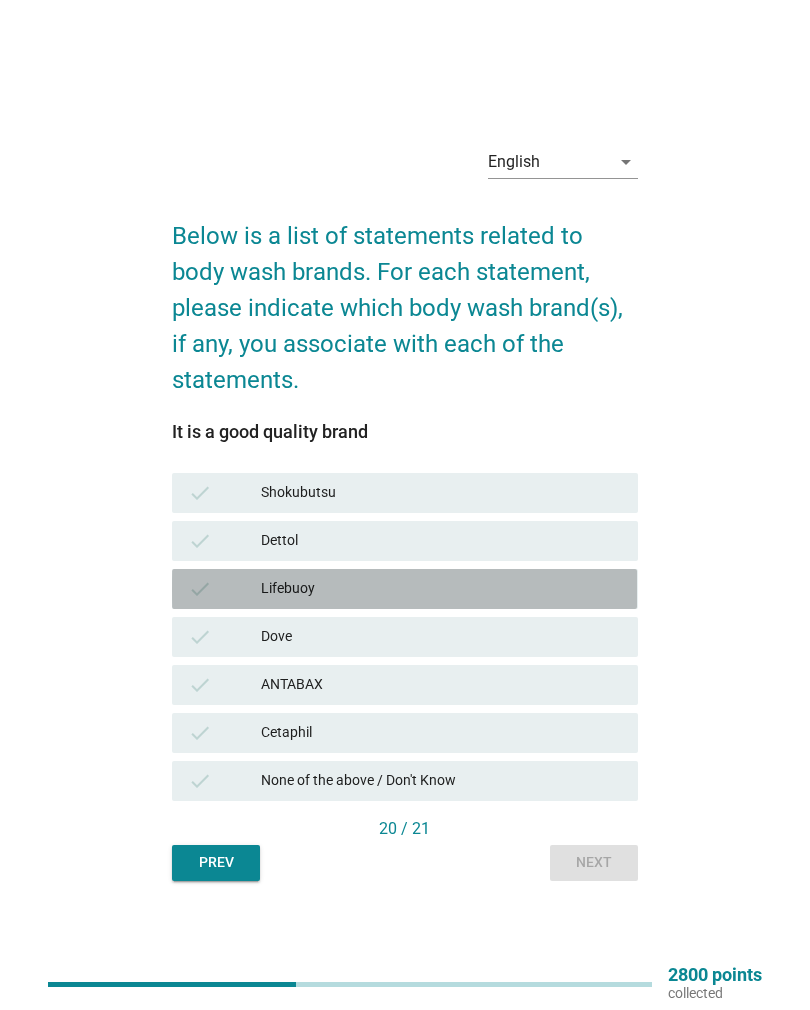 click on "Lifebuoy" at bounding box center (441, 589) 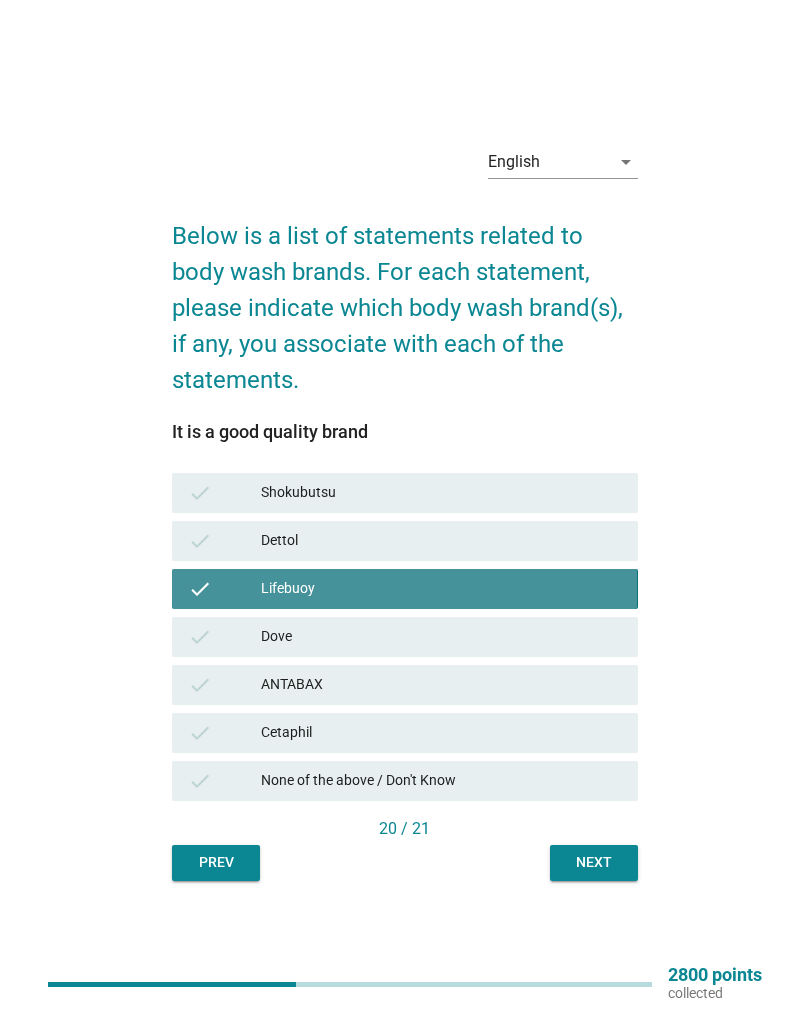 click on "Next" at bounding box center (594, 862) 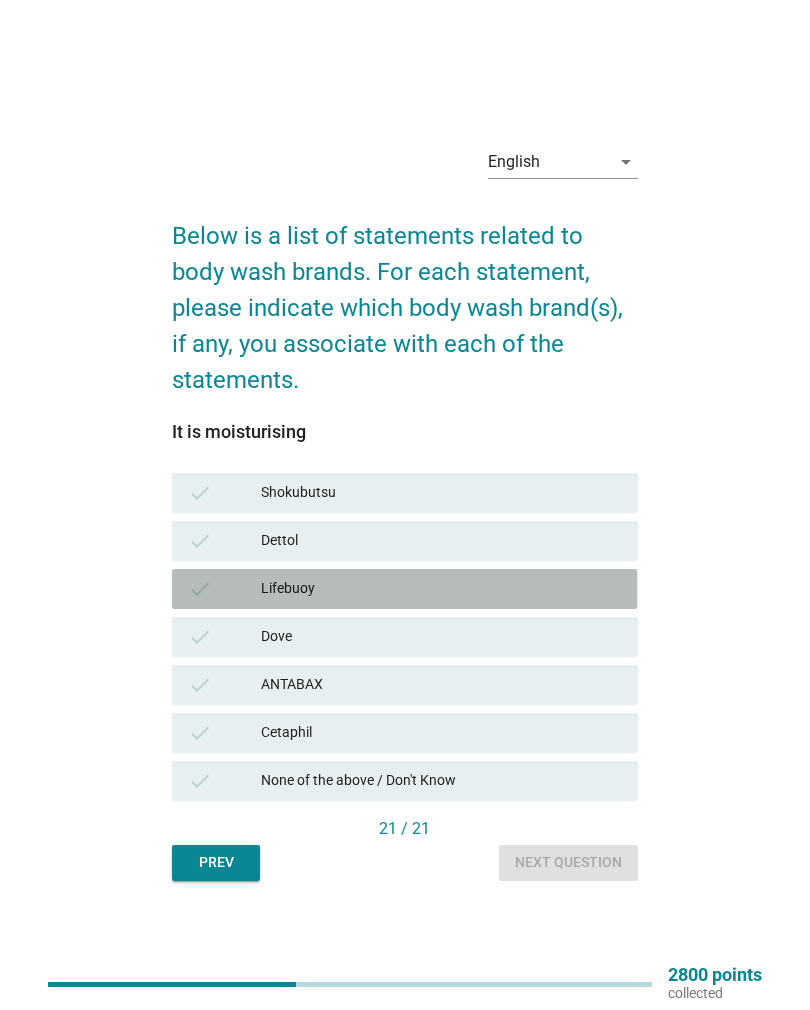click on "Lifebuoy" at bounding box center (441, 589) 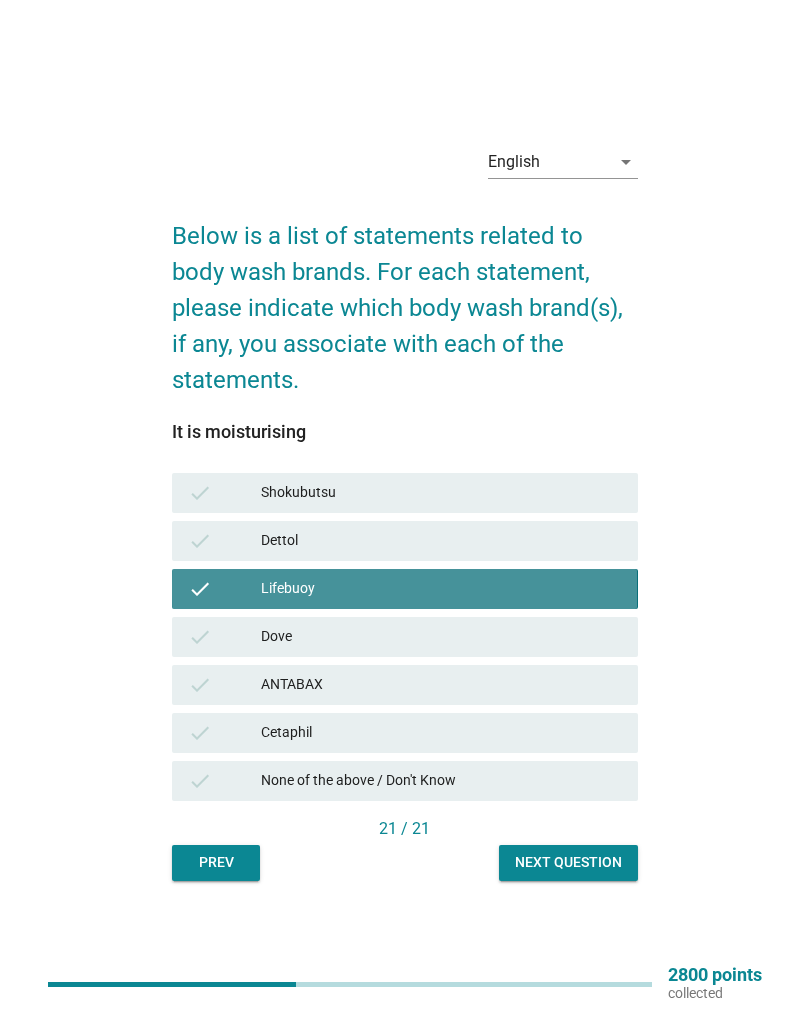 click on "Next question" at bounding box center [568, 862] 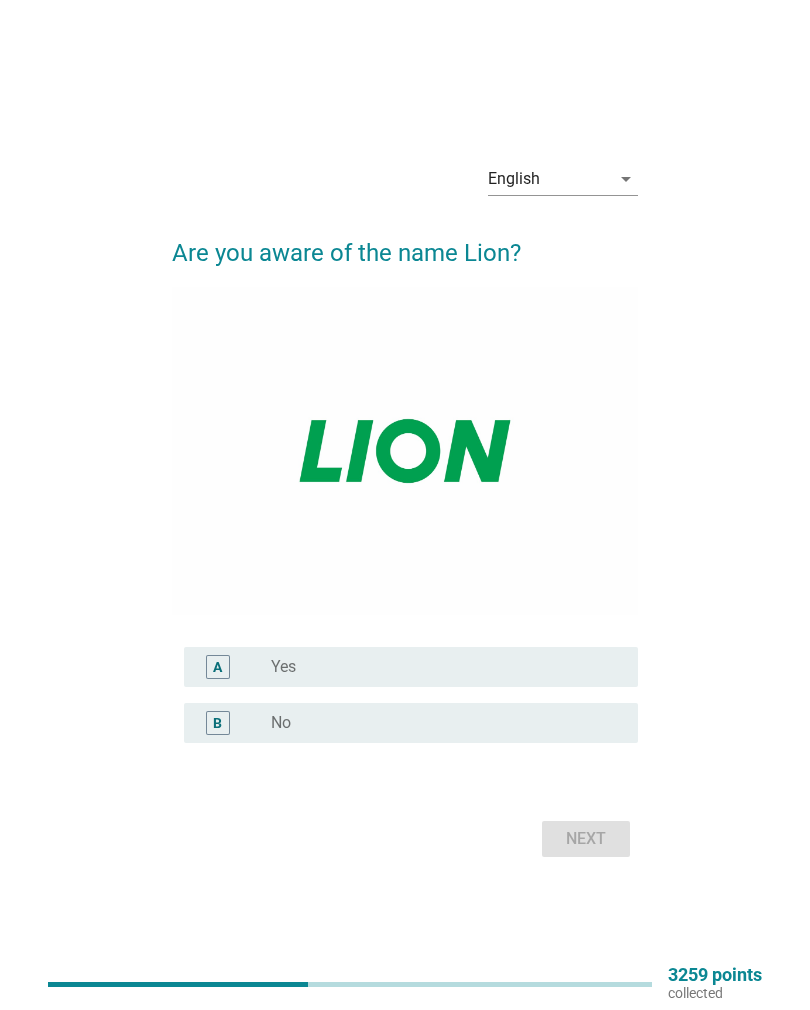 click on "English arrow_drop_down   Are you aware of the name Lion?         A     radio_button_unchecked Yes   B     radio_button_unchecked No     Next" at bounding box center [404, 505] 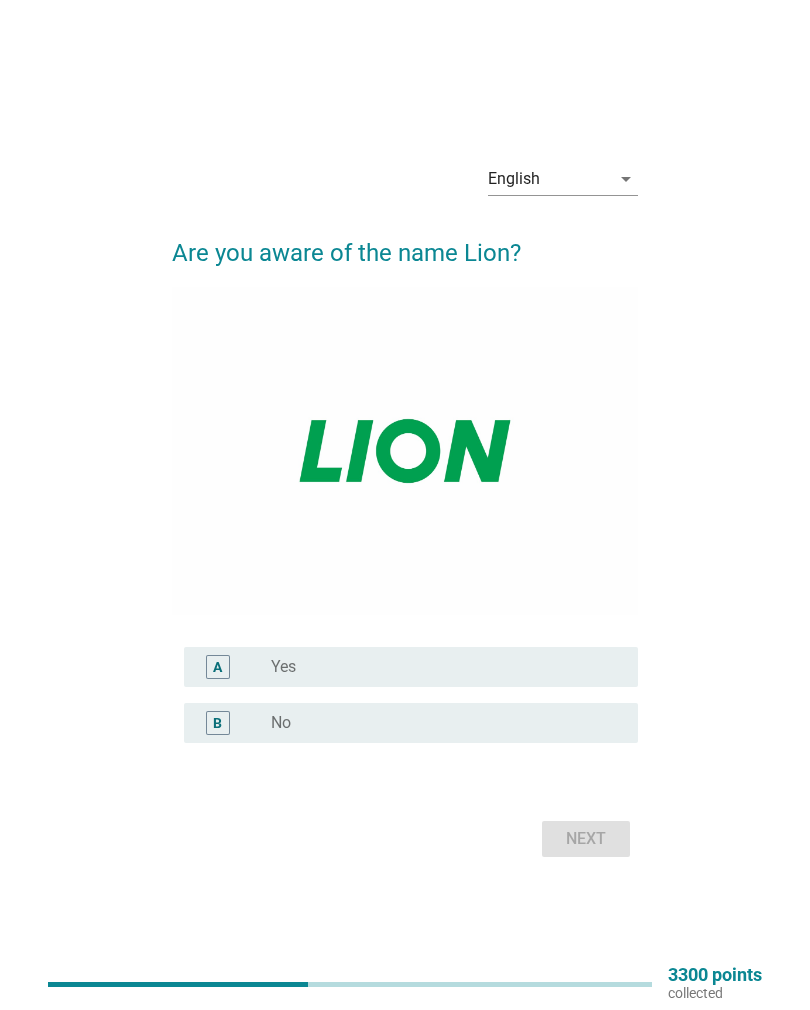 click on "A     radio_button_unchecked Yes" at bounding box center [410, 667] 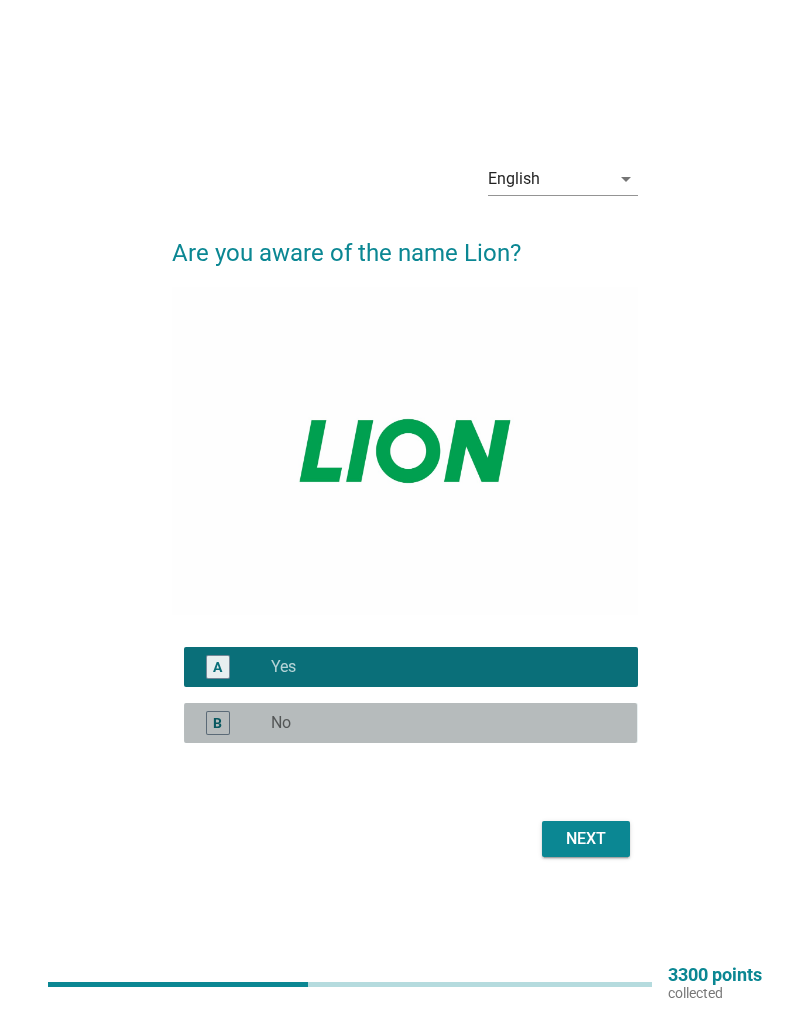 click on "radio_button_unchecked No" at bounding box center [438, 723] 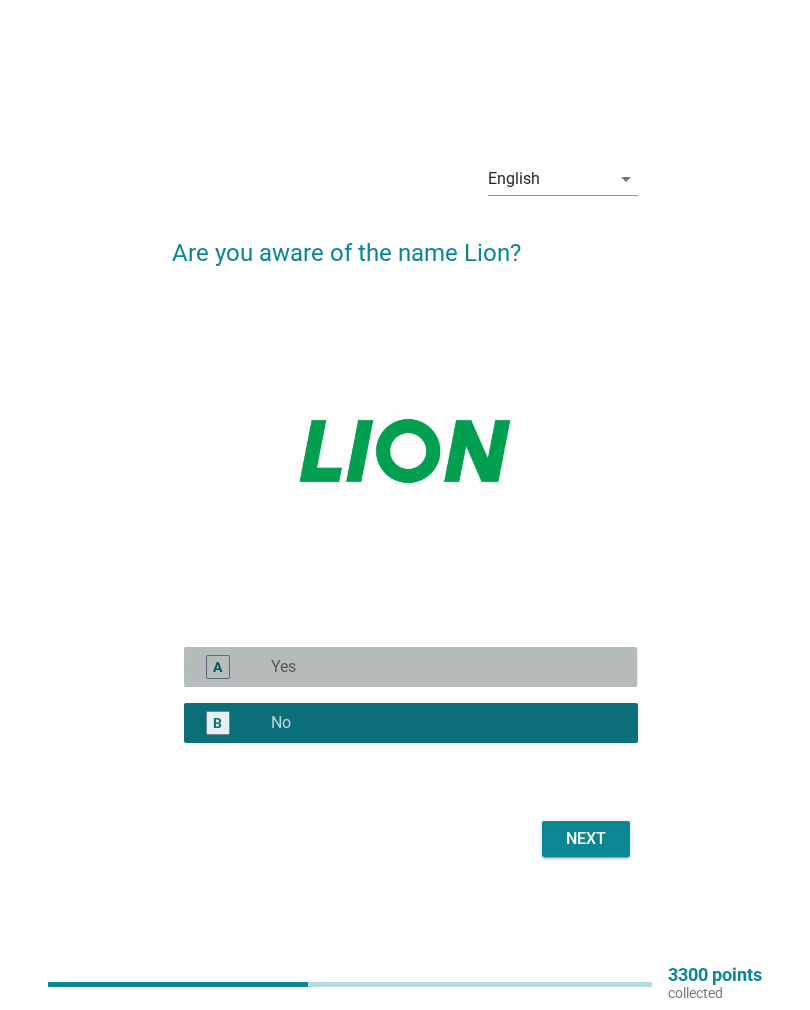 click on "radio_button_unchecked Yes" at bounding box center [438, 667] 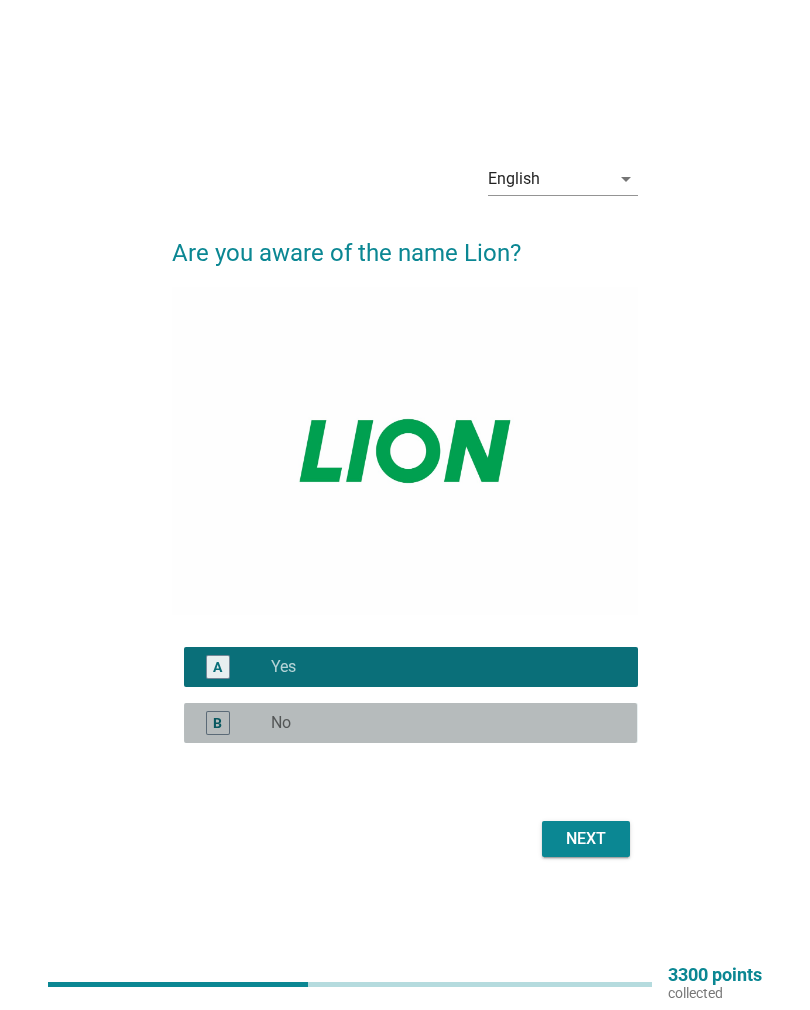click on "radio_button_unchecked No" at bounding box center (438, 723) 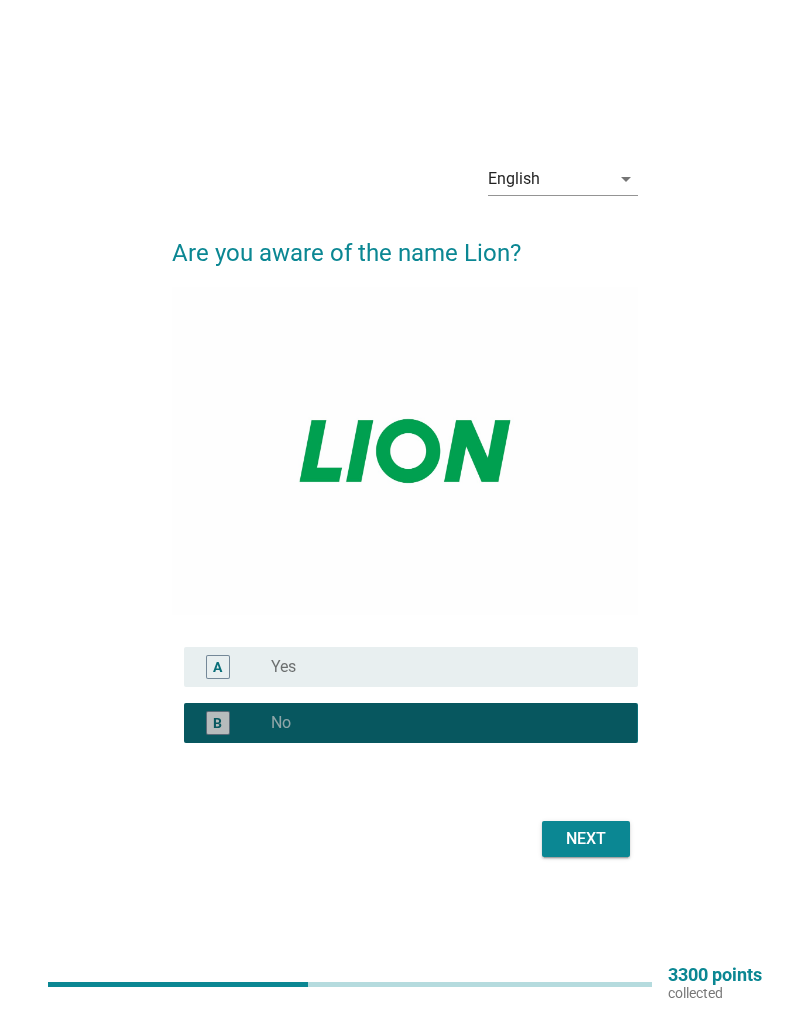 click on "Next" at bounding box center (586, 839) 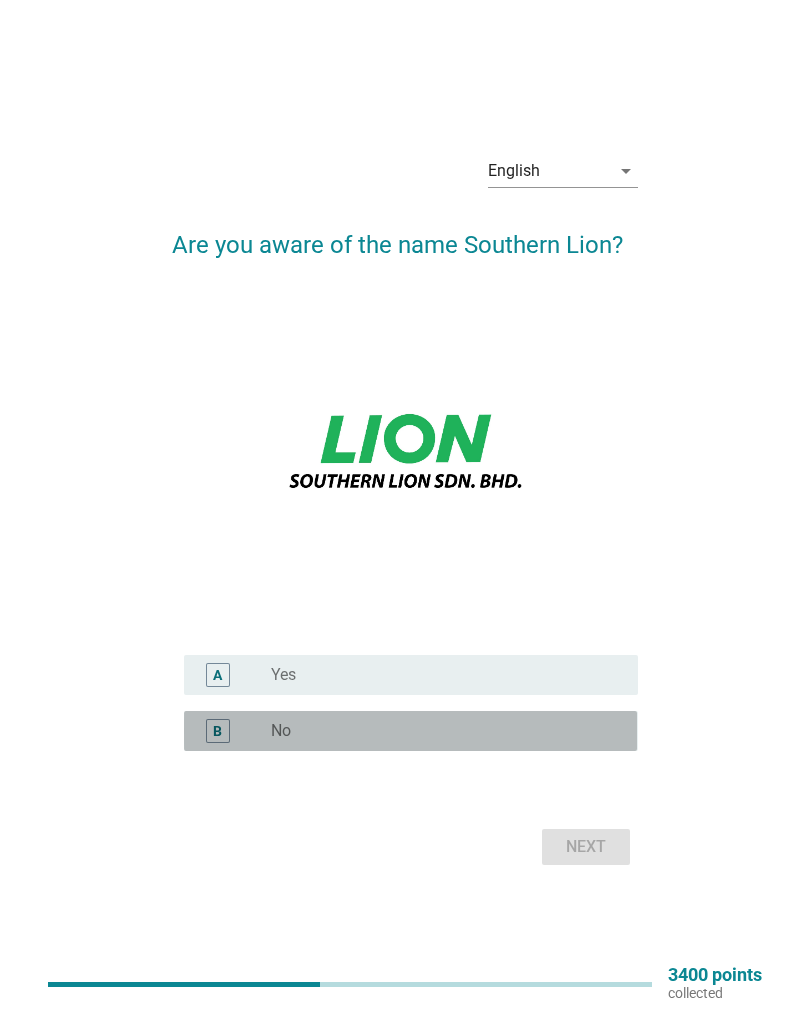 click on "radio_button_unchecked No" at bounding box center [438, 731] 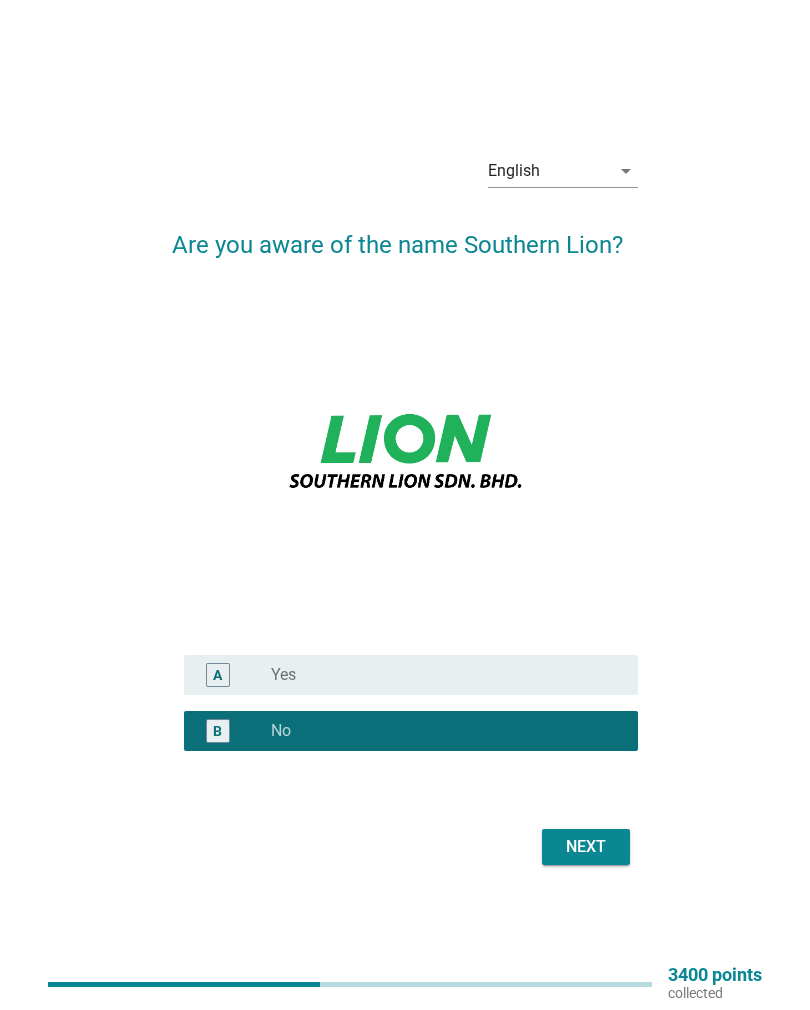 click on "Next" at bounding box center [586, 847] 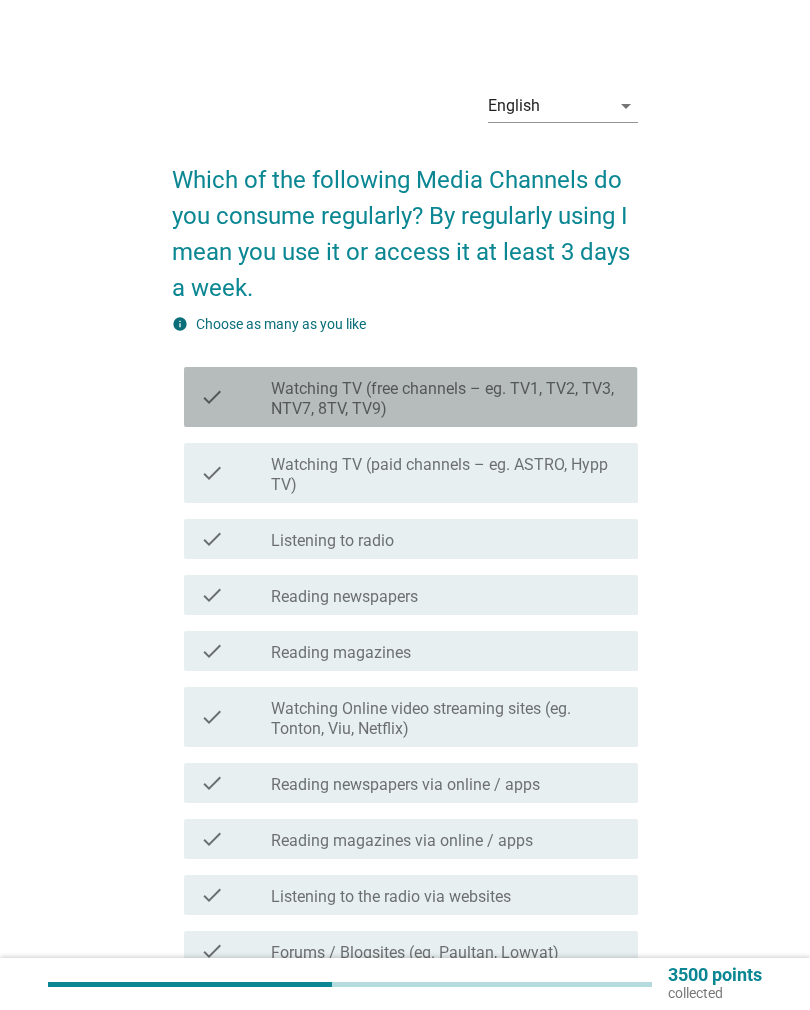click on "Watching TV (free channels – eg. TV1, TV2, TV3, NTV7, 8TV, TV9)" at bounding box center [446, 399] 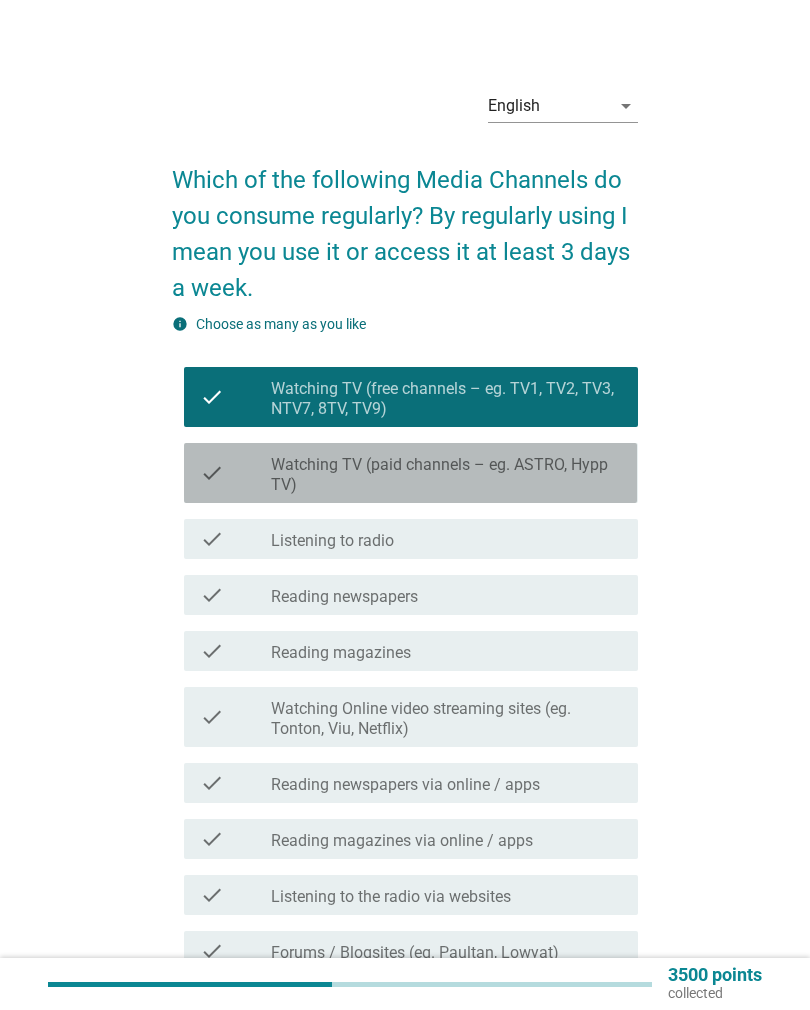 click on "Watching TV (paid channels – eg. ASTRO, Hypp TV)" at bounding box center (446, 475) 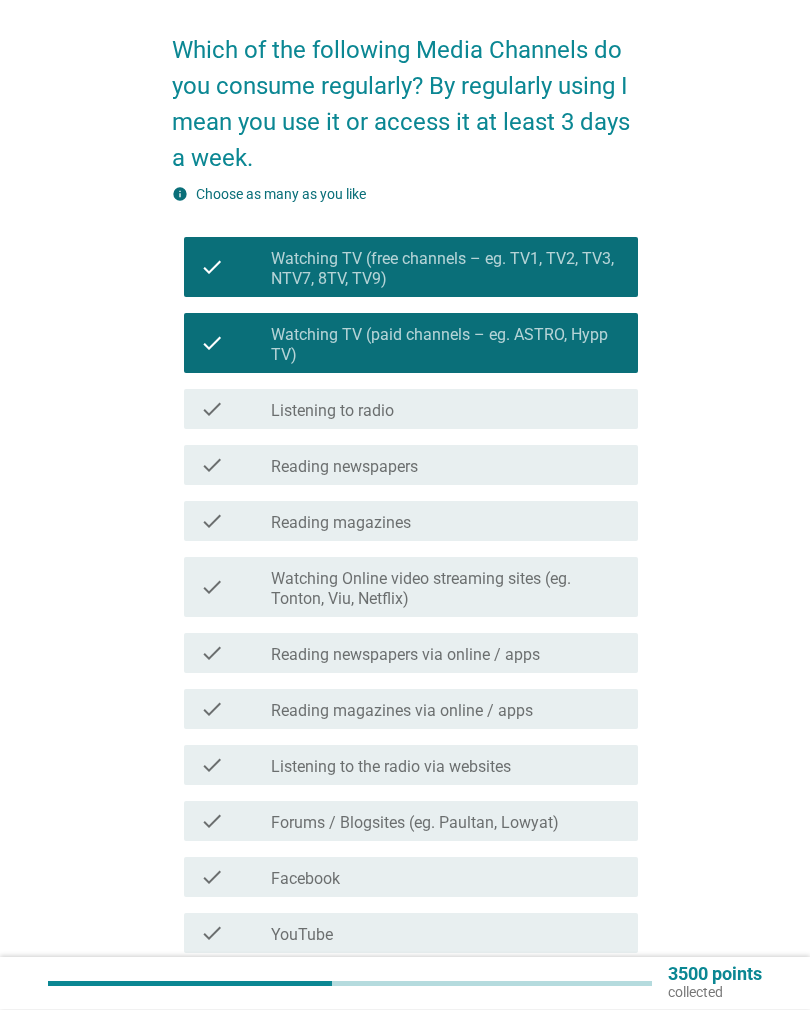 scroll, scrollTop: 130, scrollLeft: 0, axis: vertical 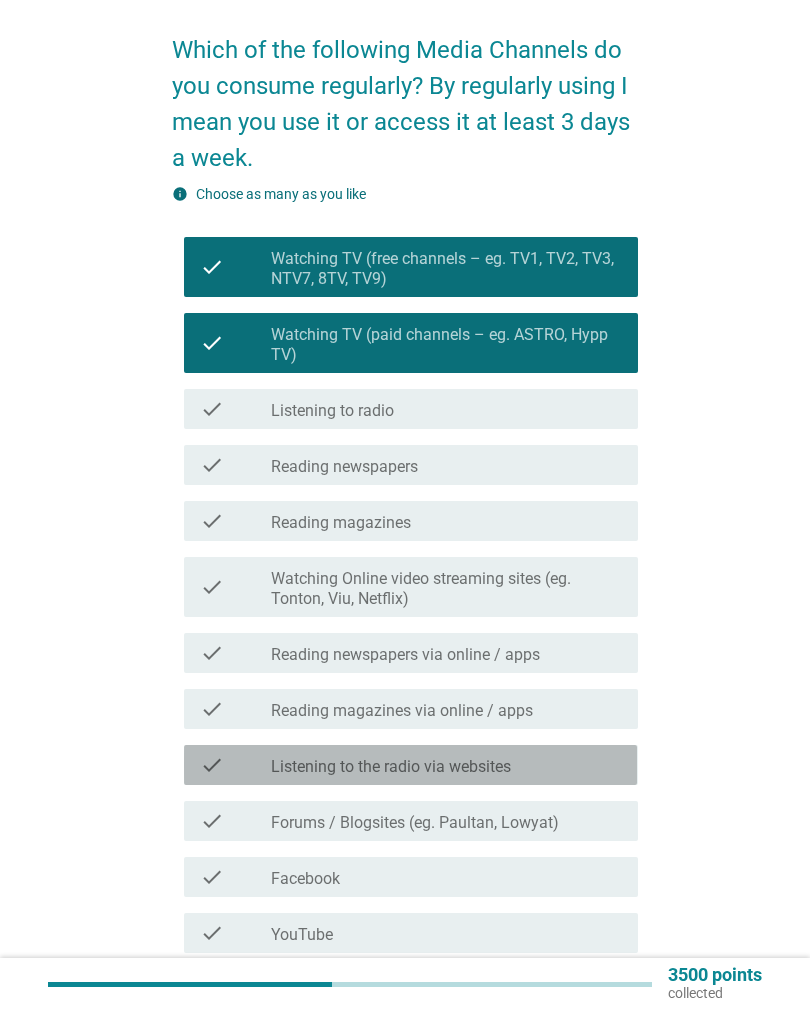 click on "check_box_outline_blank Listening to the radio via websites" at bounding box center (446, 765) 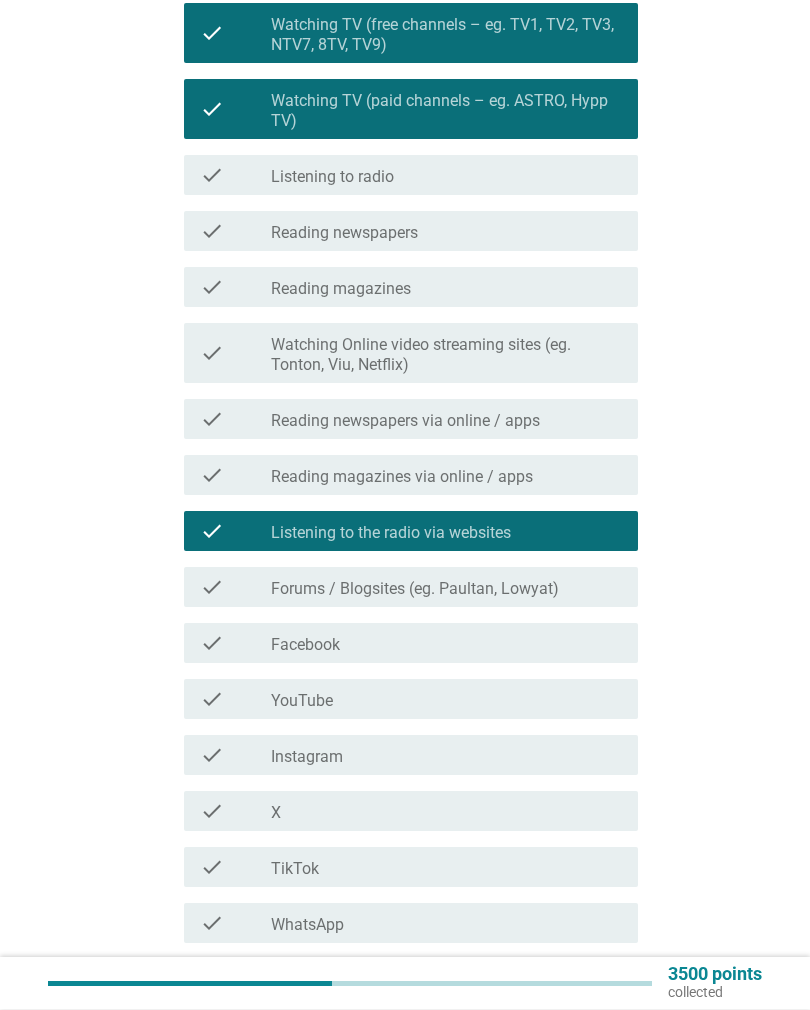 scroll, scrollTop: 364, scrollLeft: 0, axis: vertical 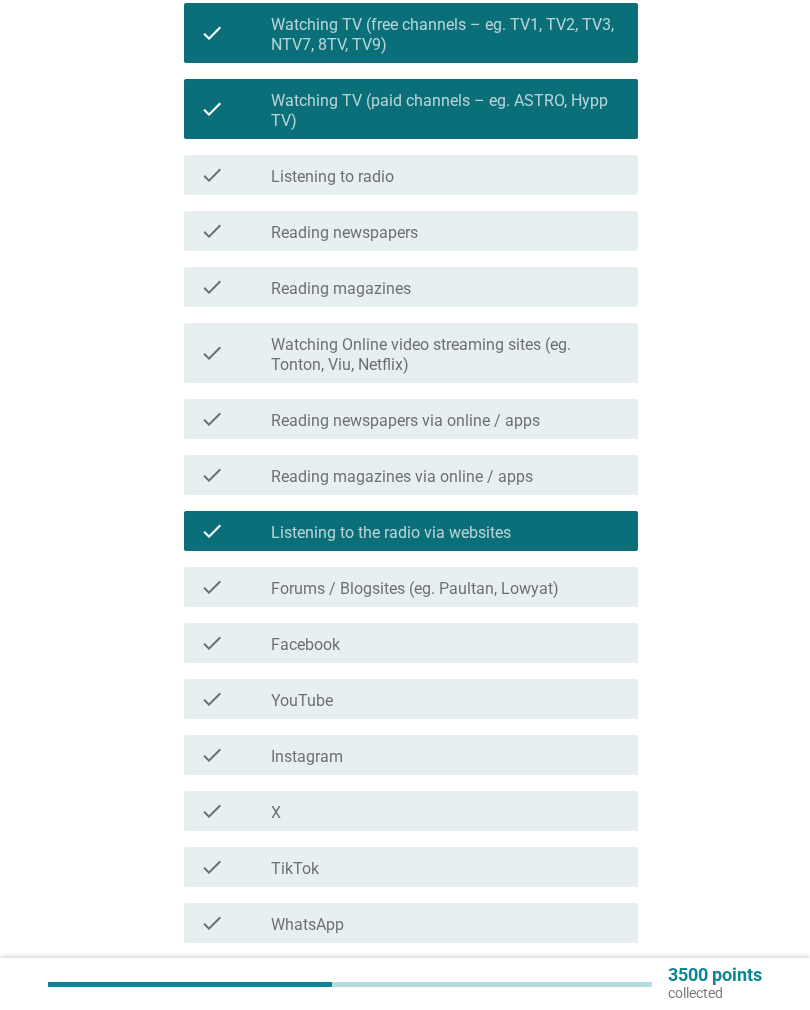 click on "check_box_outline_blank Facebook" at bounding box center [446, 643] 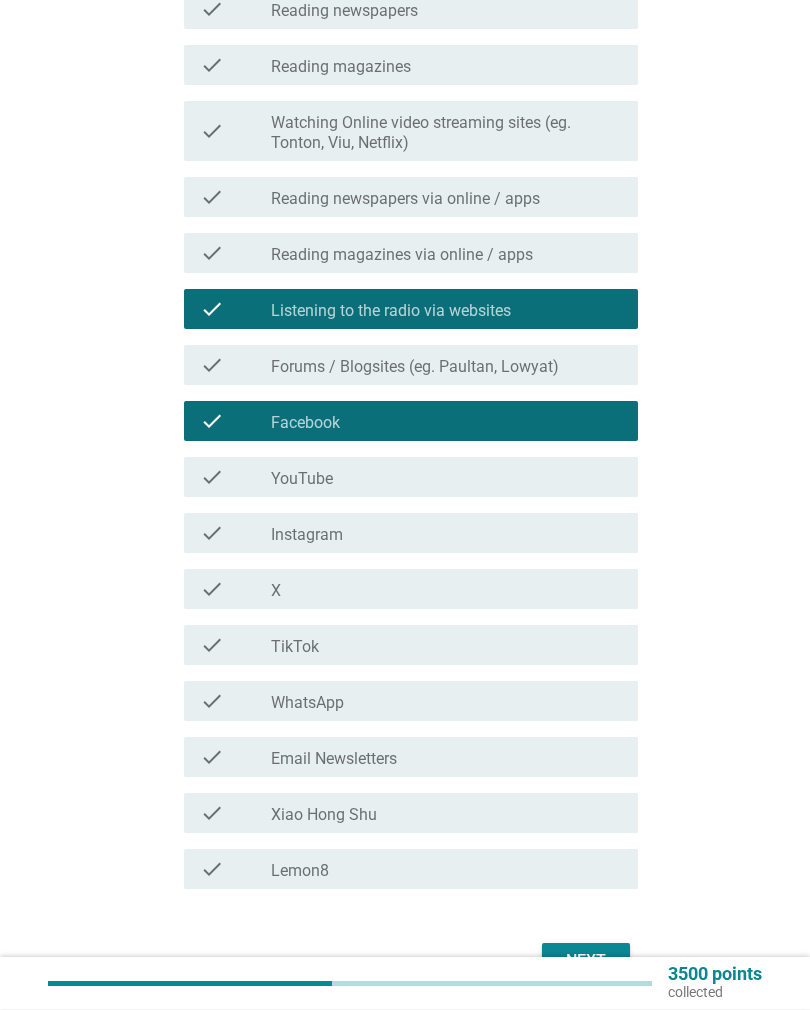 scroll, scrollTop: 623, scrollLeft: 0, axis: vertical 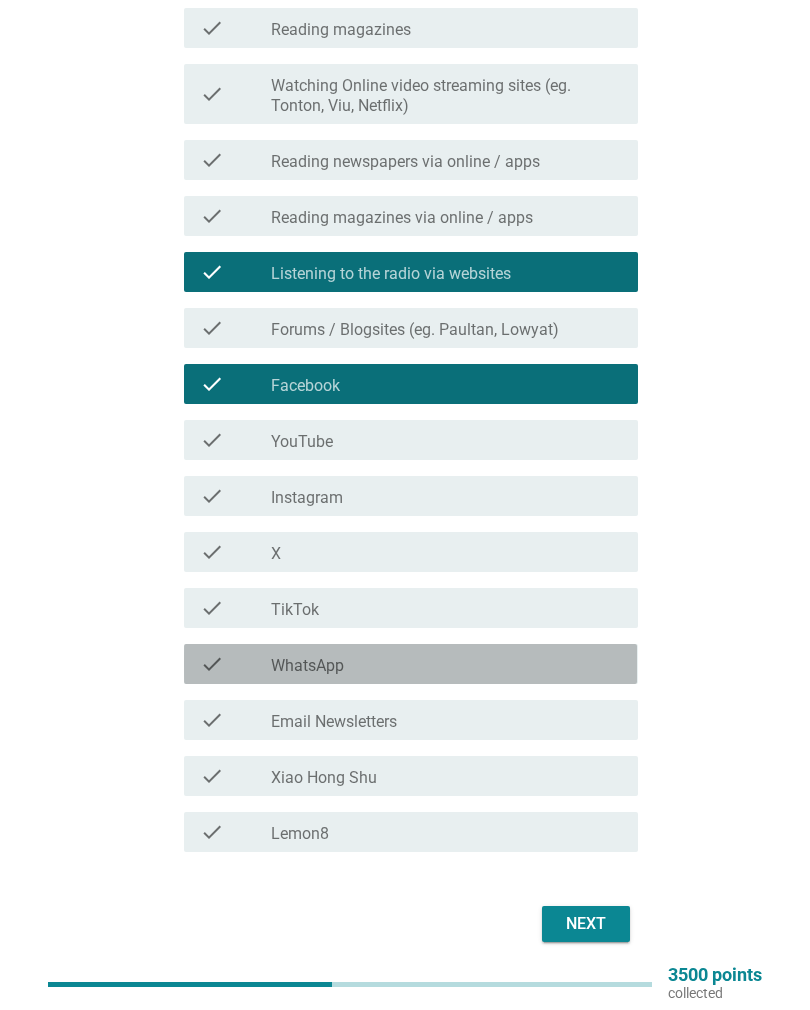 click on "check_box_outline_blank WhatsApp" at bounding box center [446, 664] 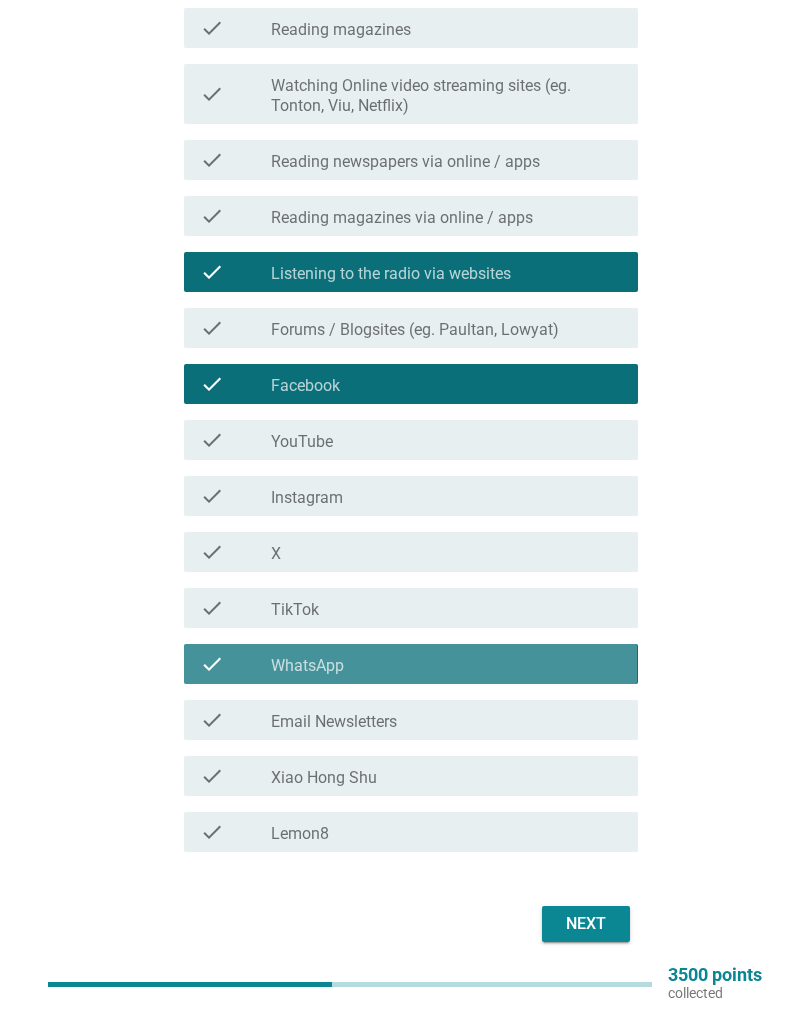 click on "Next" at bounding box center (586, 924) 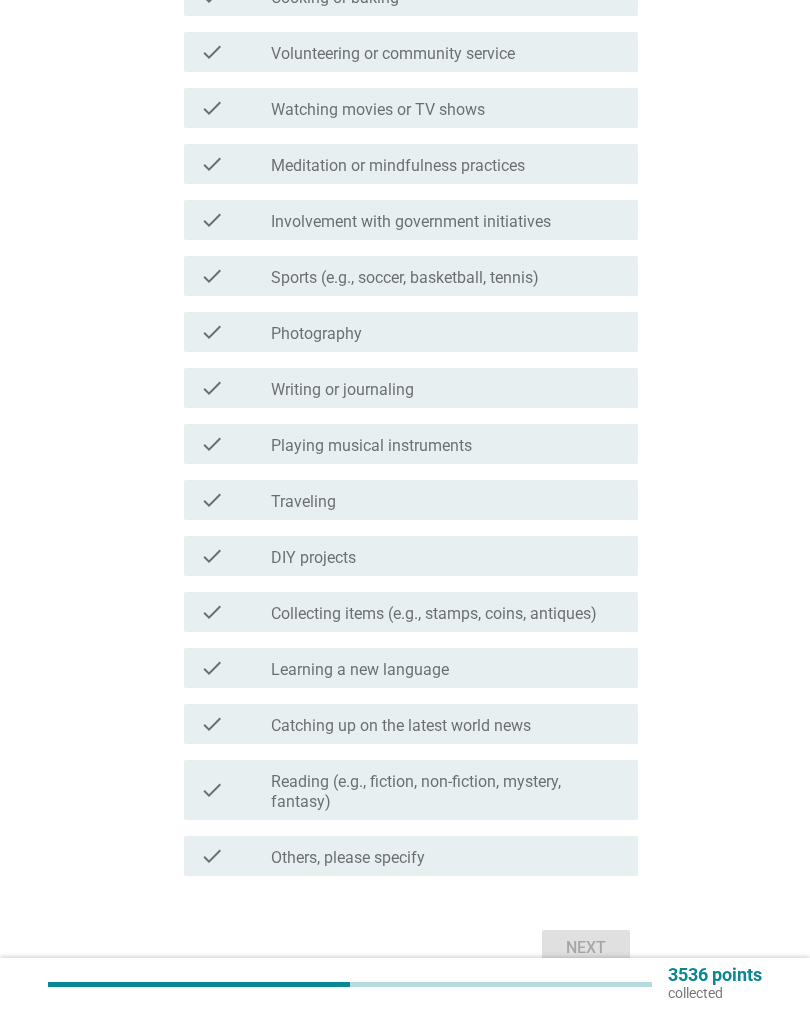 scroll, scrollTop: 0, scrollLeft: 0, axis: both 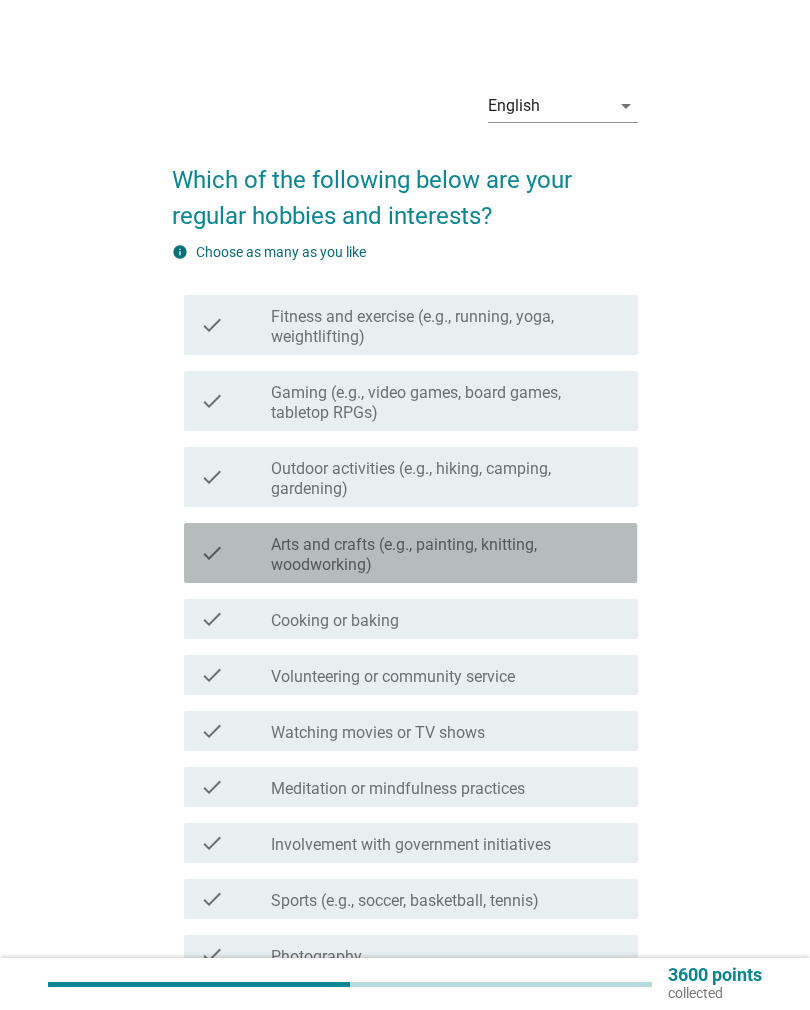 click on "Arts and crafts (e.g., painting, knitting, woodworking)" at bounding box center [446, 555] 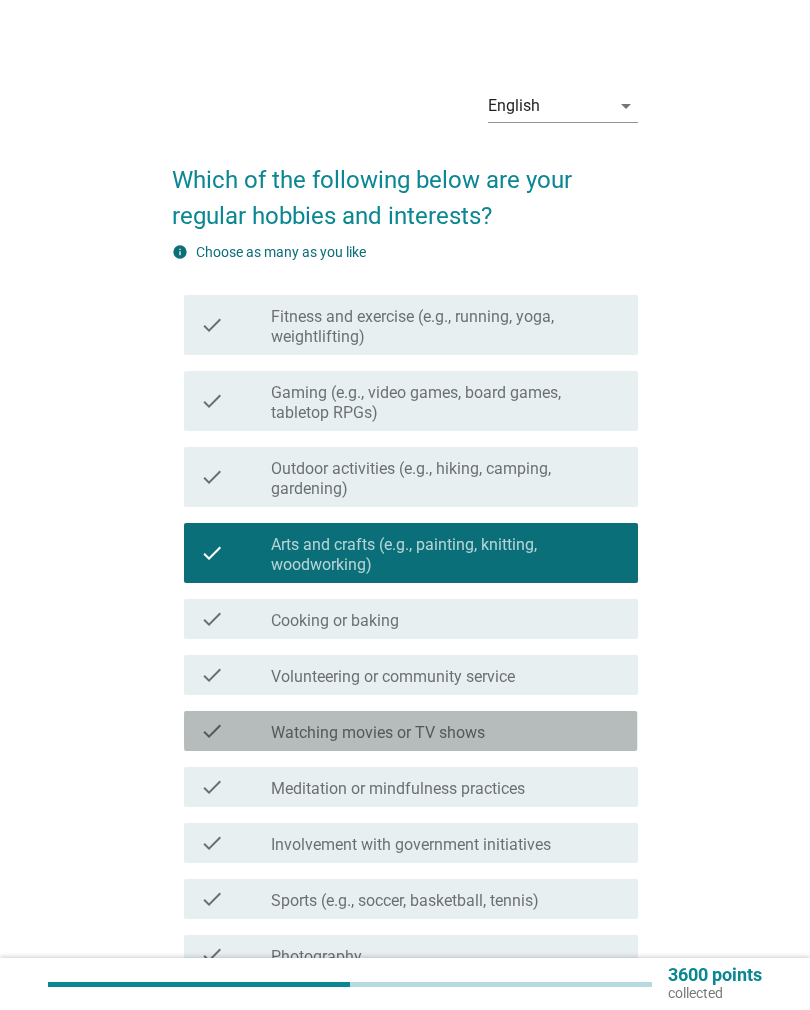 click on "check_box_outline_blank Watching movies or TV shows" at bounding box center (446, 731) 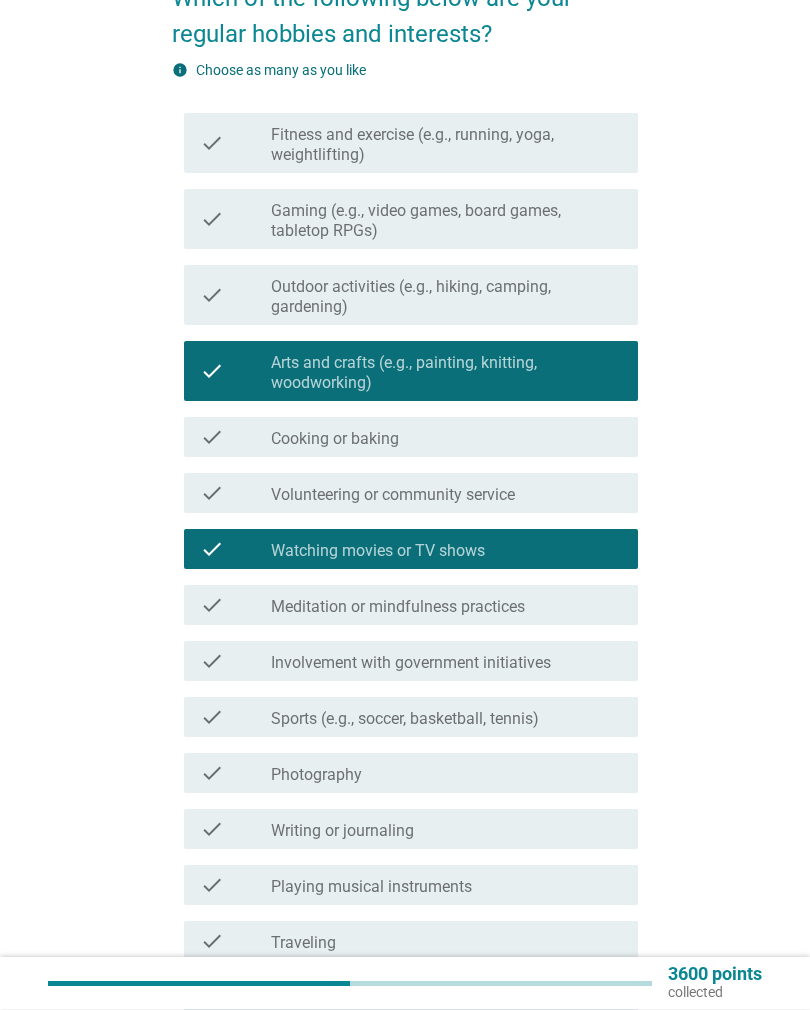 scroll, scrollTop: 182, scrollLeft: 0, axis: vertical 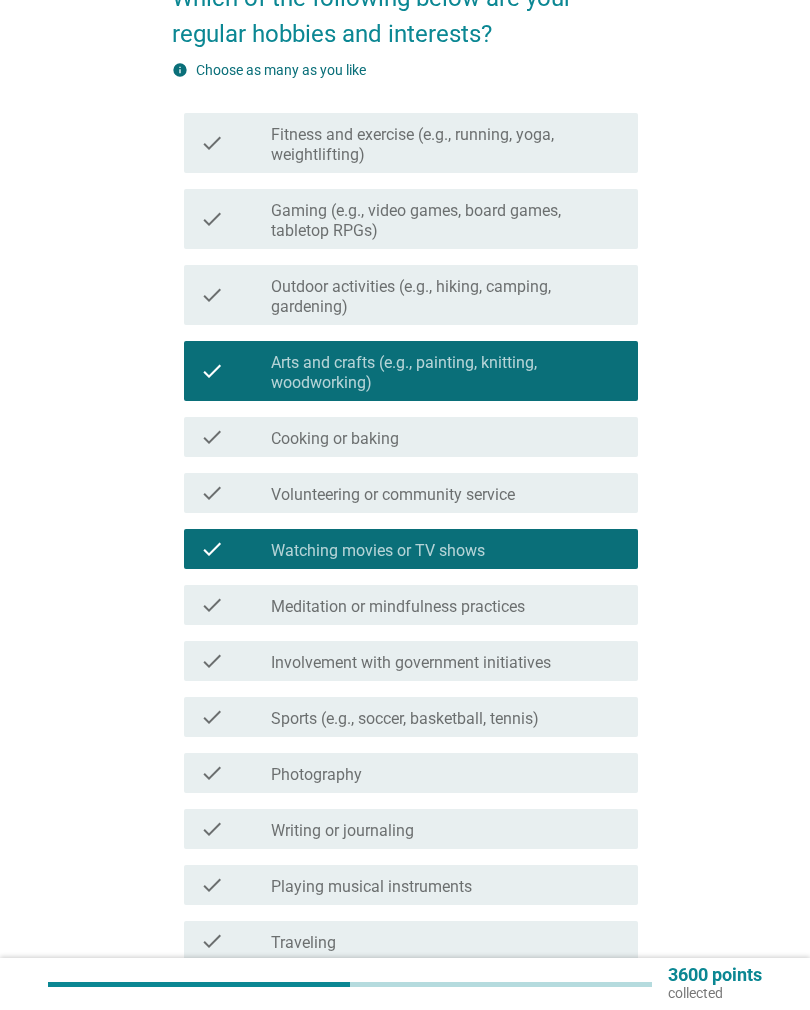 click on "check_box_outline_blank Photography" at bounding box center (446, 773) 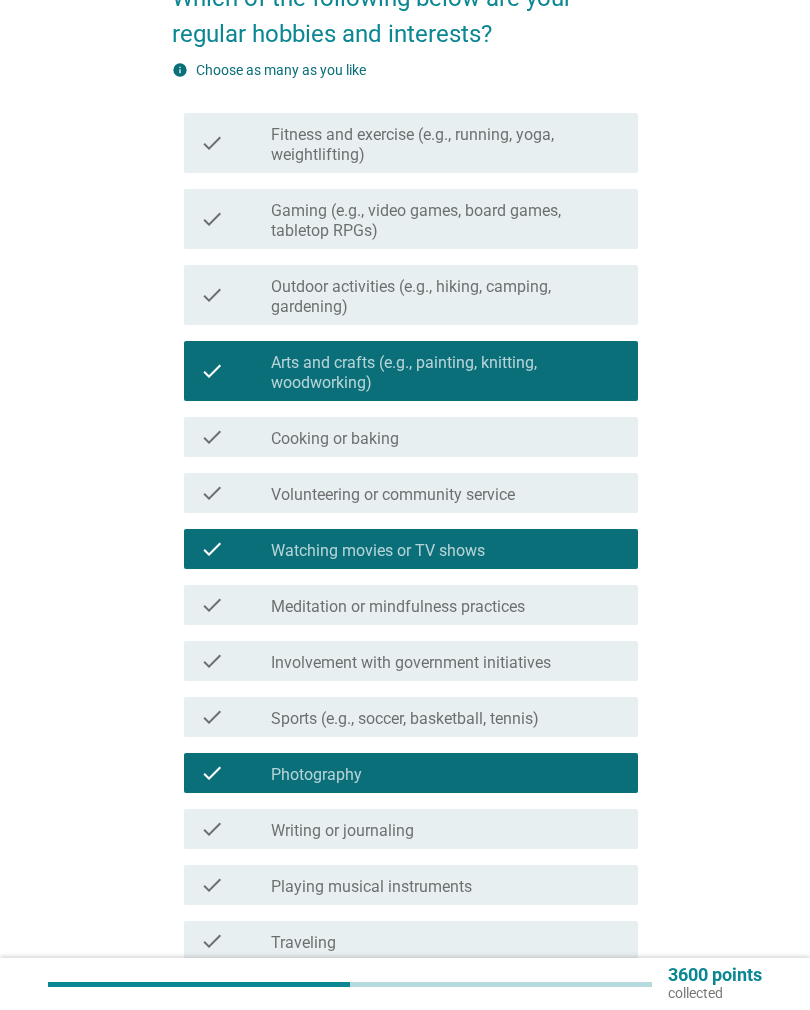 click on "check_box_outline_blank Writing or journaling" at bounding box center [446, 829] 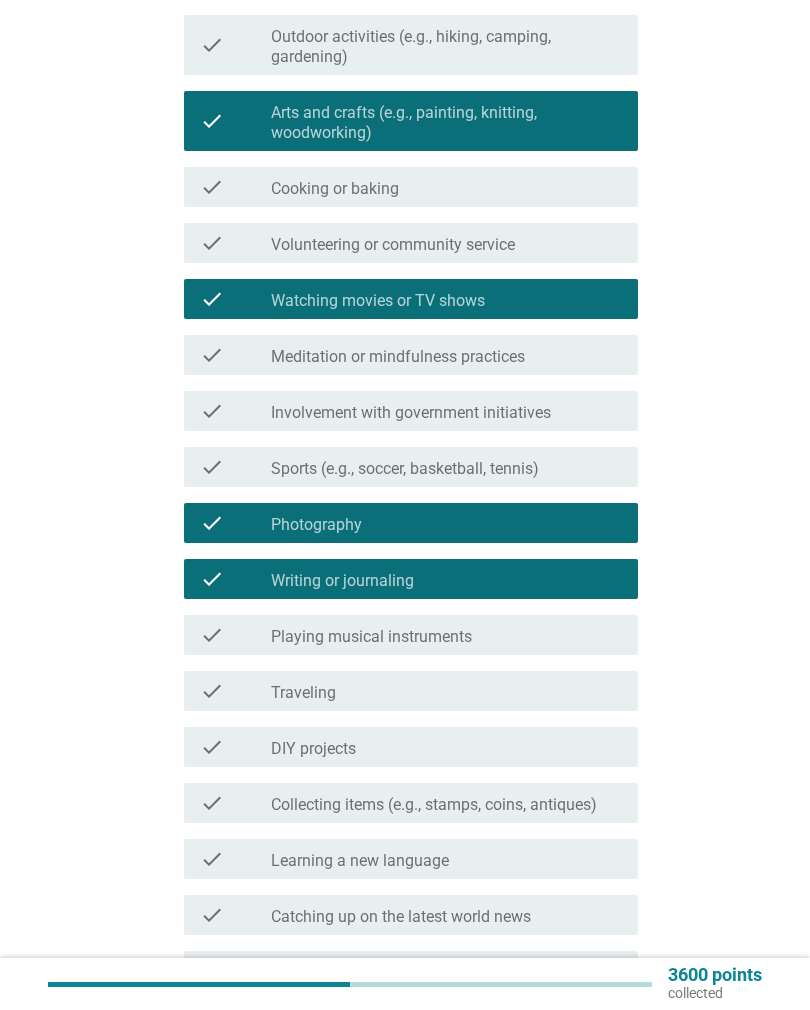 click on "check_box_outline_blank Traveling" at bounding box center [446, 691] 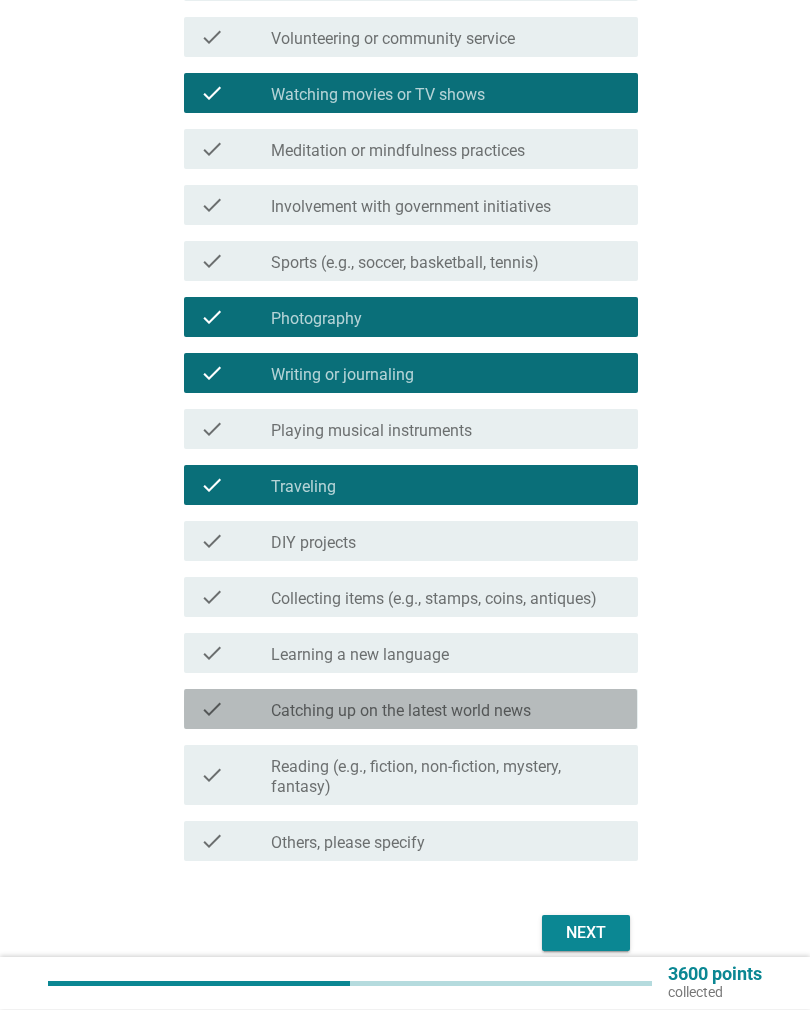 scroll, scrollTop: 639, scrollLeft: 0, axis: vertical 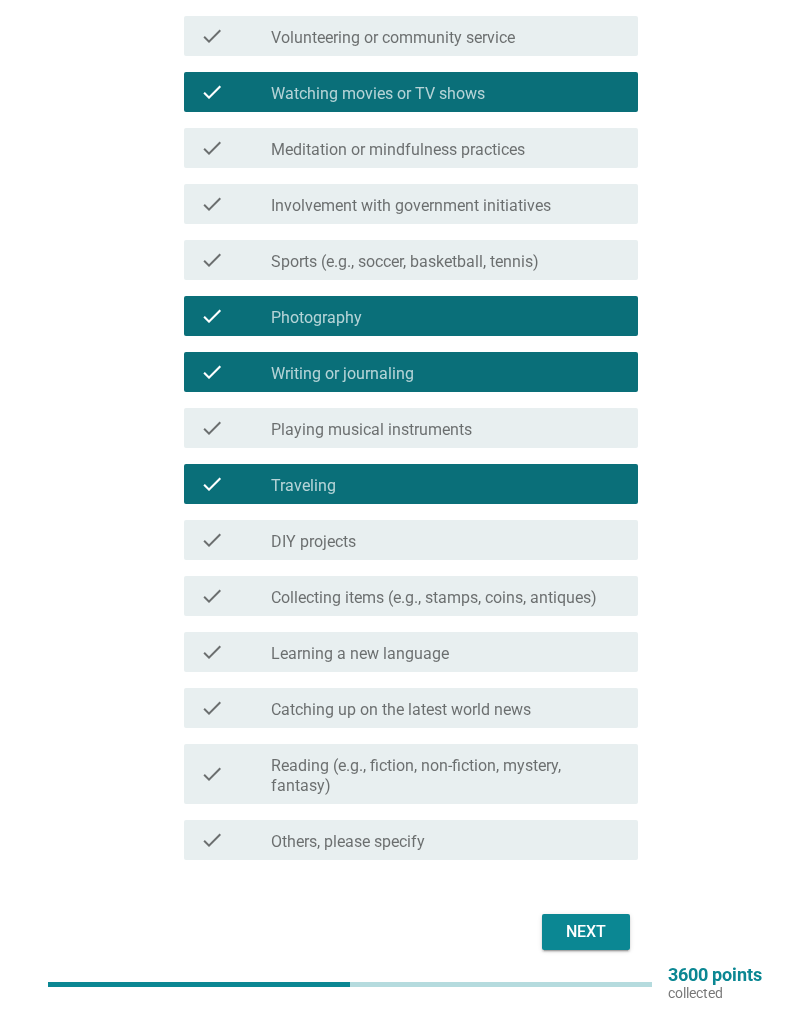 click on "Next" at bounding box center (586, 932) 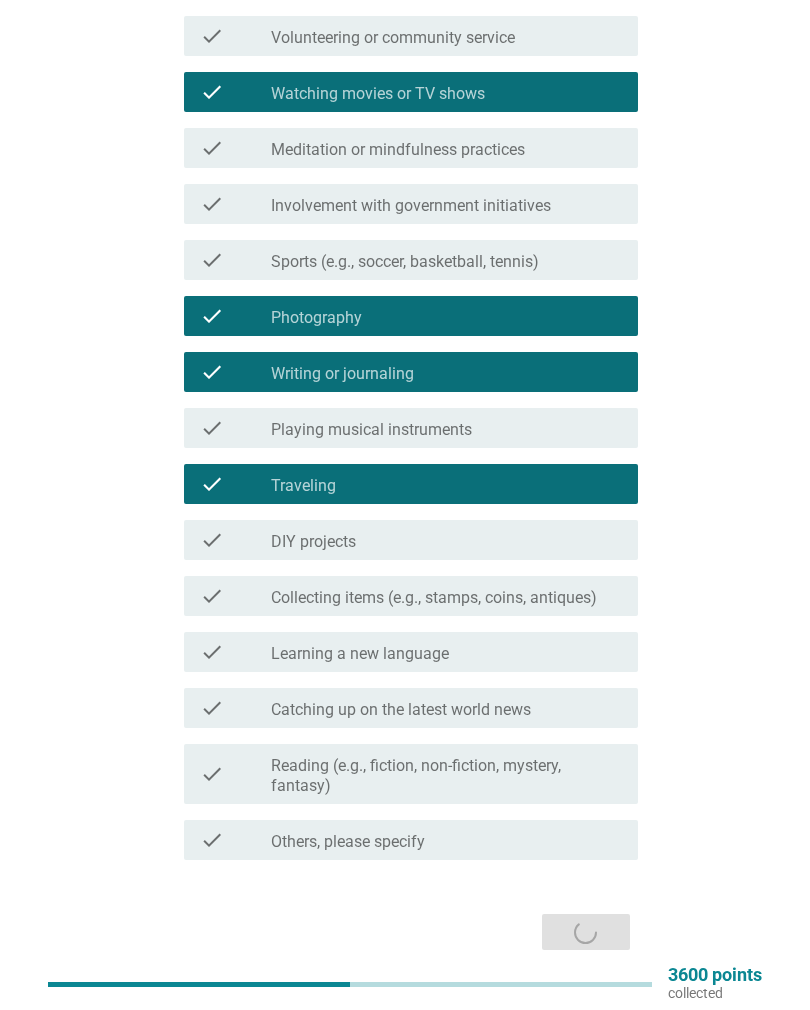 scroll, scrollTop: 0, scrollLeft: 0, axis: both 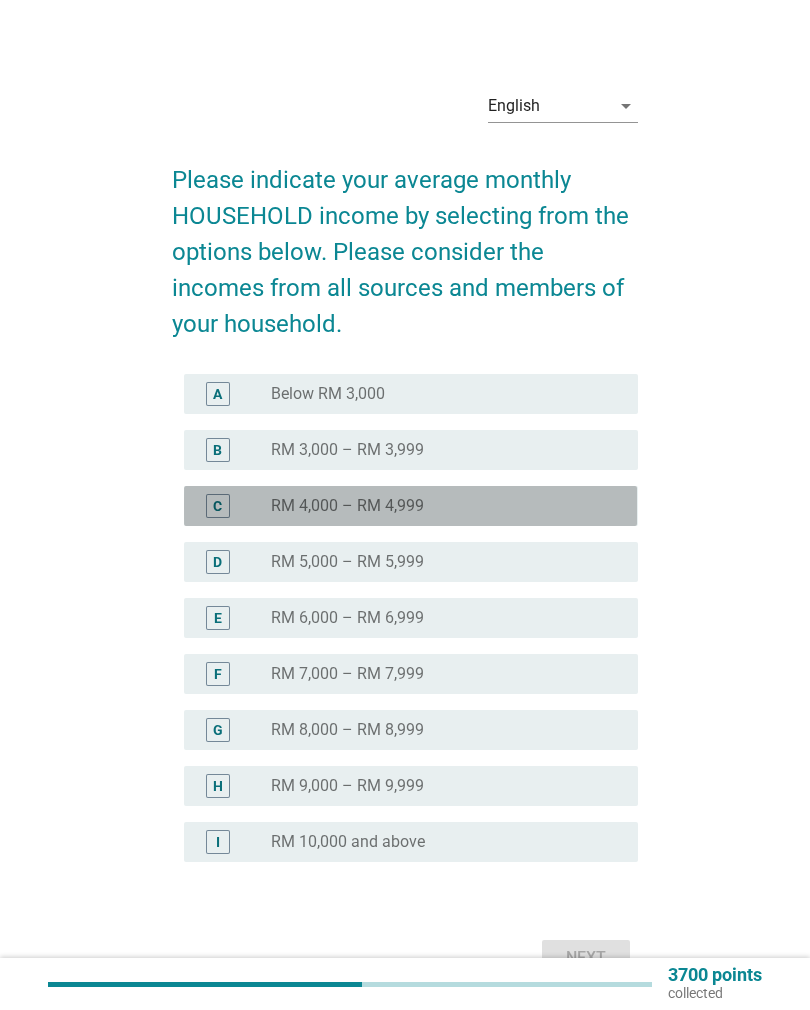 click on "radio_button_unchecked RM 4,000 – RM 4,999" at bounding box center (438, 506) 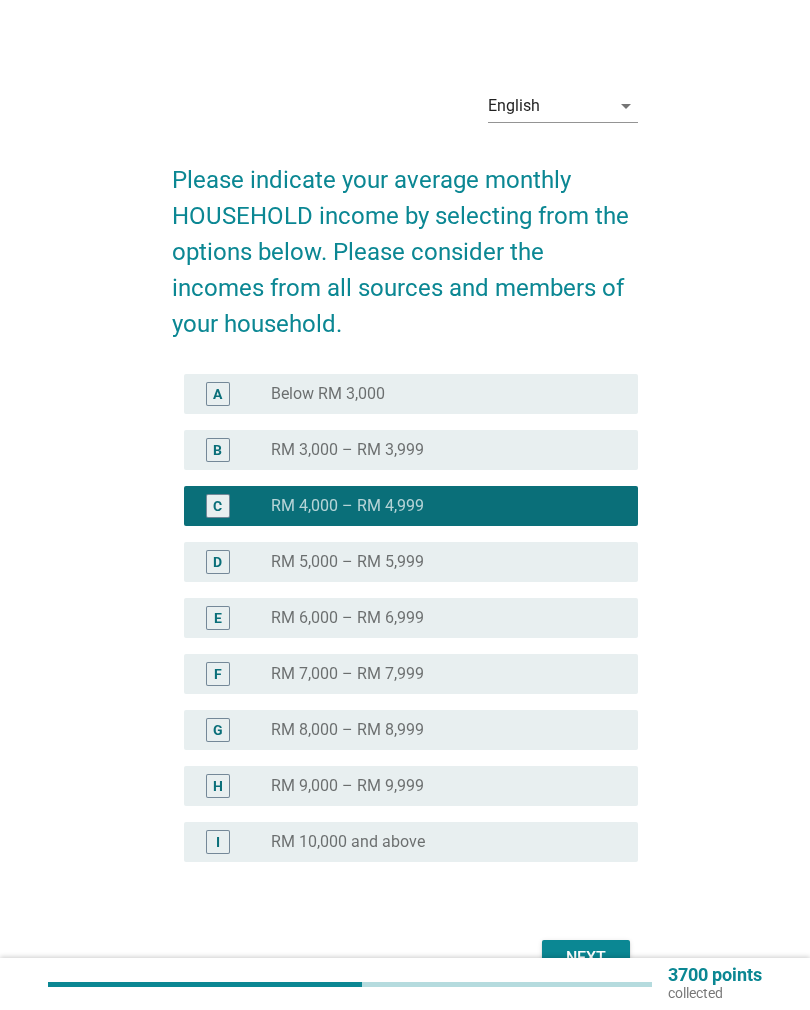 click on "Next" at bounding box center [586, 958] 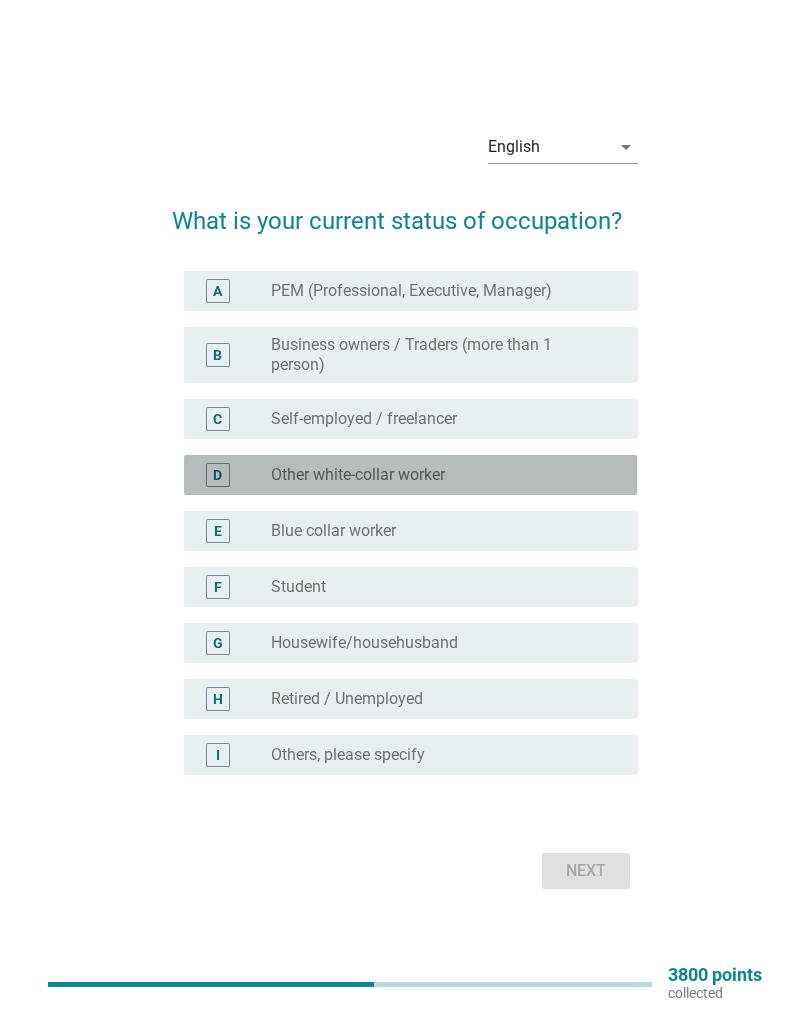 click on "radio_button_unchecked Other white-collar worker" at bounding box center [438, 475] 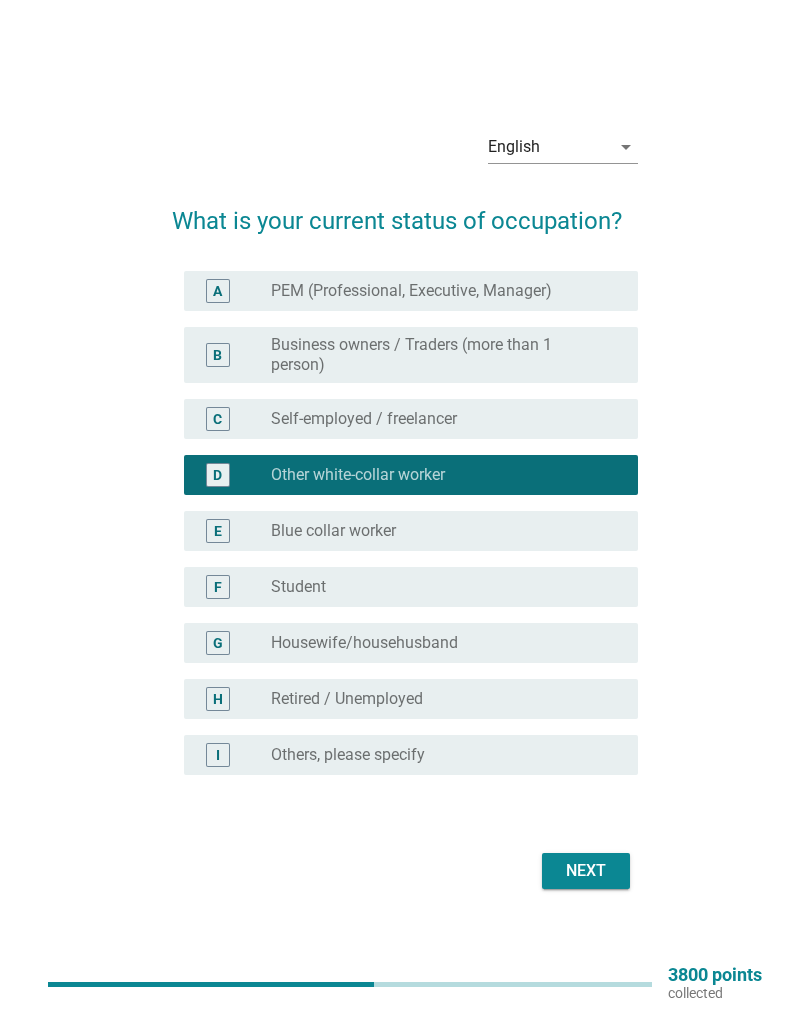 click on "Next" at bounding box center (586, 871) 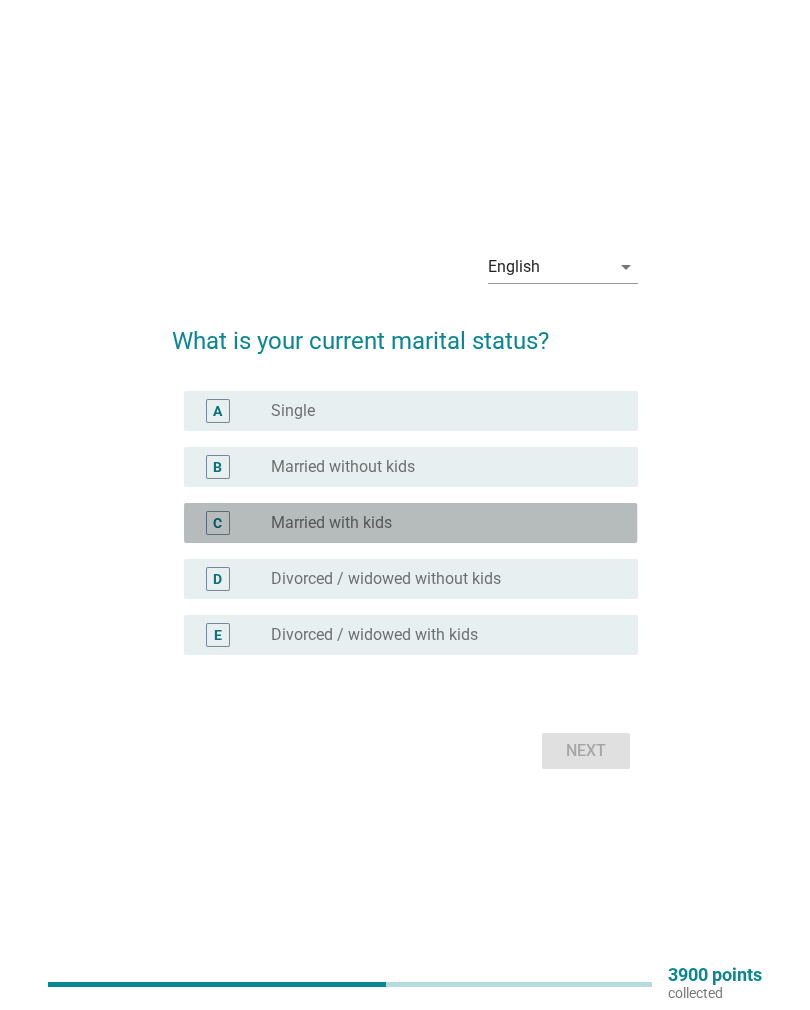 click on "radio_button_unchecked Married with kids" at bounding box center (438, 523) 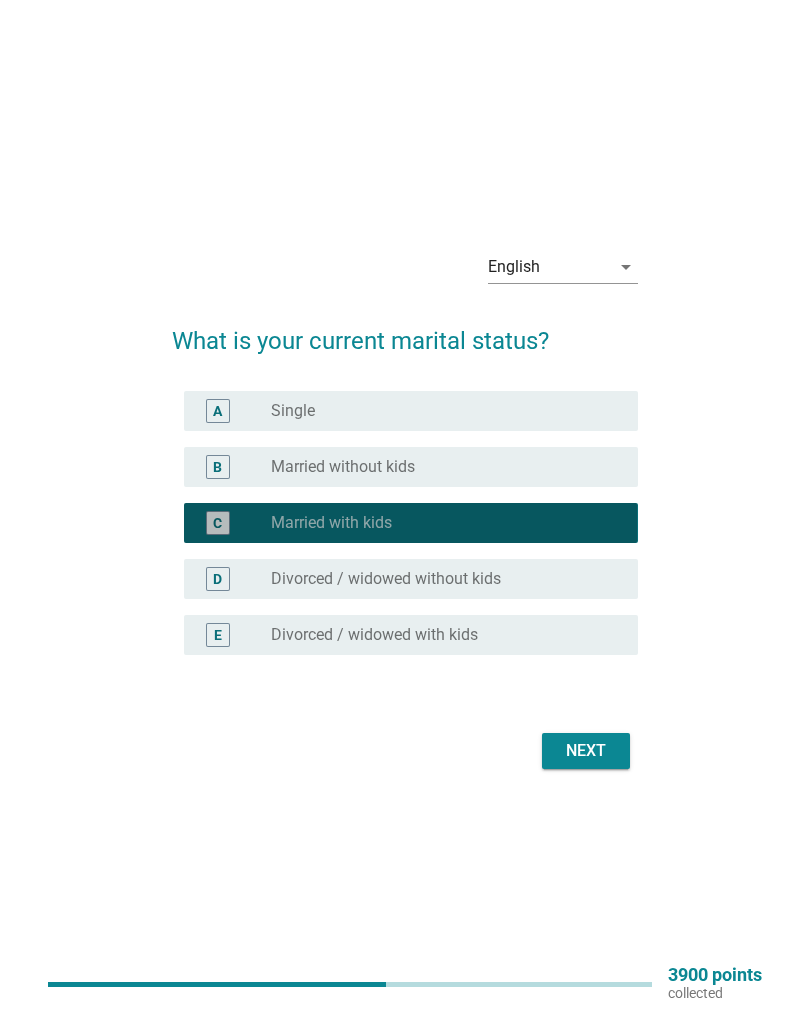 click on "Next" at bounding box center [586, 751] 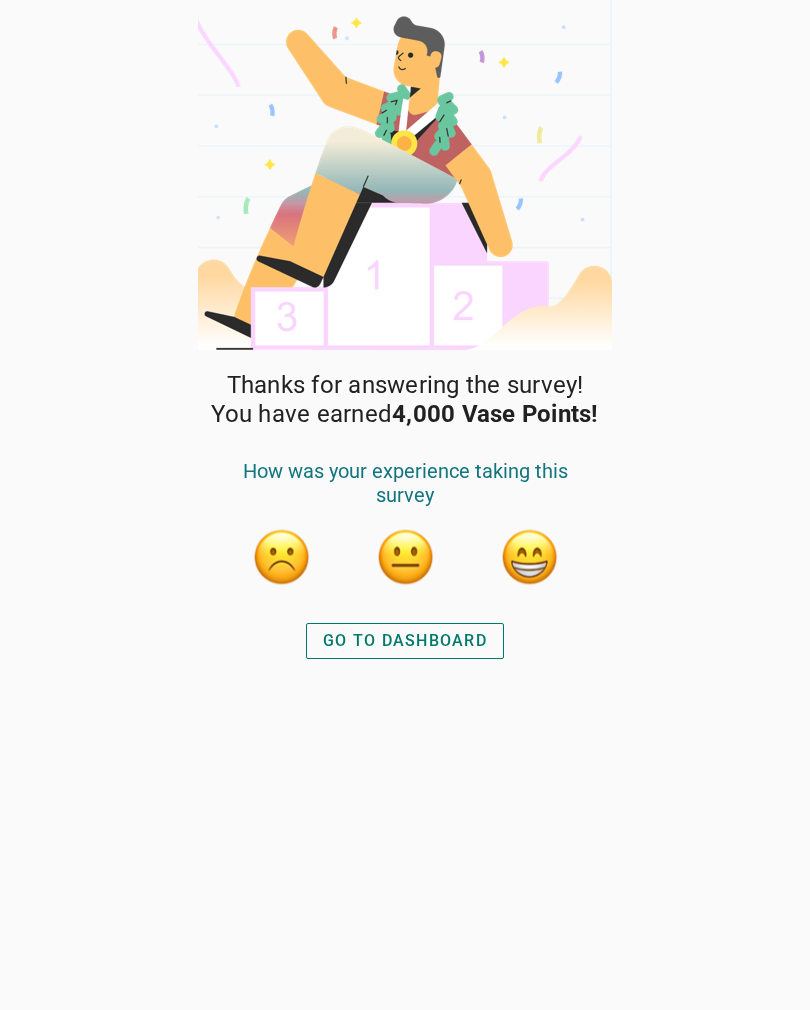 click on "GO TO DASHBOARD" at bounding box center [405, 641] 